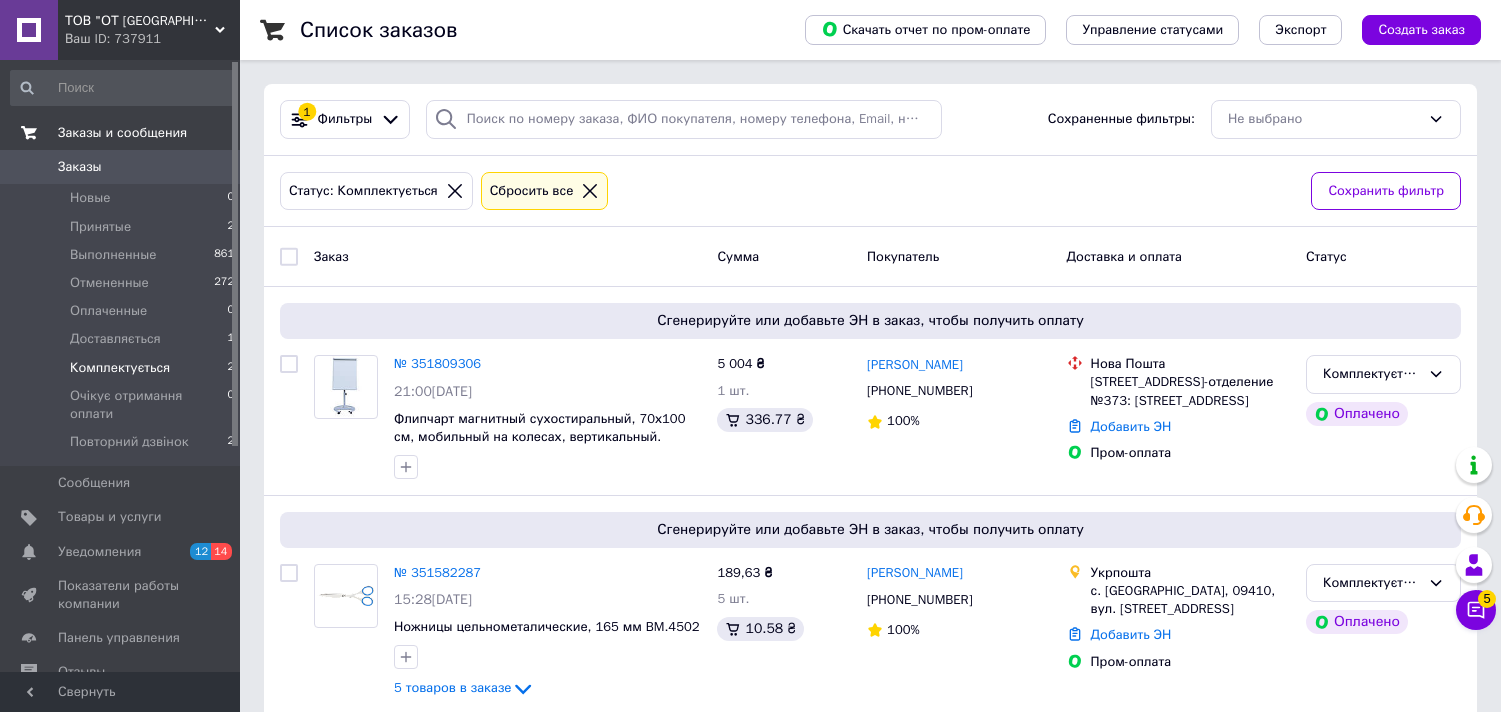 scroll, scrollTop: 31, scrollLeft: 0, axis: vertical 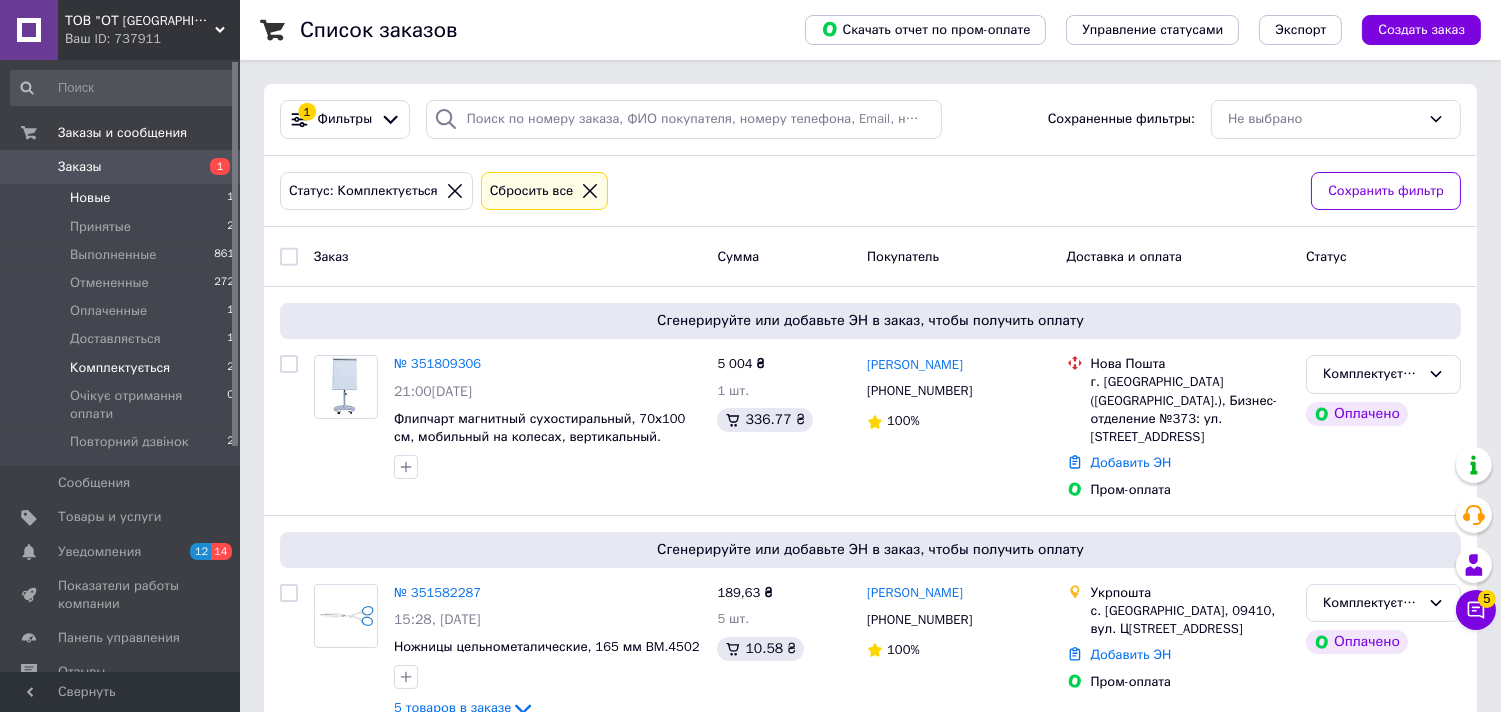 click on "Новые 1" at bounding box center (123, 198) 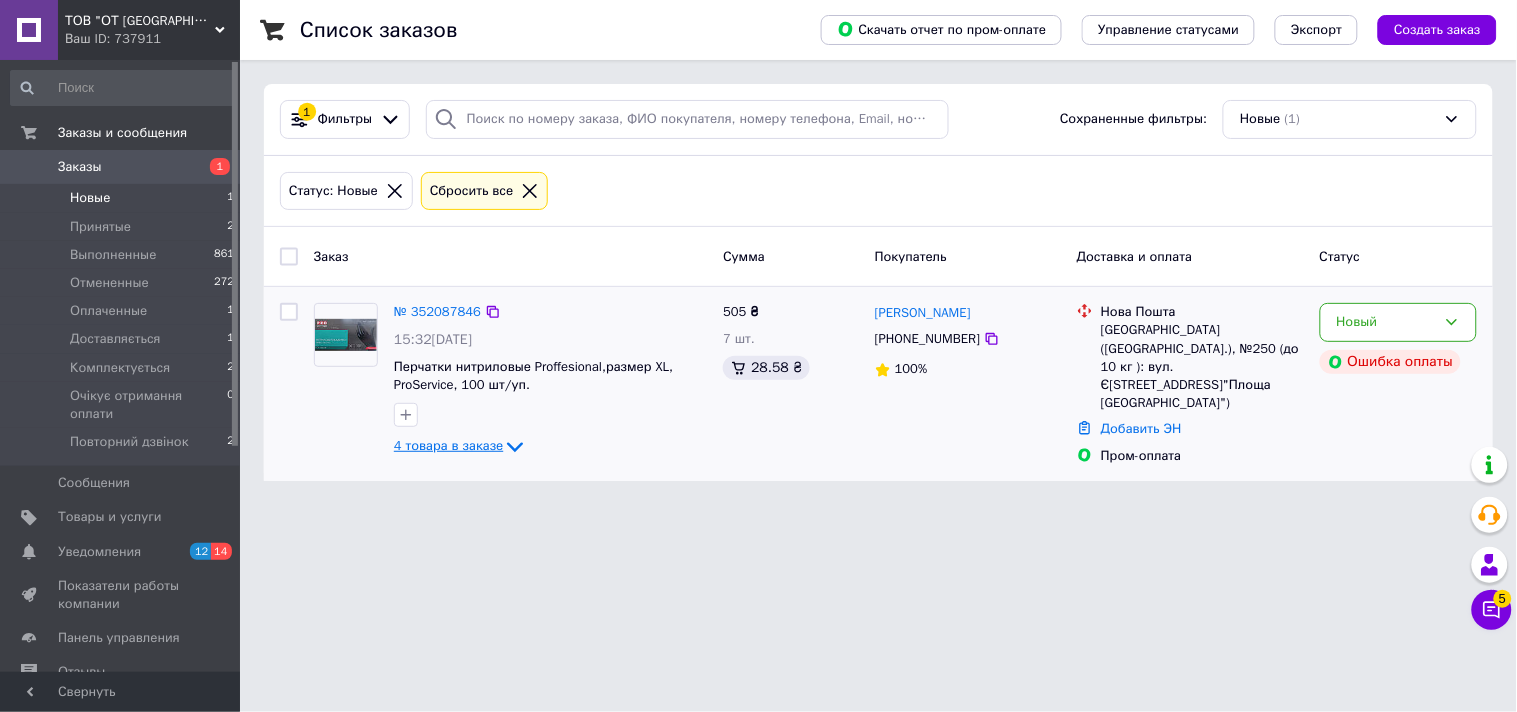 click 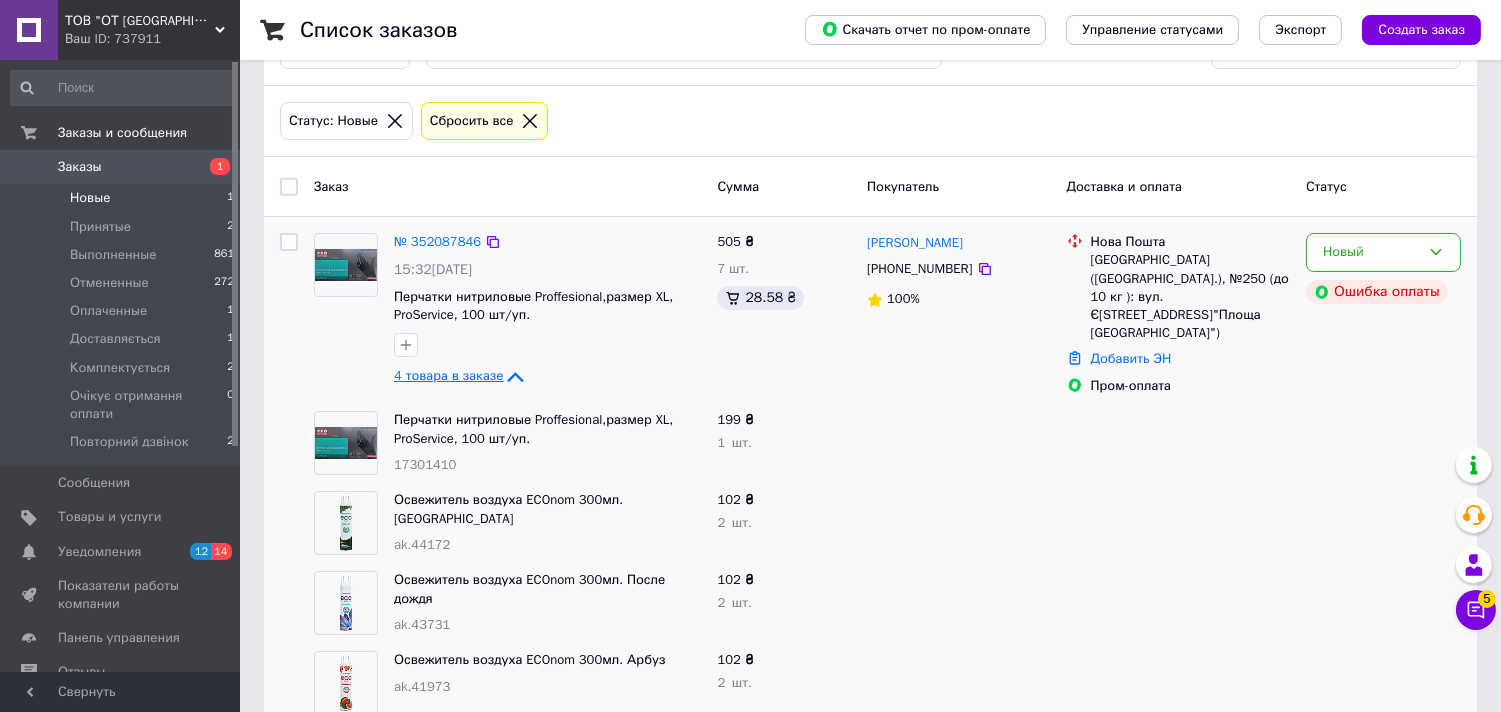 scroll, scrollTop: 107, scrollLeft: 0, axis: vertical 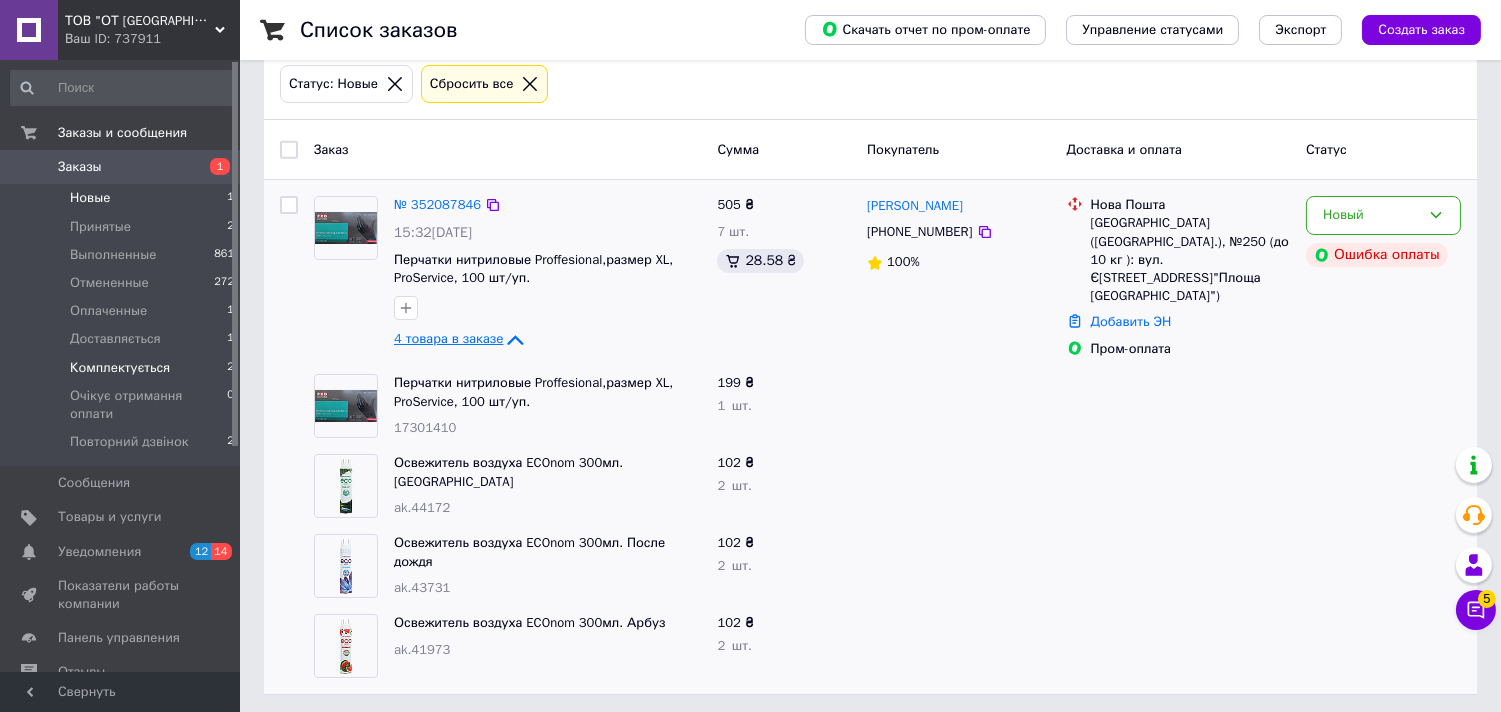 click on "Комплектується" at bounding box center [120, 368] 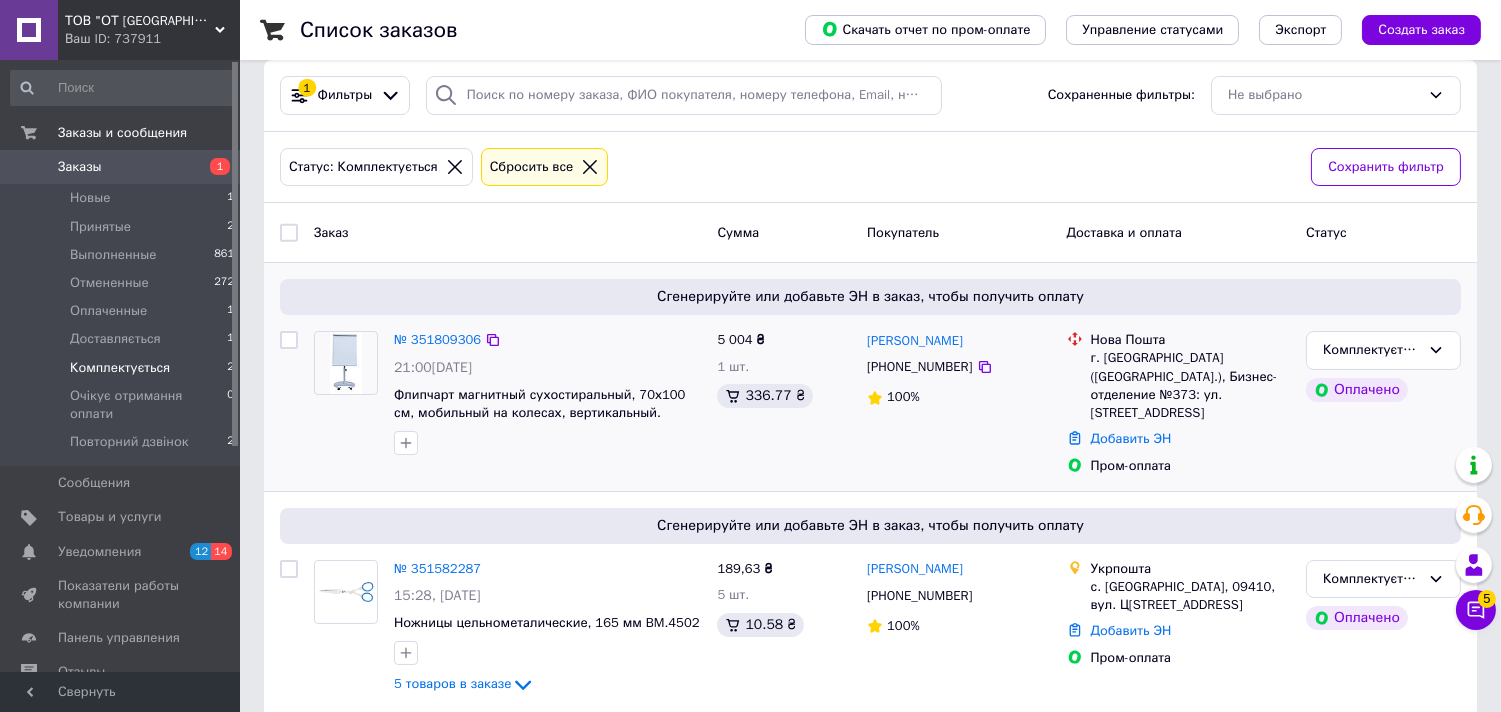 scroll, scrollTop: 31, scrollLeft: 0, axis: vertical 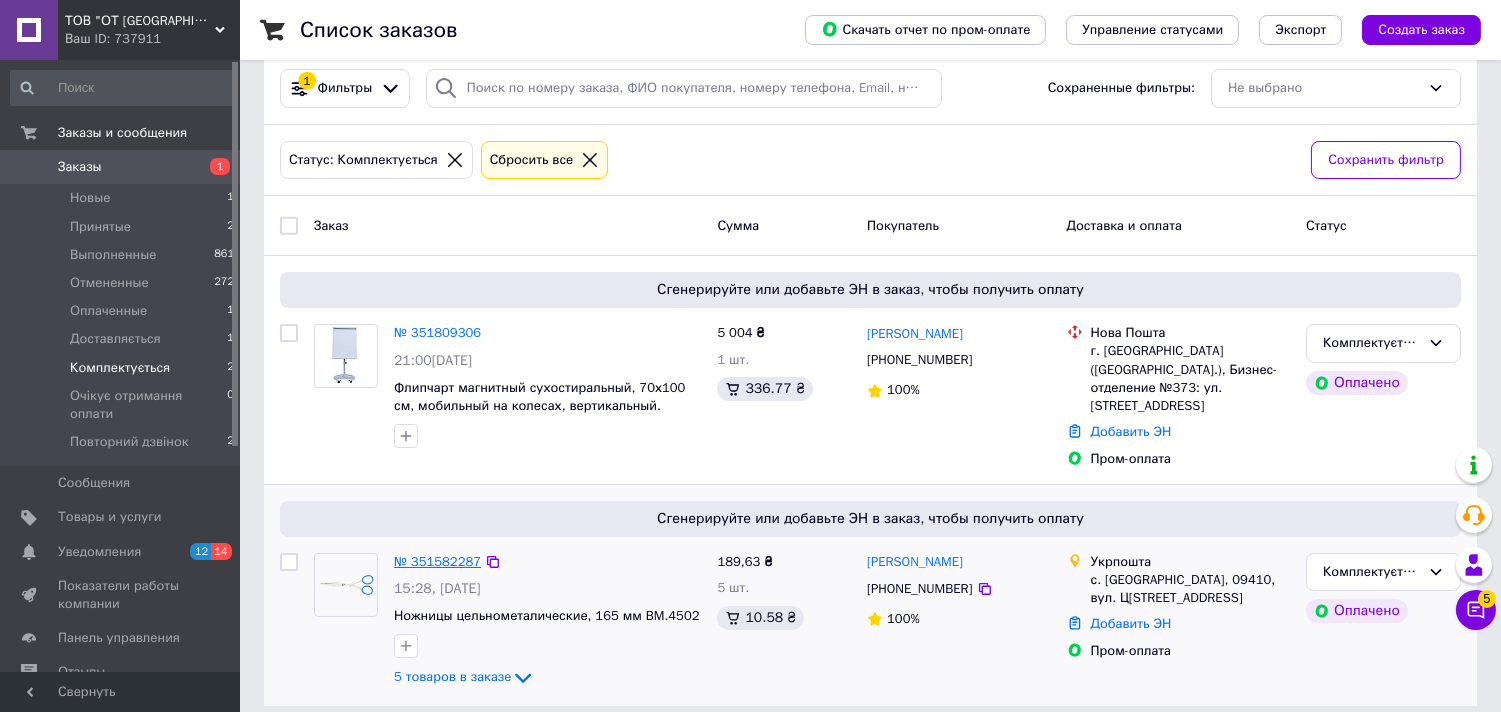 click on "№ 351582287" at bounding box center [437, 561] 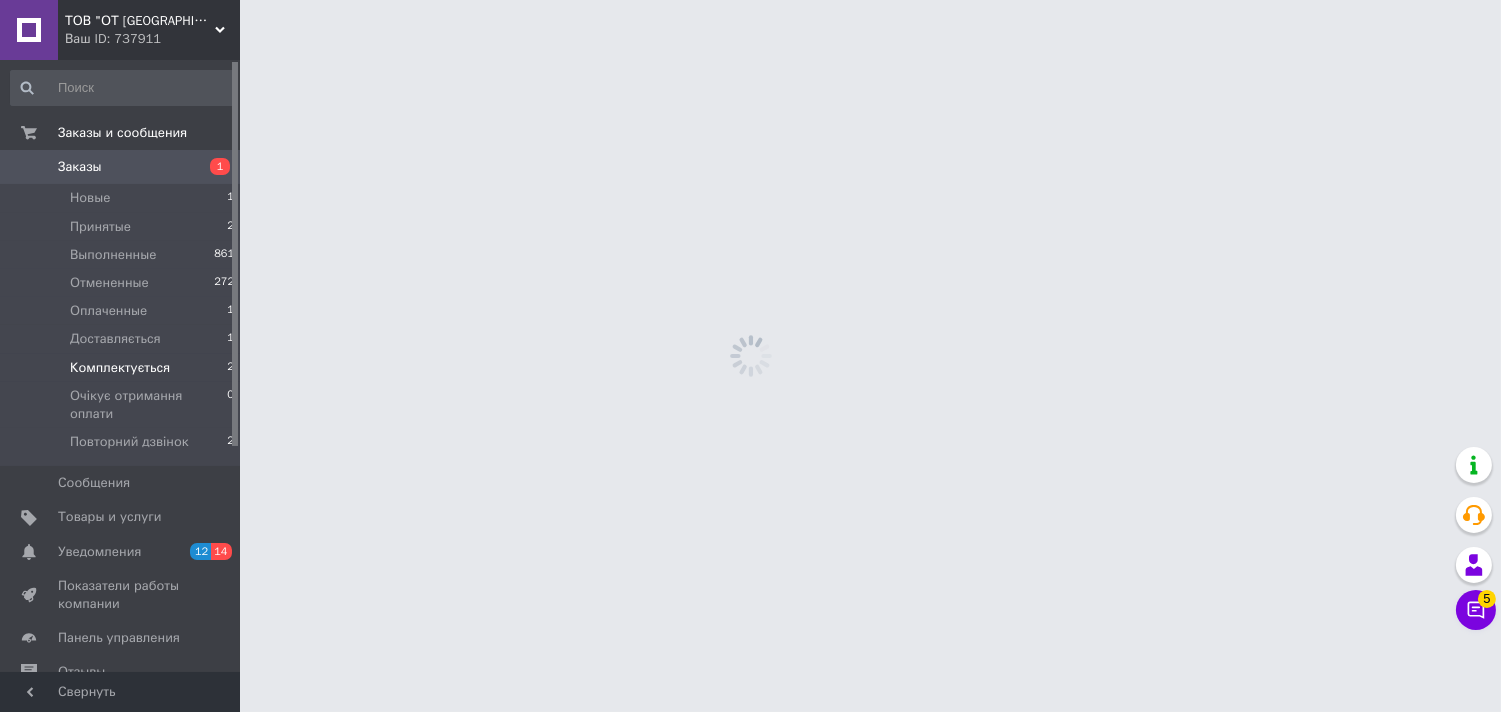 scroll, scrollTop: 0, scrollLeft: 0, axis: both 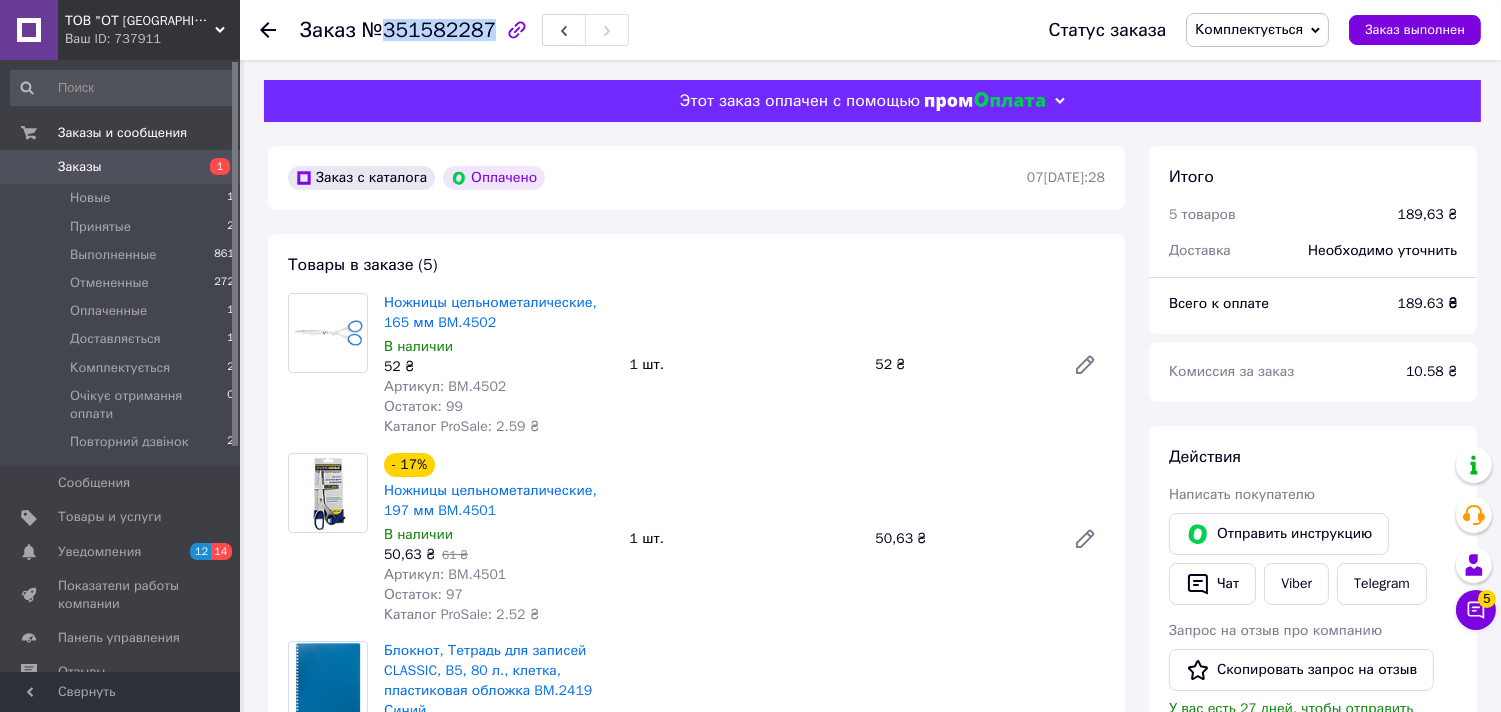 drag, startPoint x: 382, startPoint y: 28, endPoint x: 478, endPoint y: 28, distance: 96 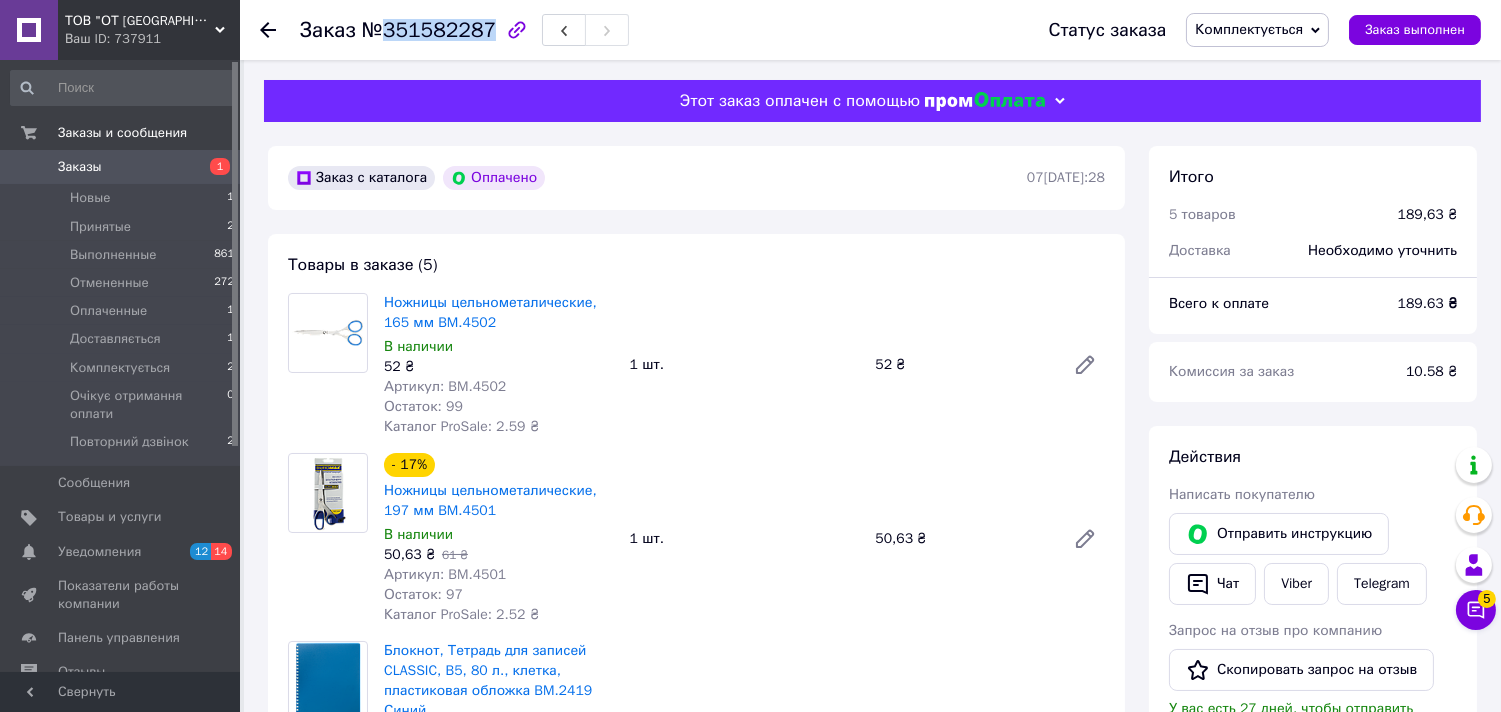 click on "№351582287" at bounding box center (429, 30) 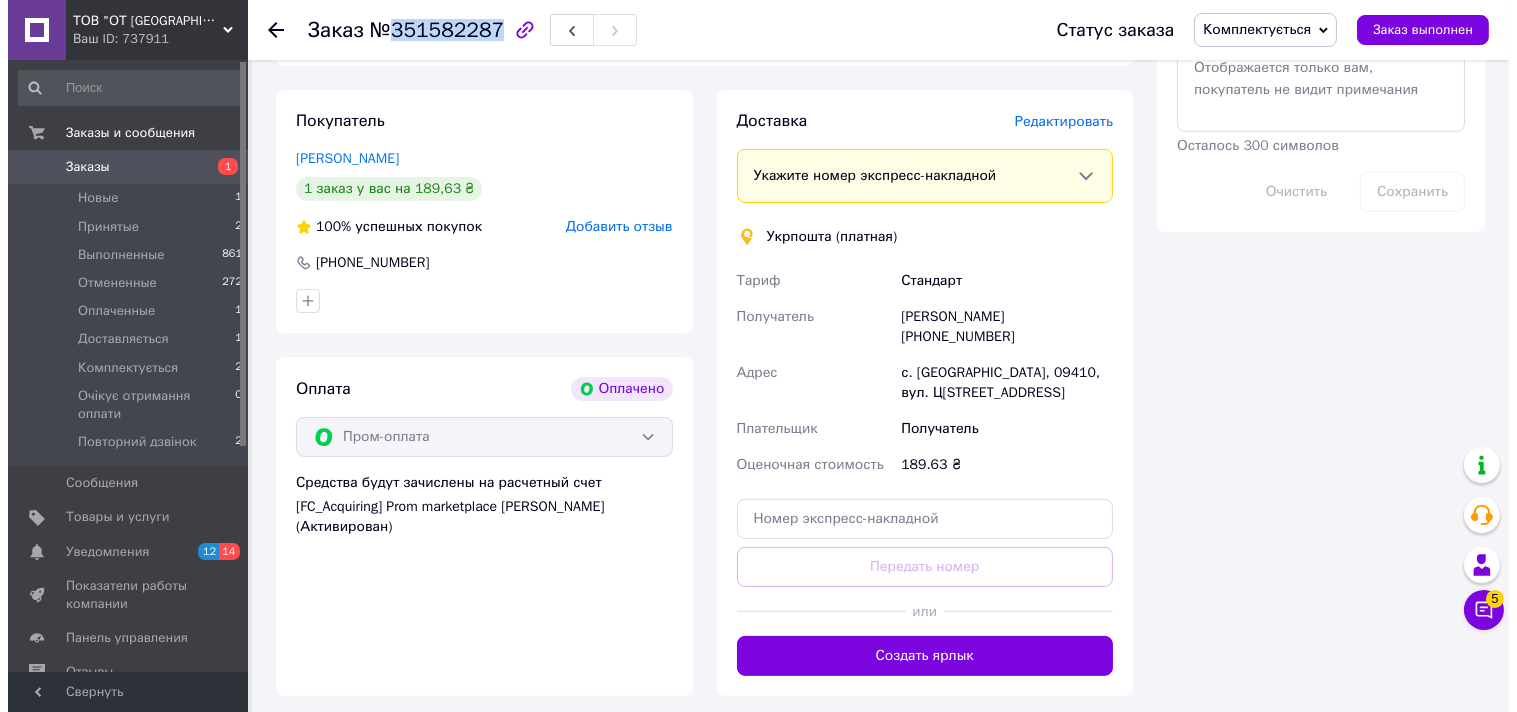 scroll, scrollTop: 1111, scrollLeft: 0, axis: vertical 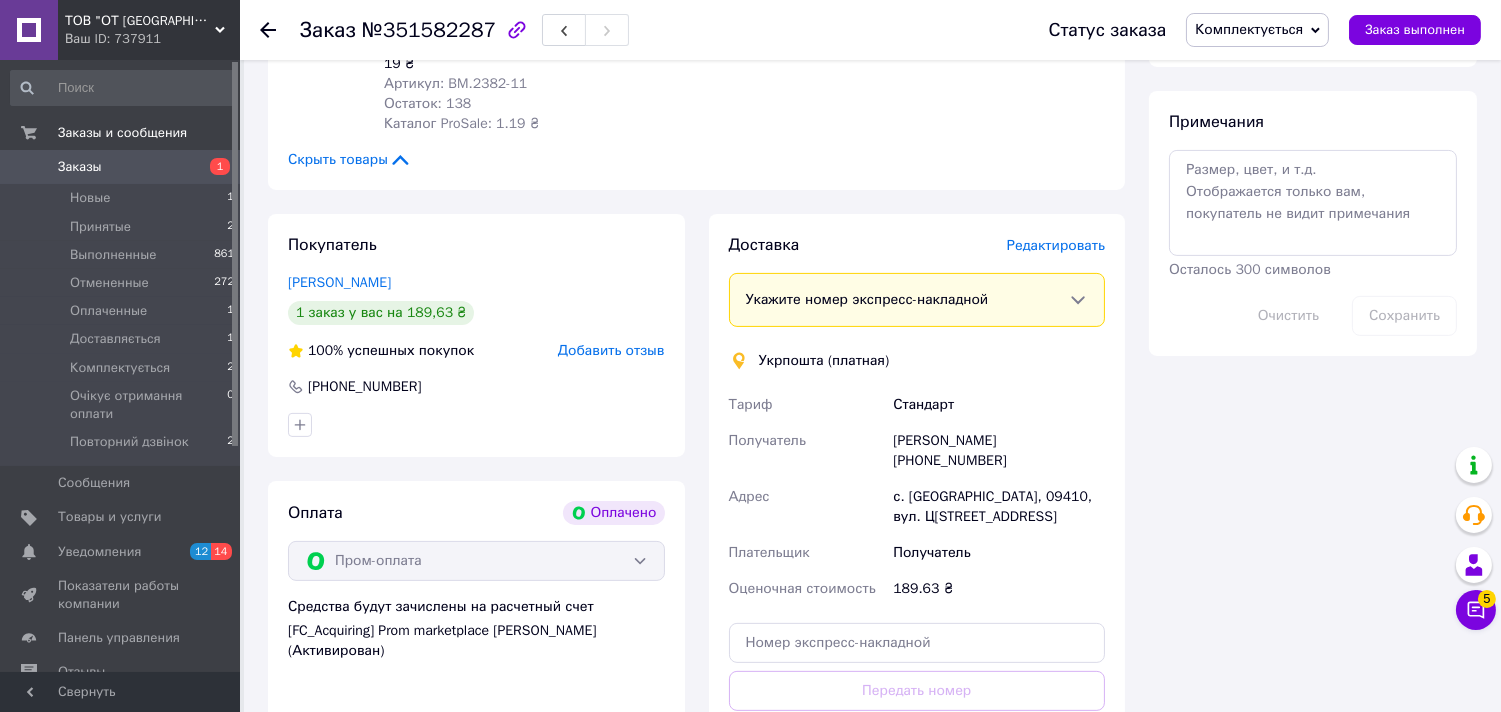 click on "Редактировать" at bounding box center [1056, 245] 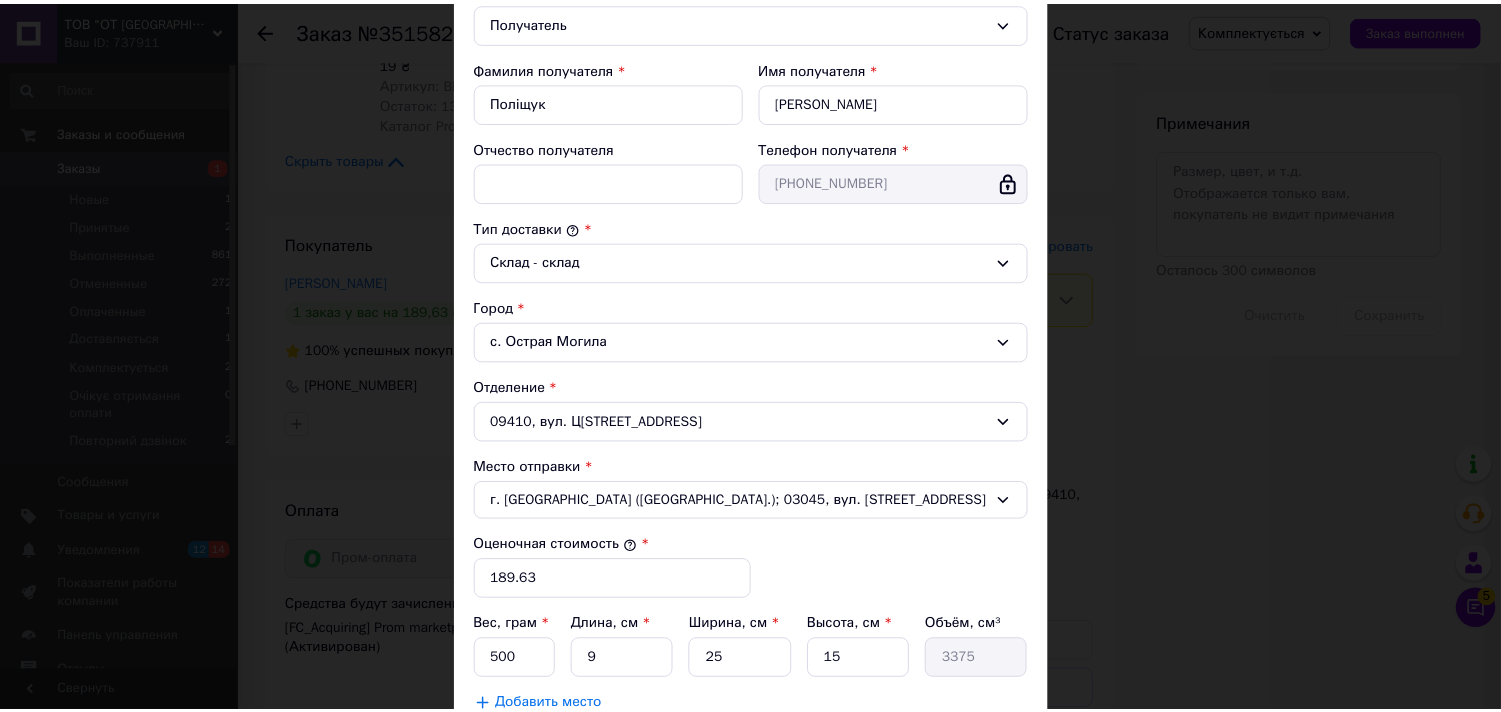 scroll, scrollTop: 541, scrollLeft: 0, axis: vertical 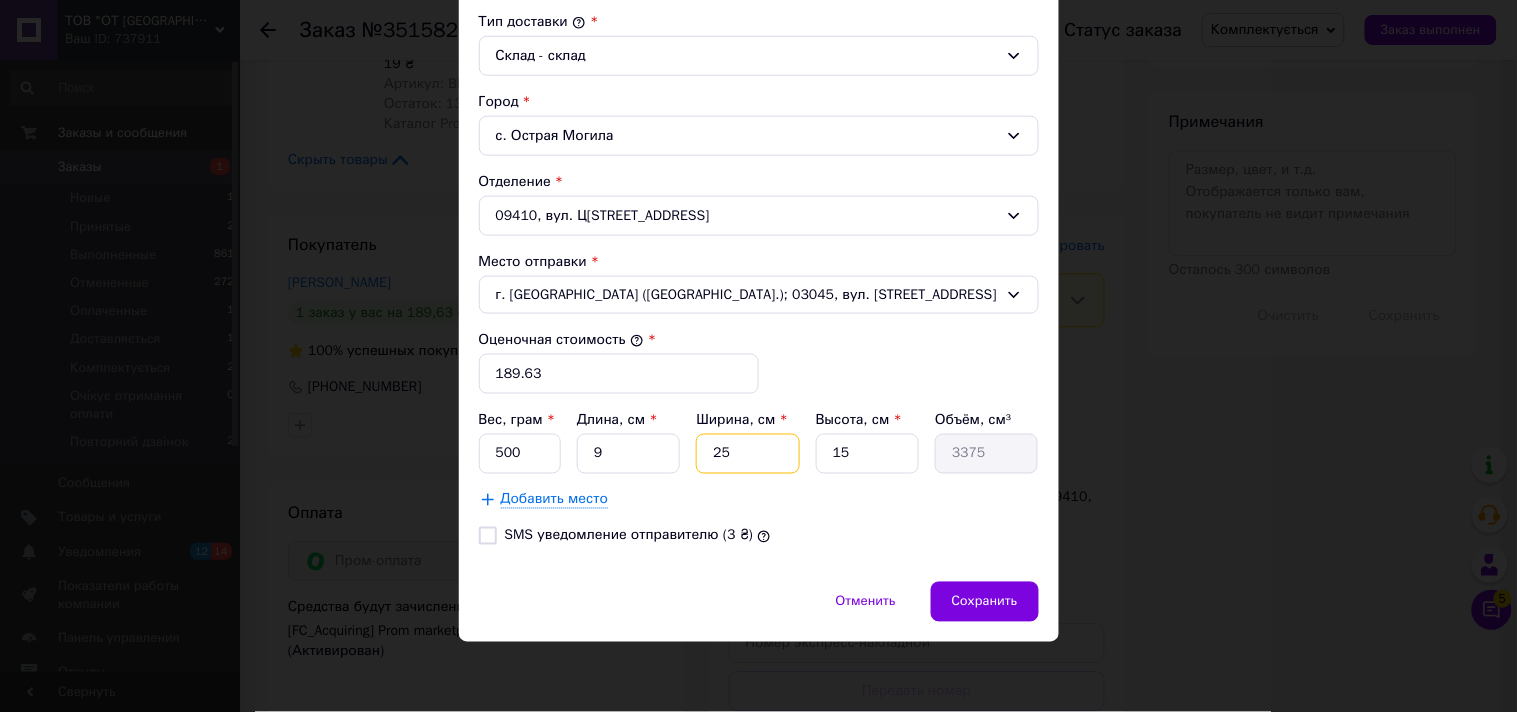 drag, startPoint x: 745, startPoint y: 455, endPoint x: 701, endPoint y: 455, distance: 44 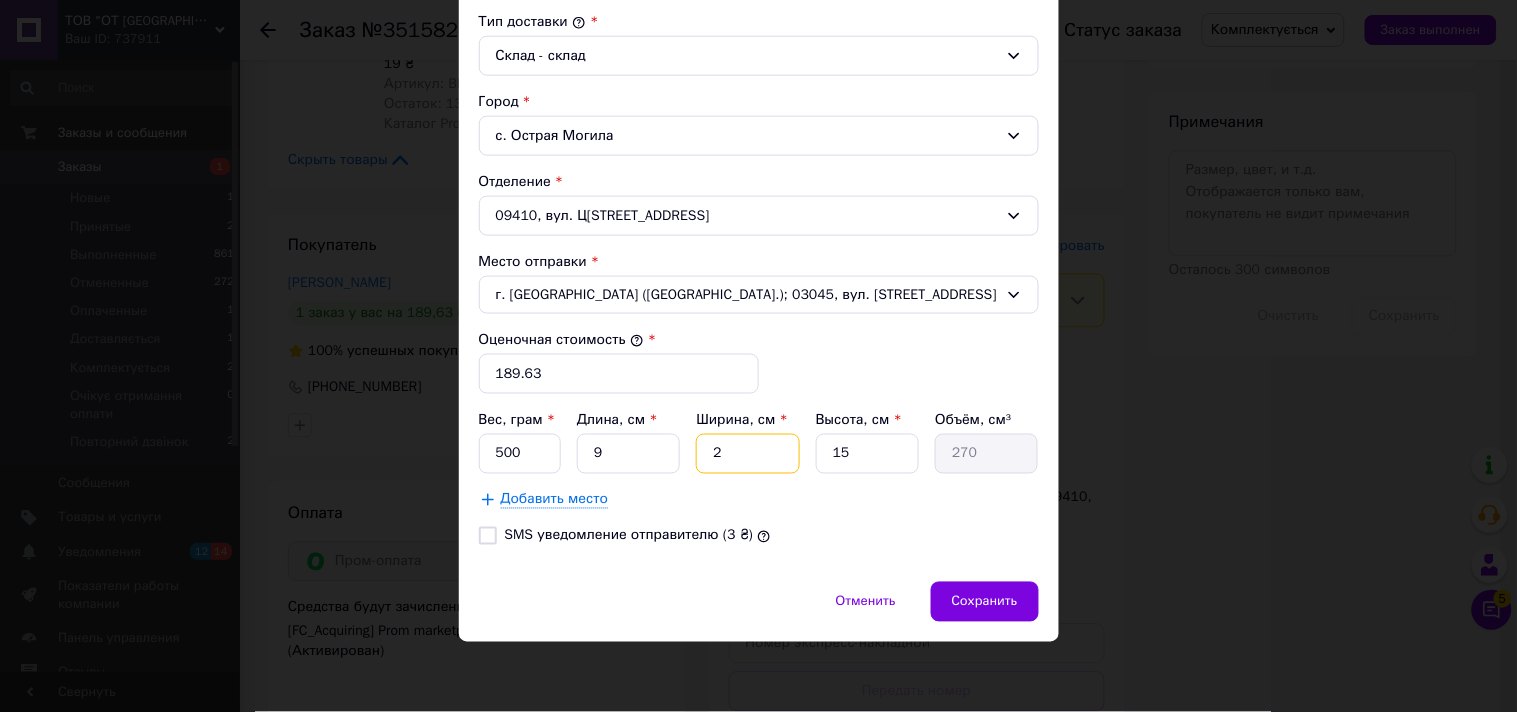 type on "20" 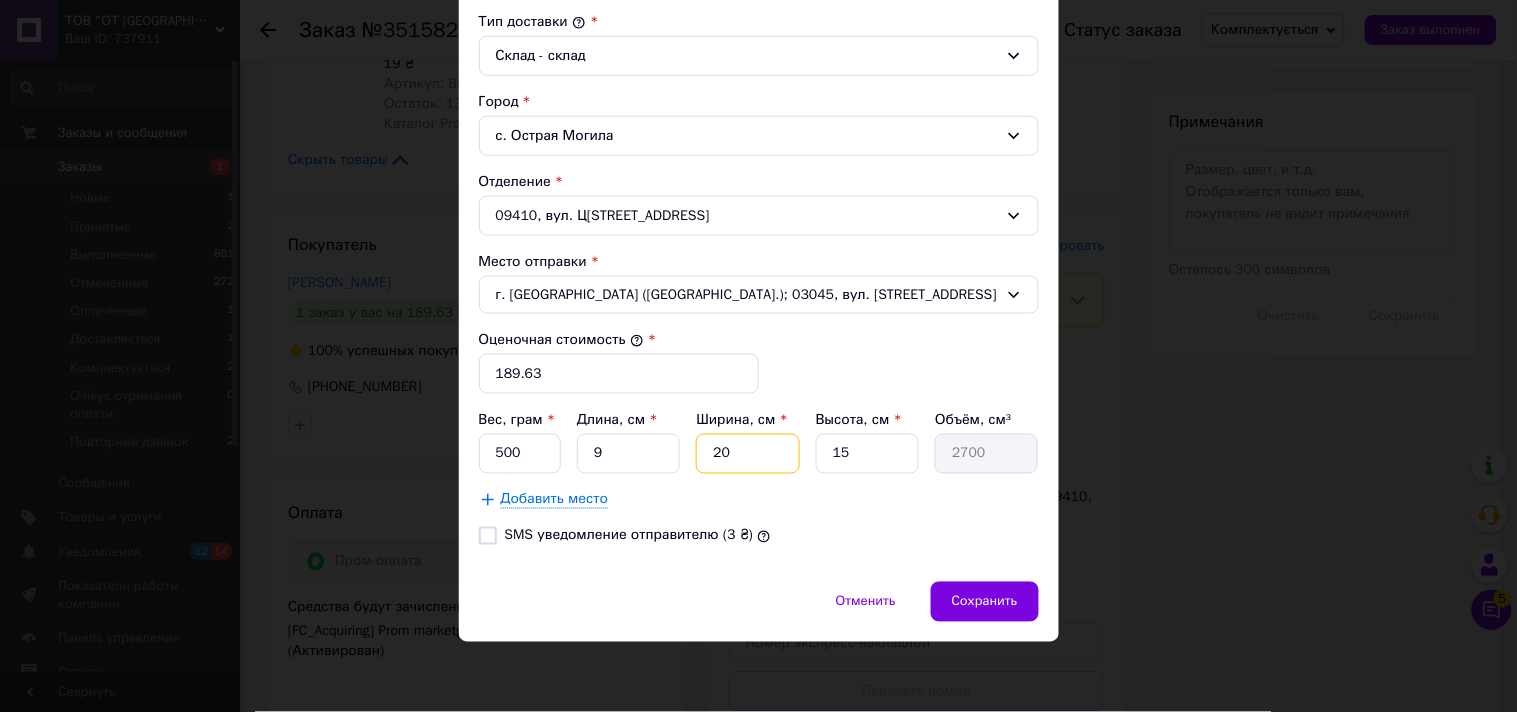 type on "20" 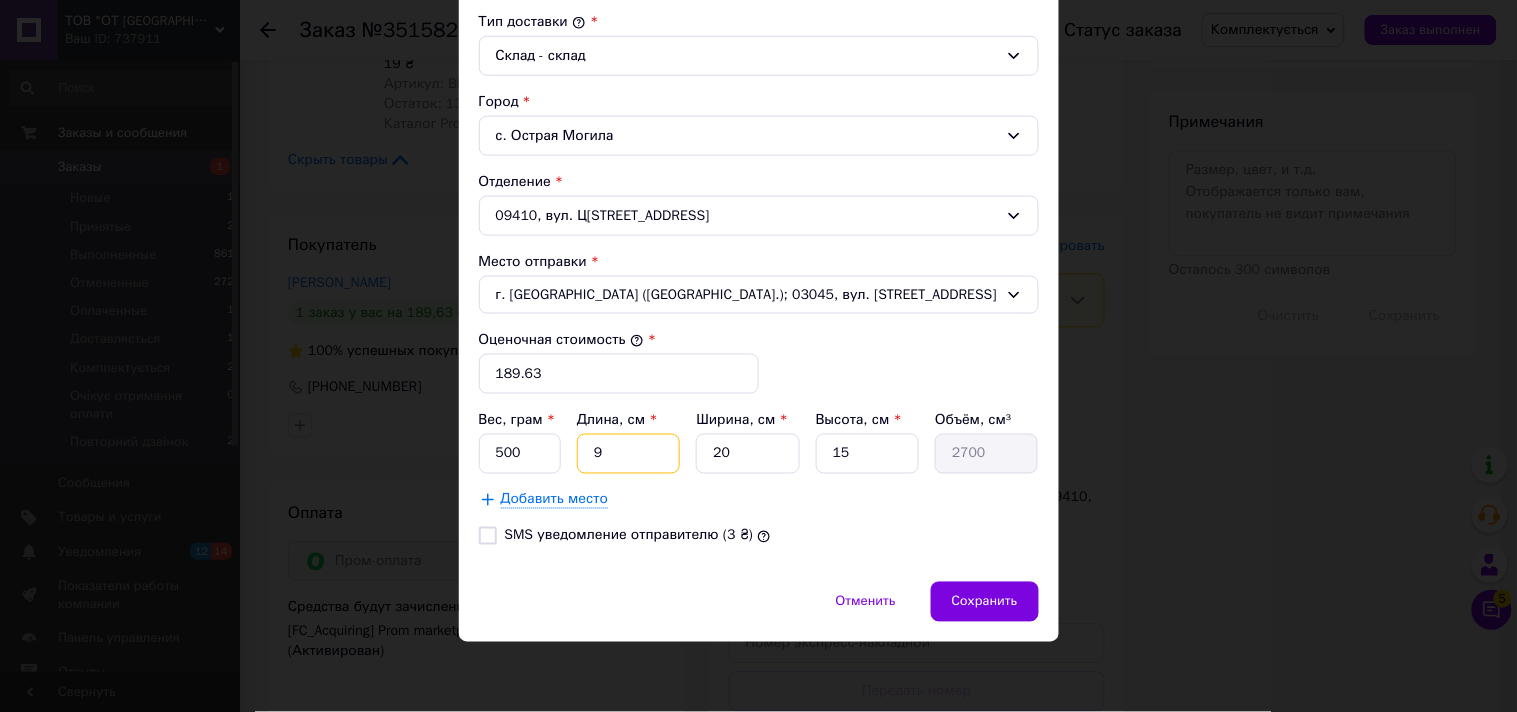 drag, startPoint x: 612, startPoint y: 445, endPoint x: 575, endPoint y: 445, distance: 37 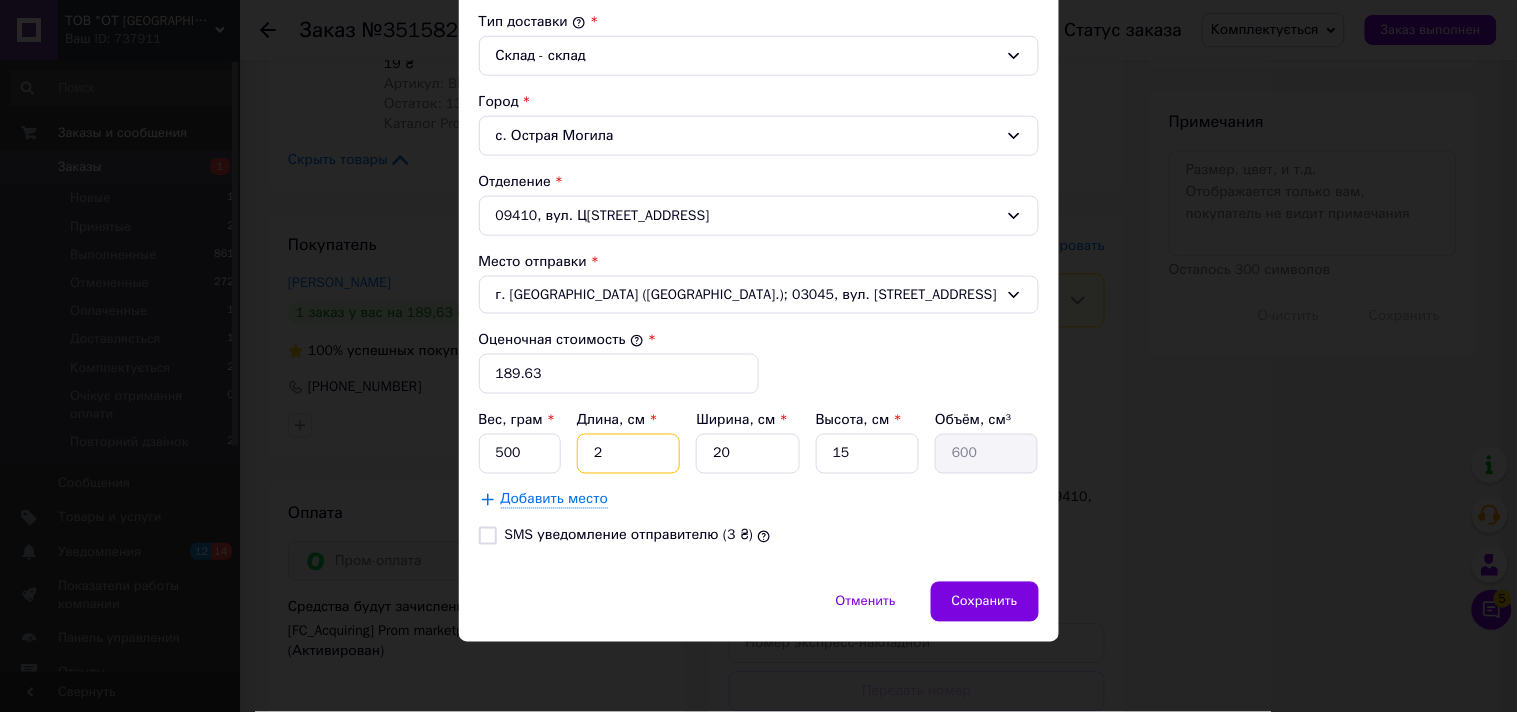 type on "2" 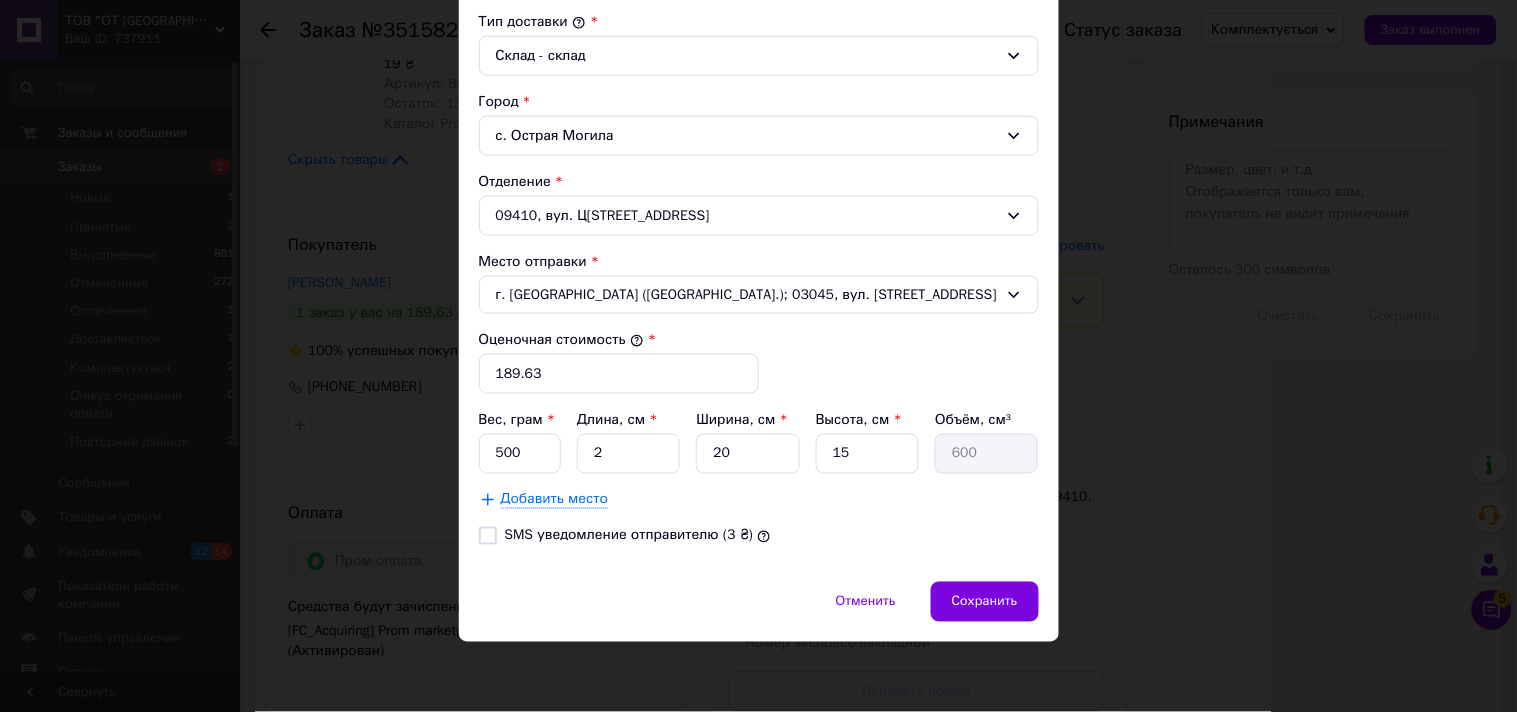 click on "Добавить место" at bounding box center [759, 500] 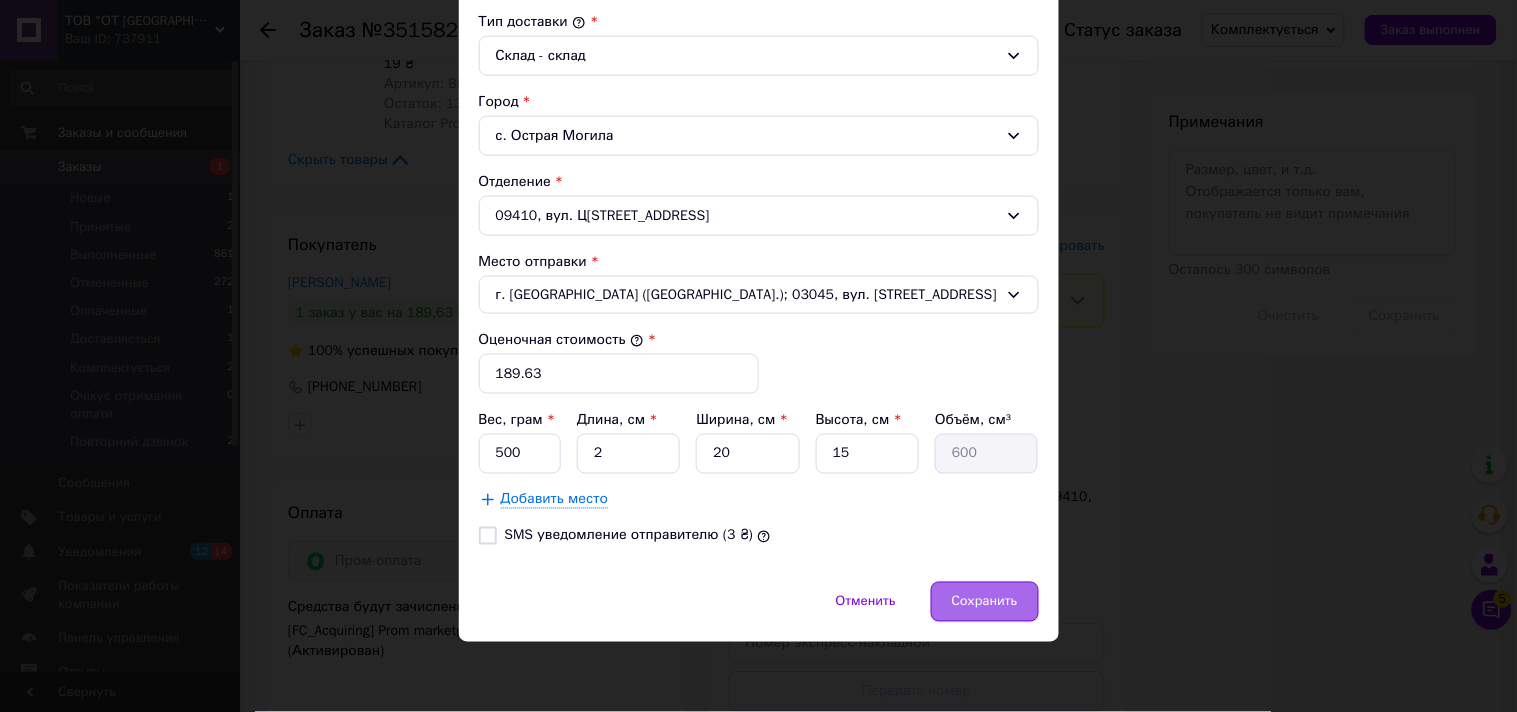 click on "Сохранить" at bounding box center (985, 602) 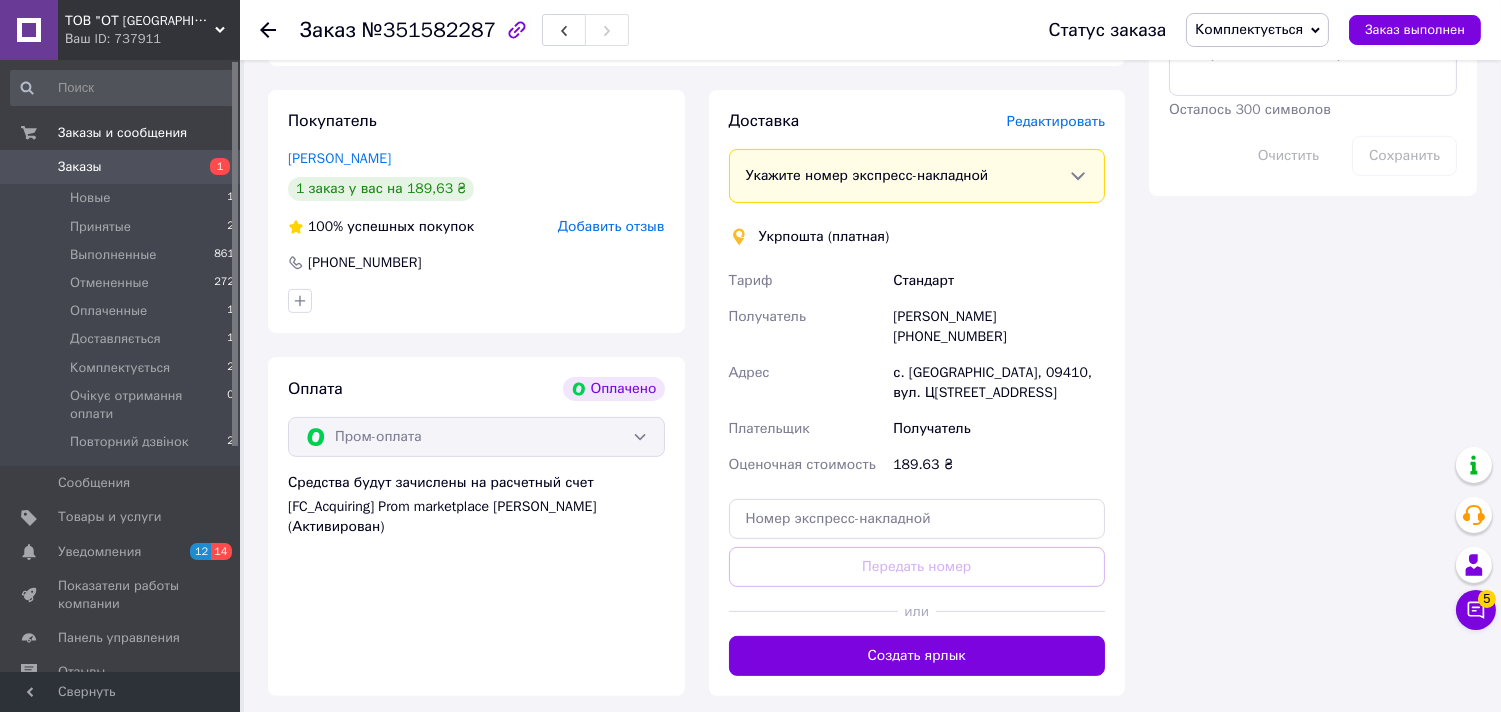 scroll, scrollTop: 1333, scrollLeft: 0, axis: vertical 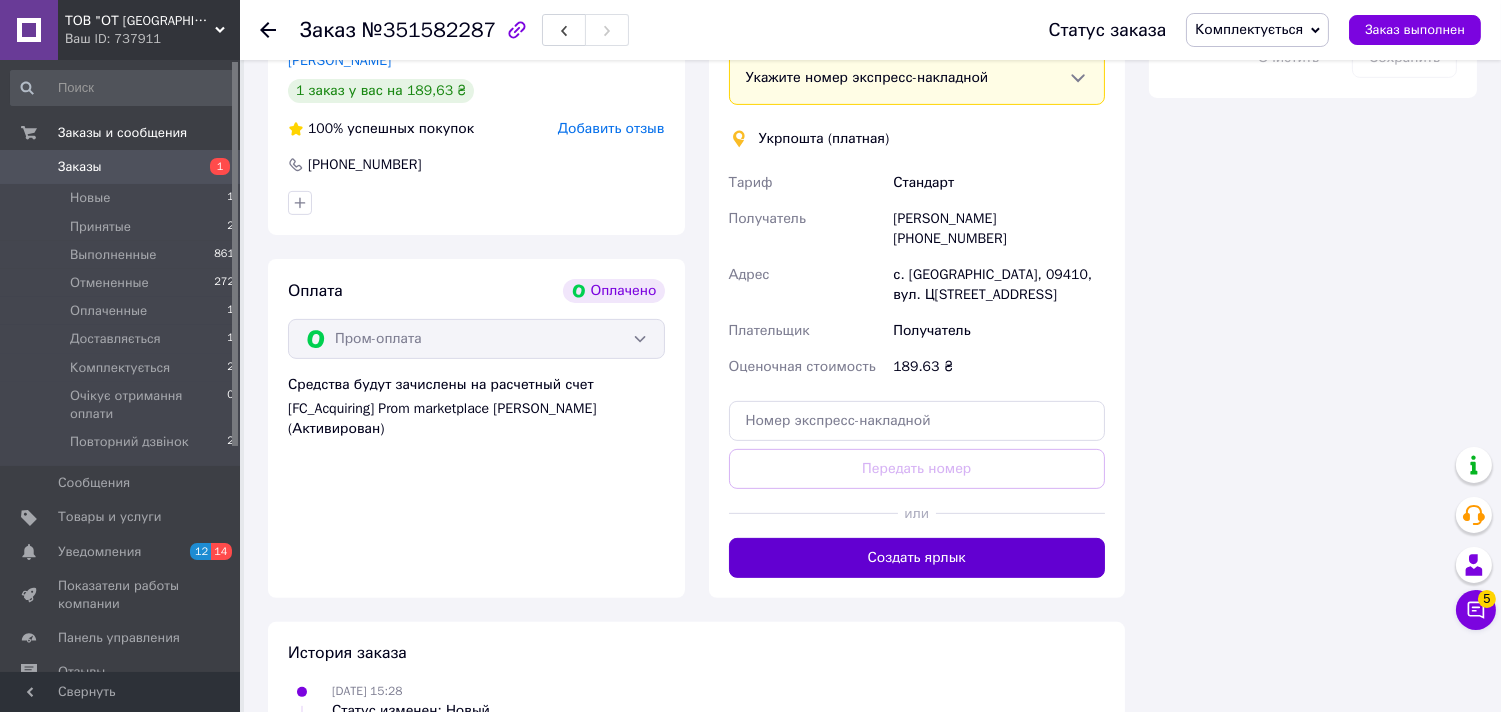 click on "Создать ярлык" at bounding box center [917, 558] 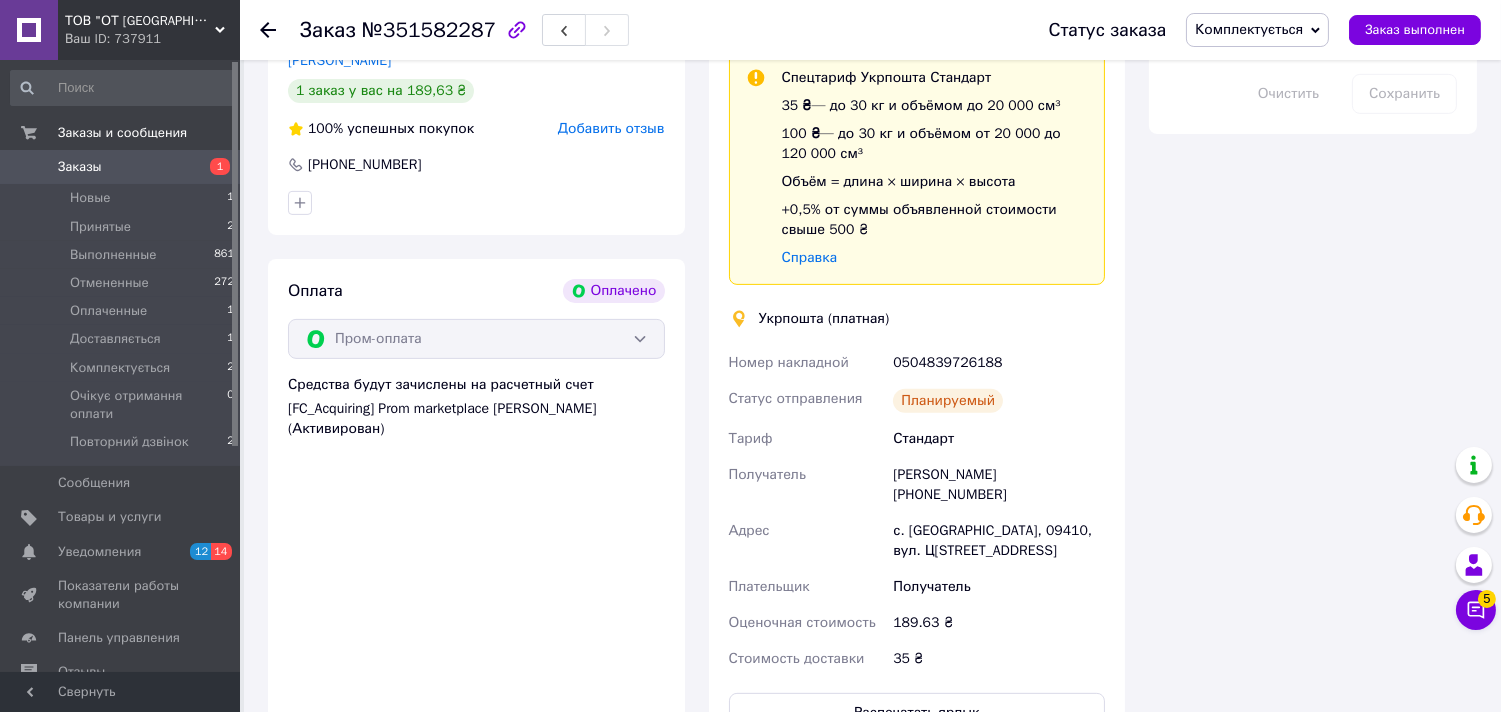 click 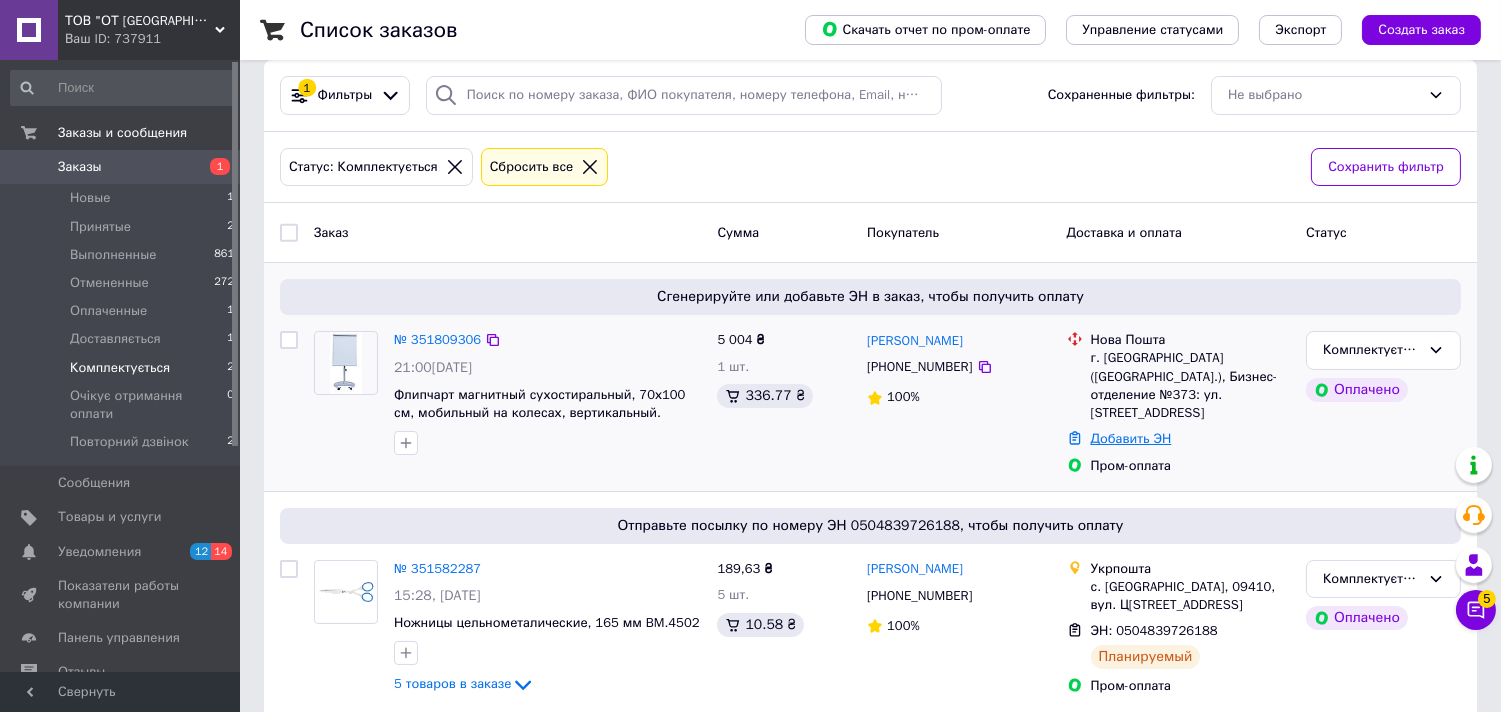scroll, scrollTop: 31, scrollLeft: 0, axis: vertical 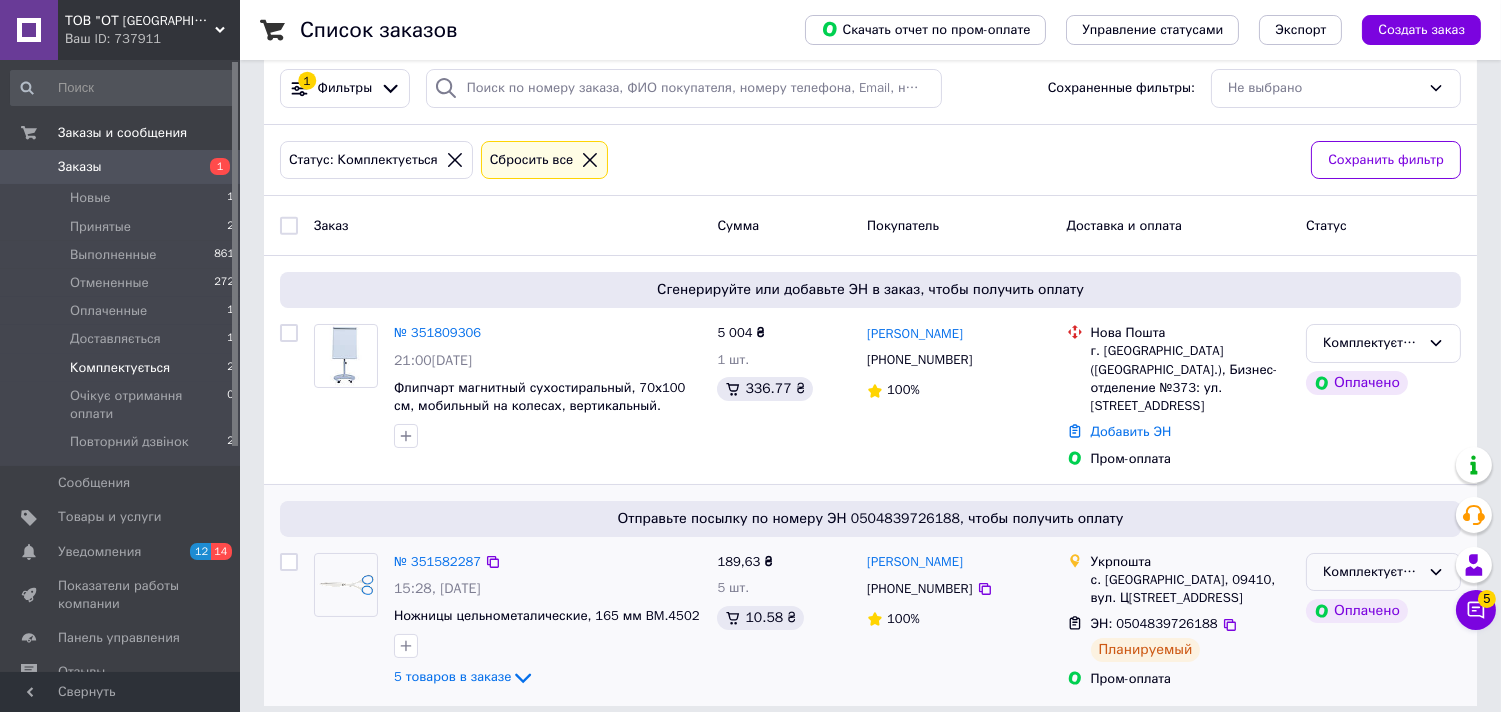 click on "Комплектується" at bounding box center [1371, 572] 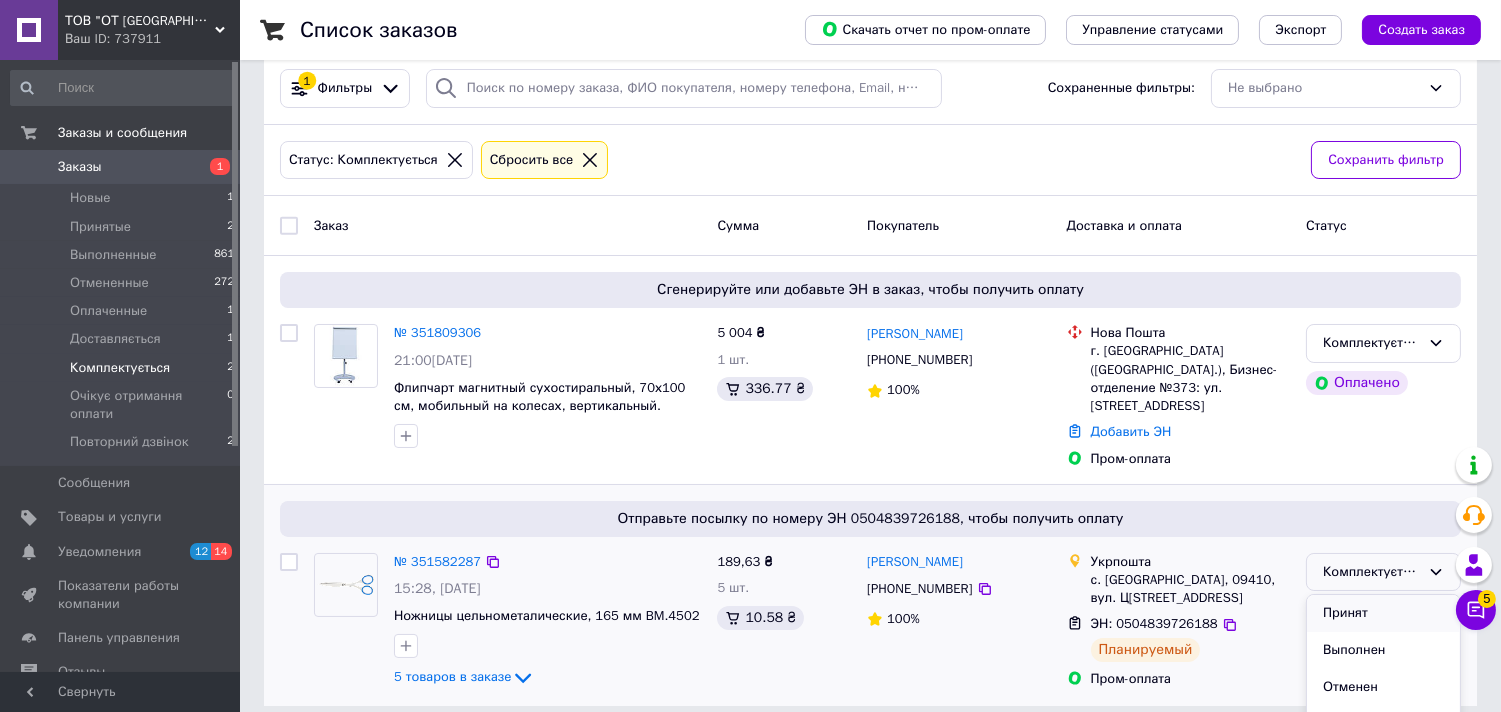 scroll, scrollTop: 131, scrollLeft: 0, axis: vertical 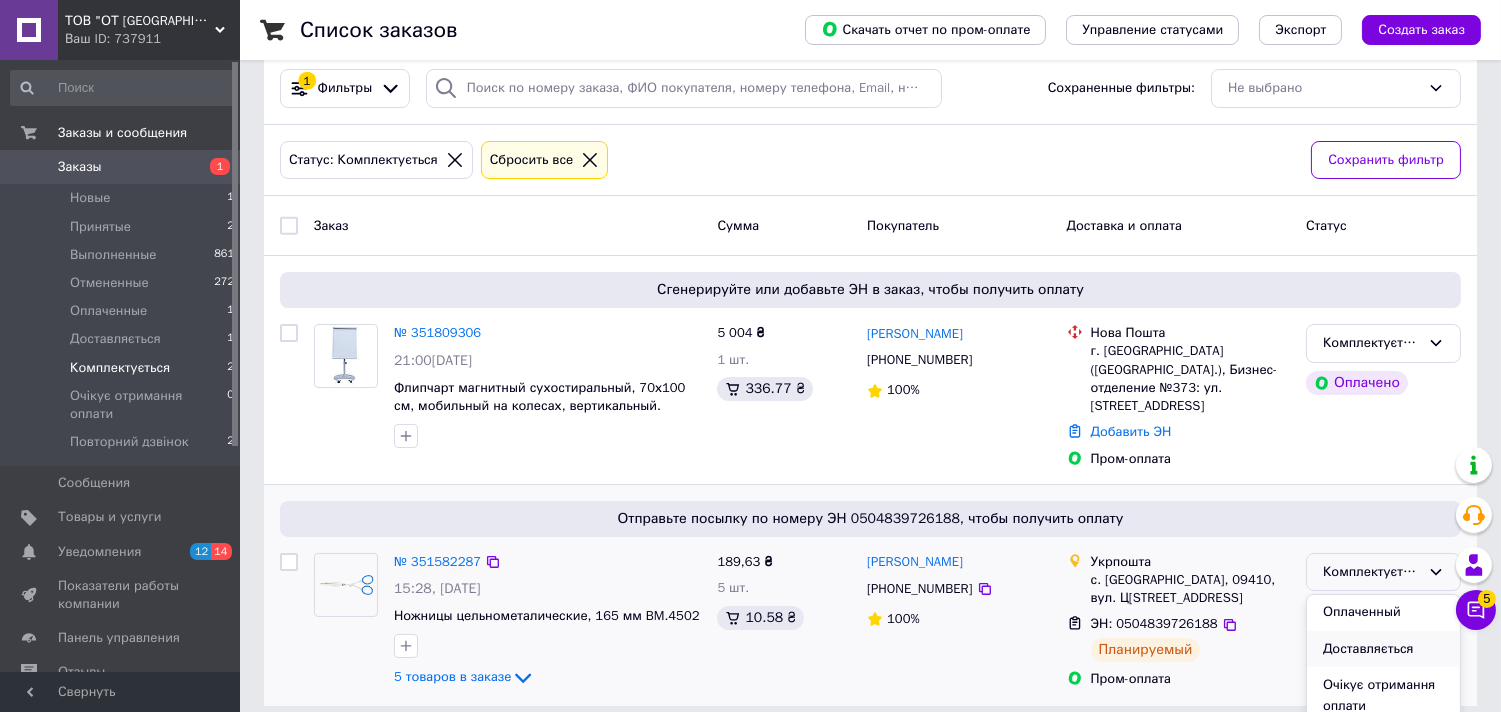 click on "Доставляється" at bounding box center (1383, 649) 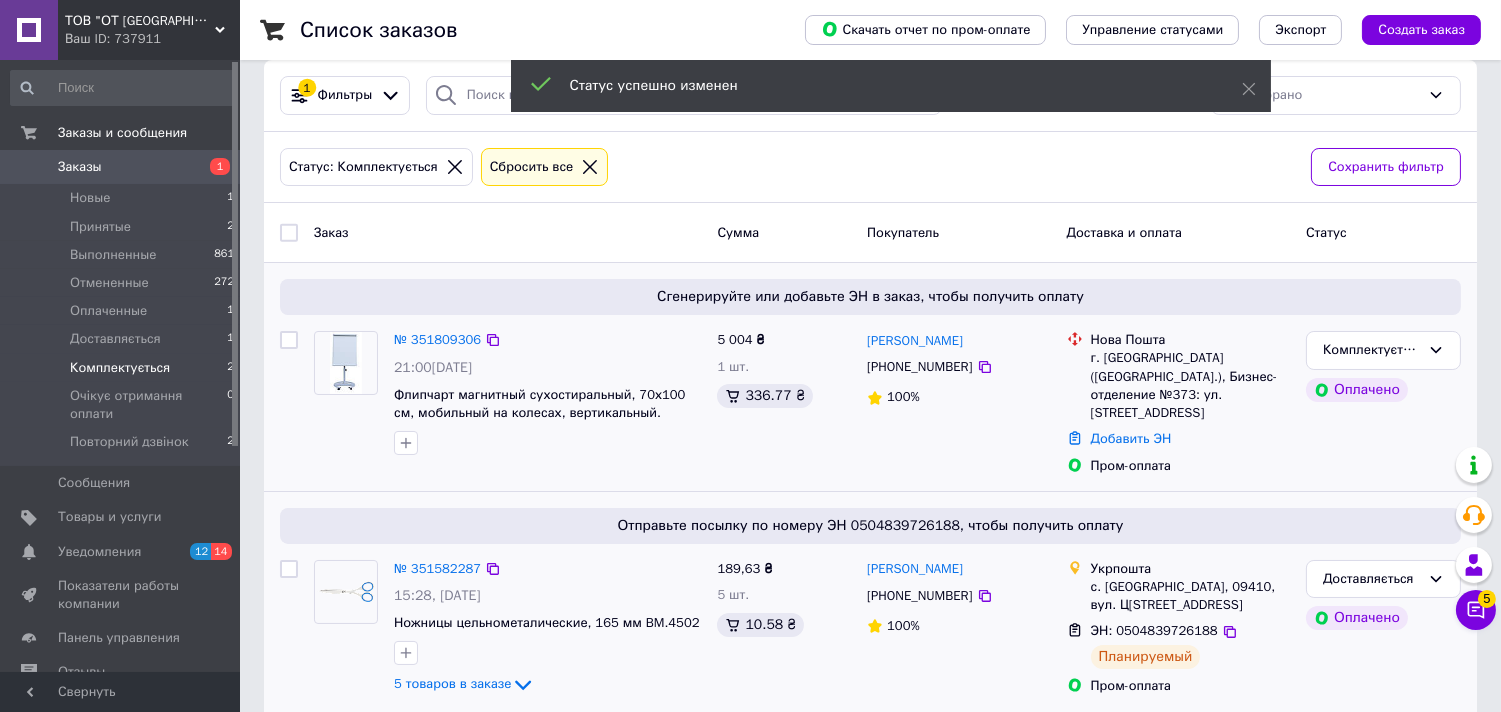 scroll, scrollTop: 31, scrollLeft: 0, axis: vertical 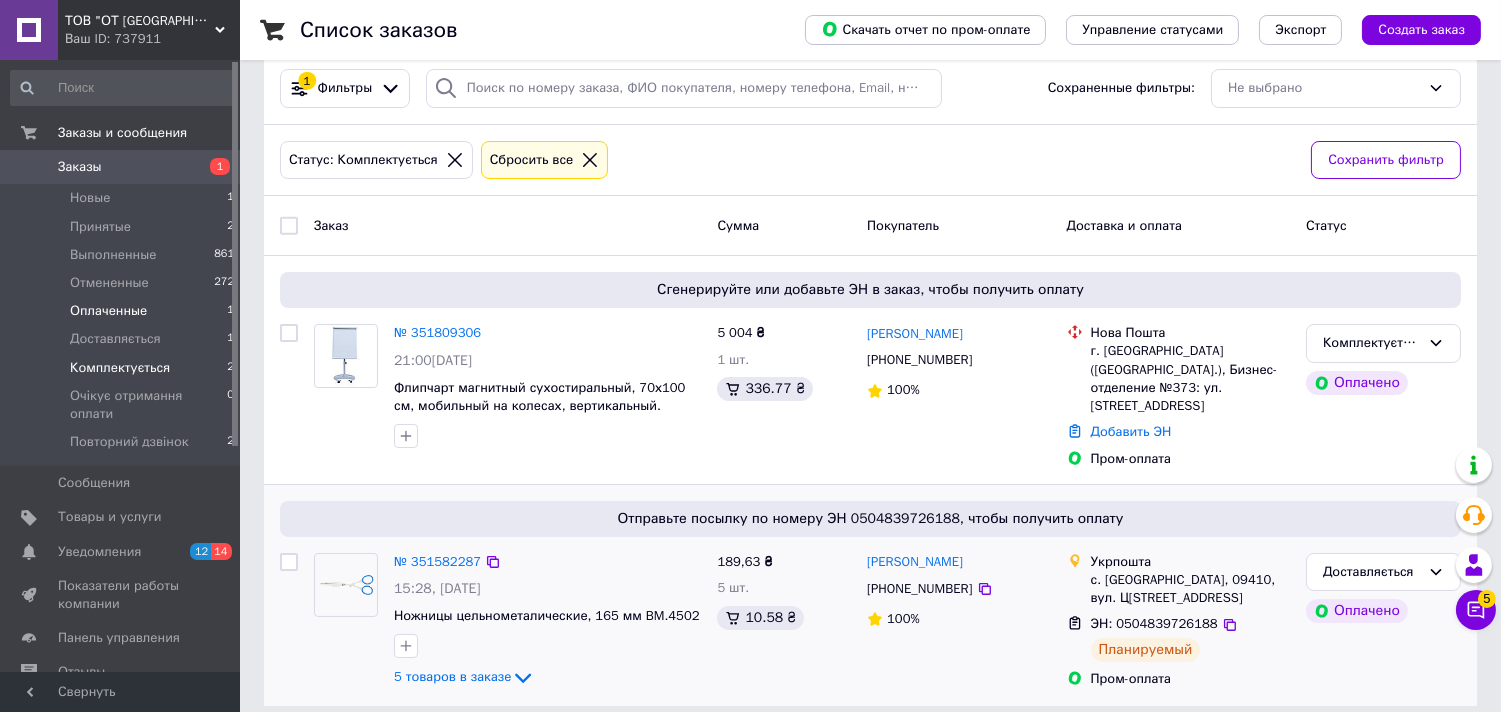 click on "Оплаченные 1" at bounding box center (123, 311) 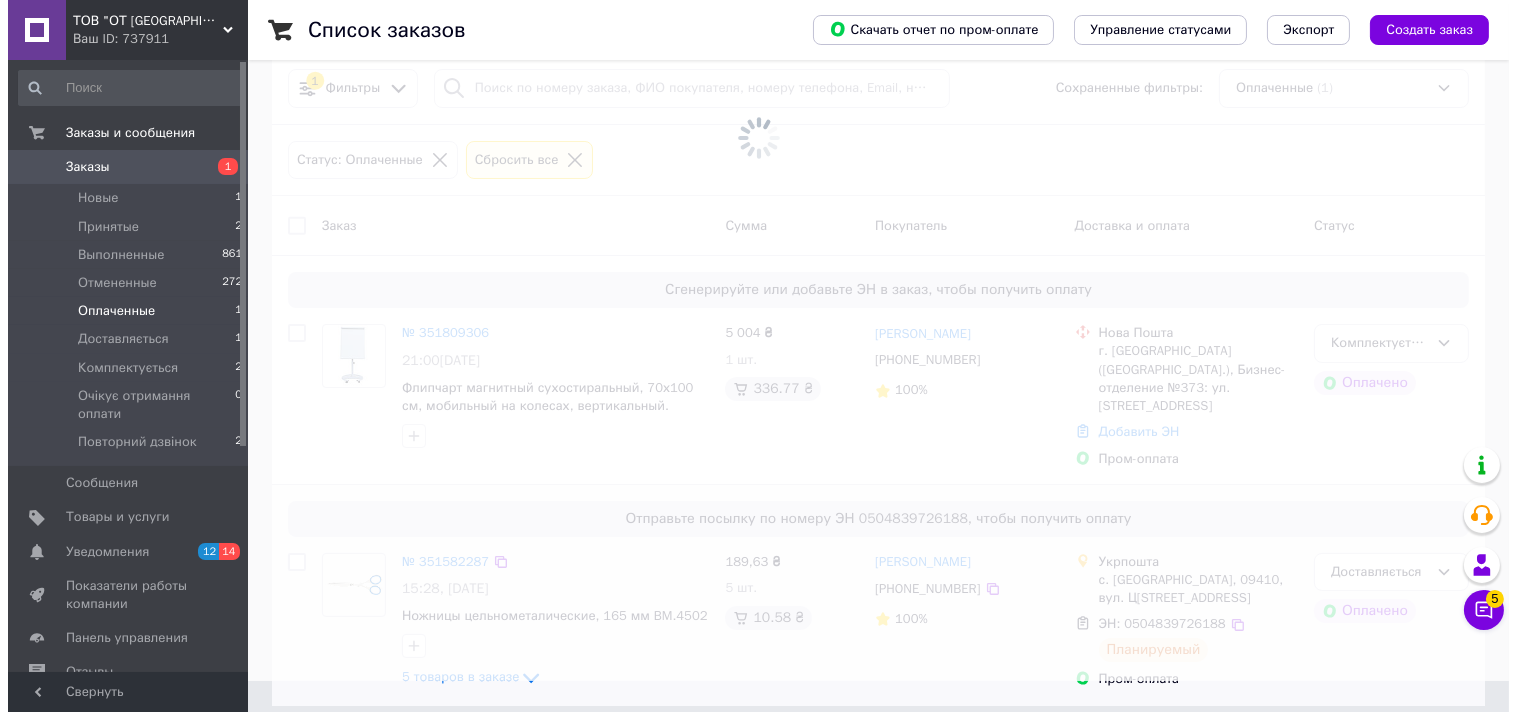 scroll, scrollTop: 0, scrollLeft: 0, axis: both 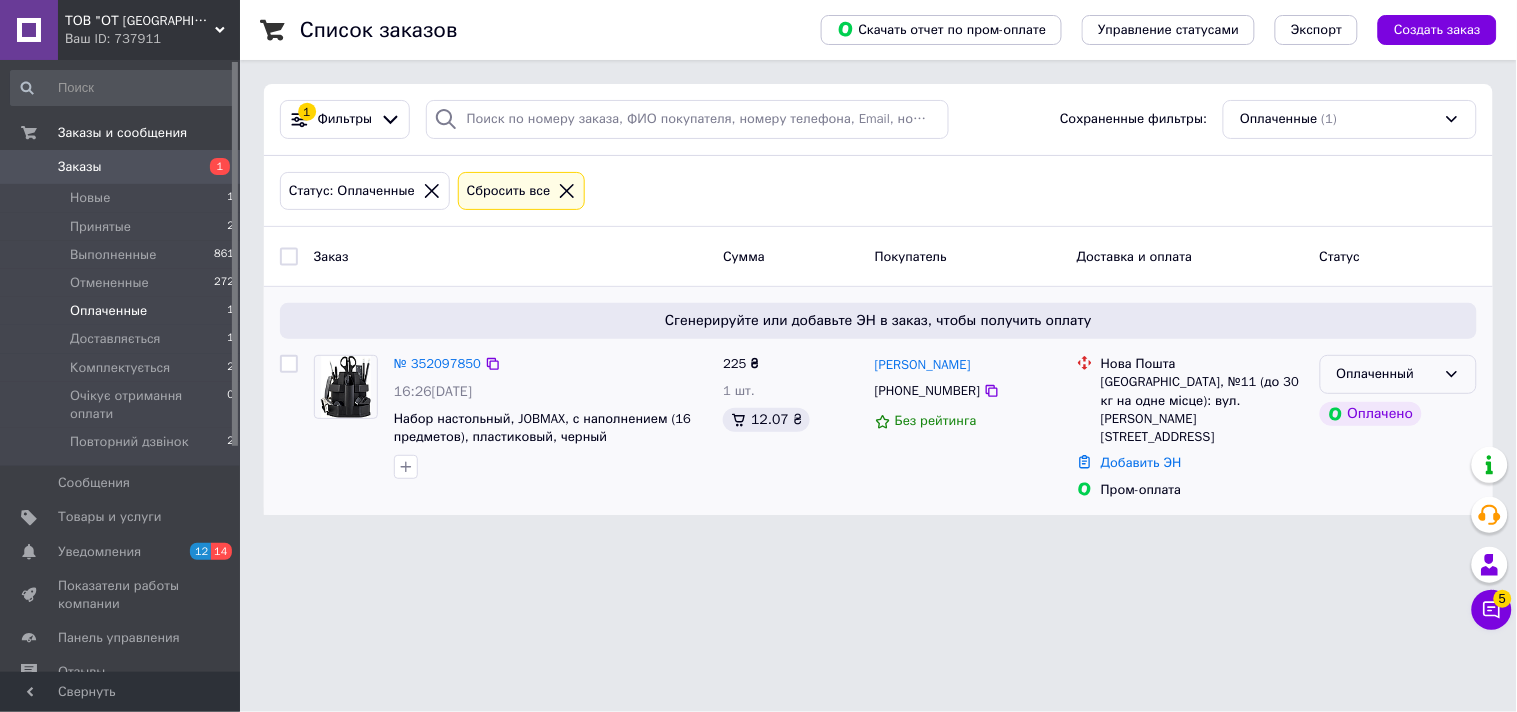 click 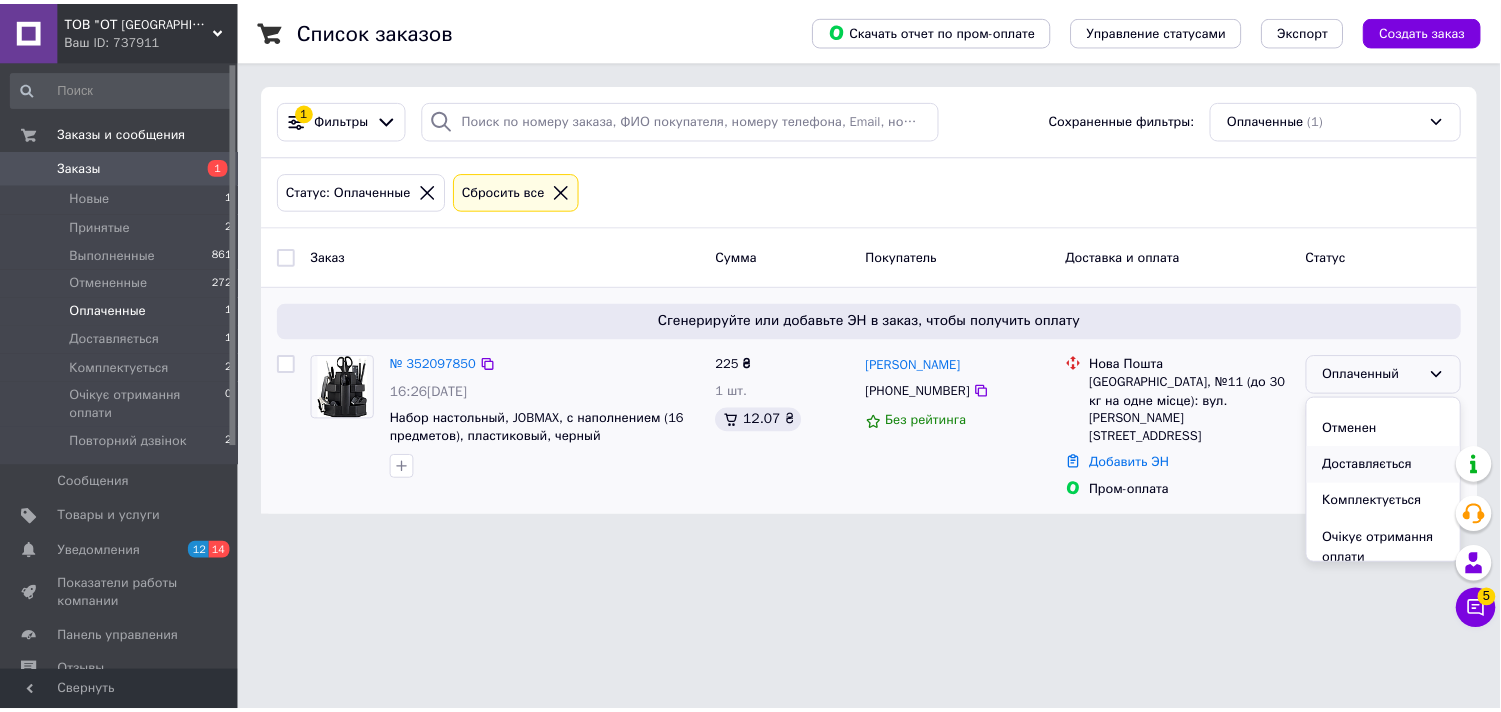 scroll, scrollTop: 110, scrollLeft: 0, axis: vertical 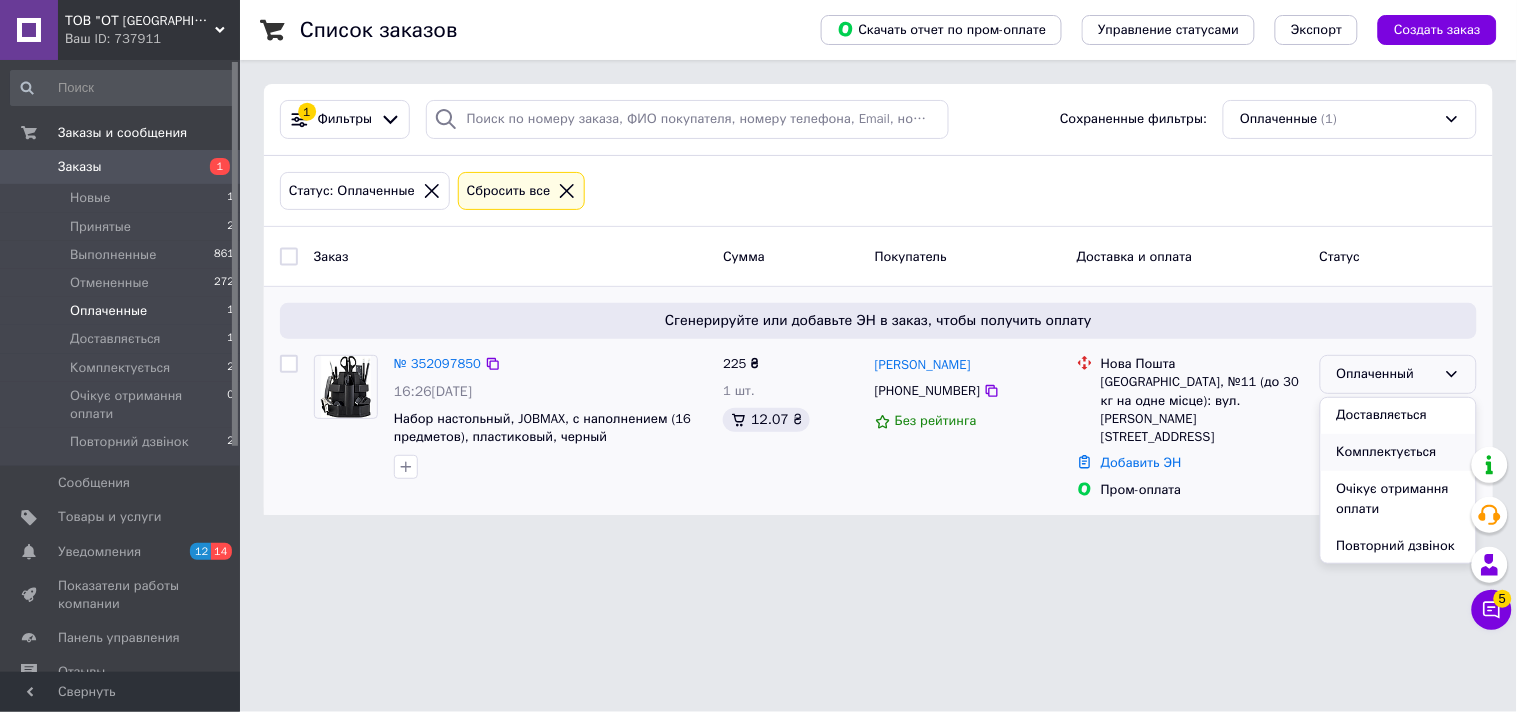 click on "Комплектується" at bounding box center (1398, 452) 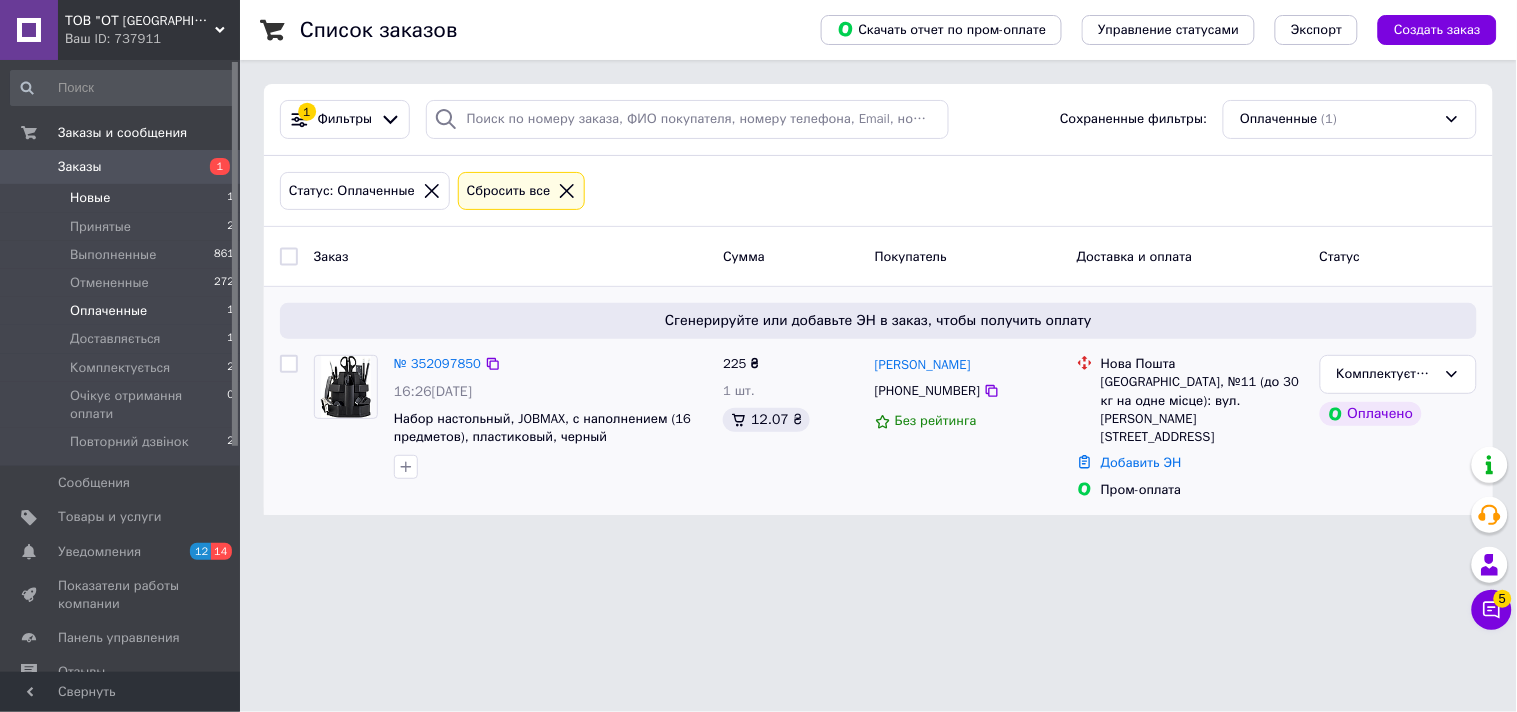 click on "Новые 1" at bounding box center (123, 198) 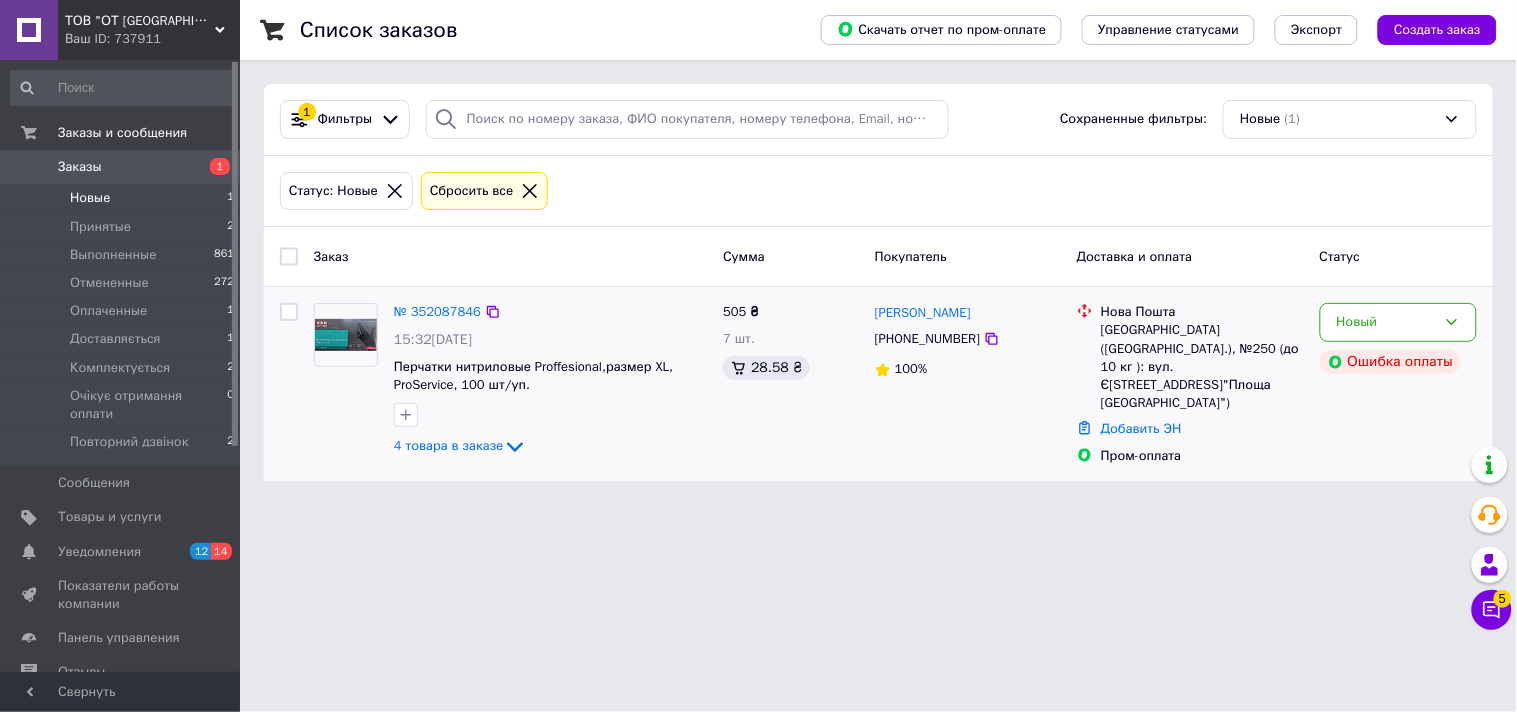 click on "4 товара в заказе" 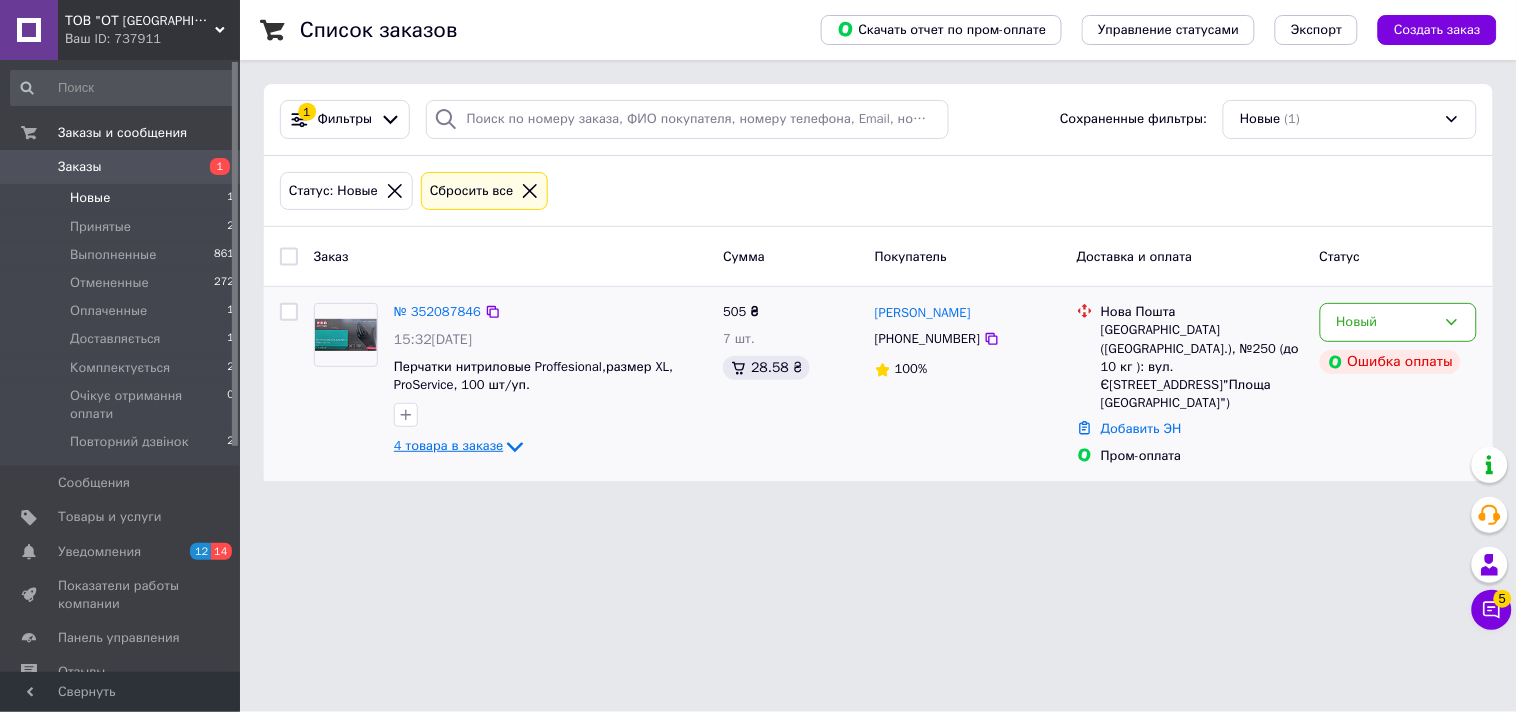click 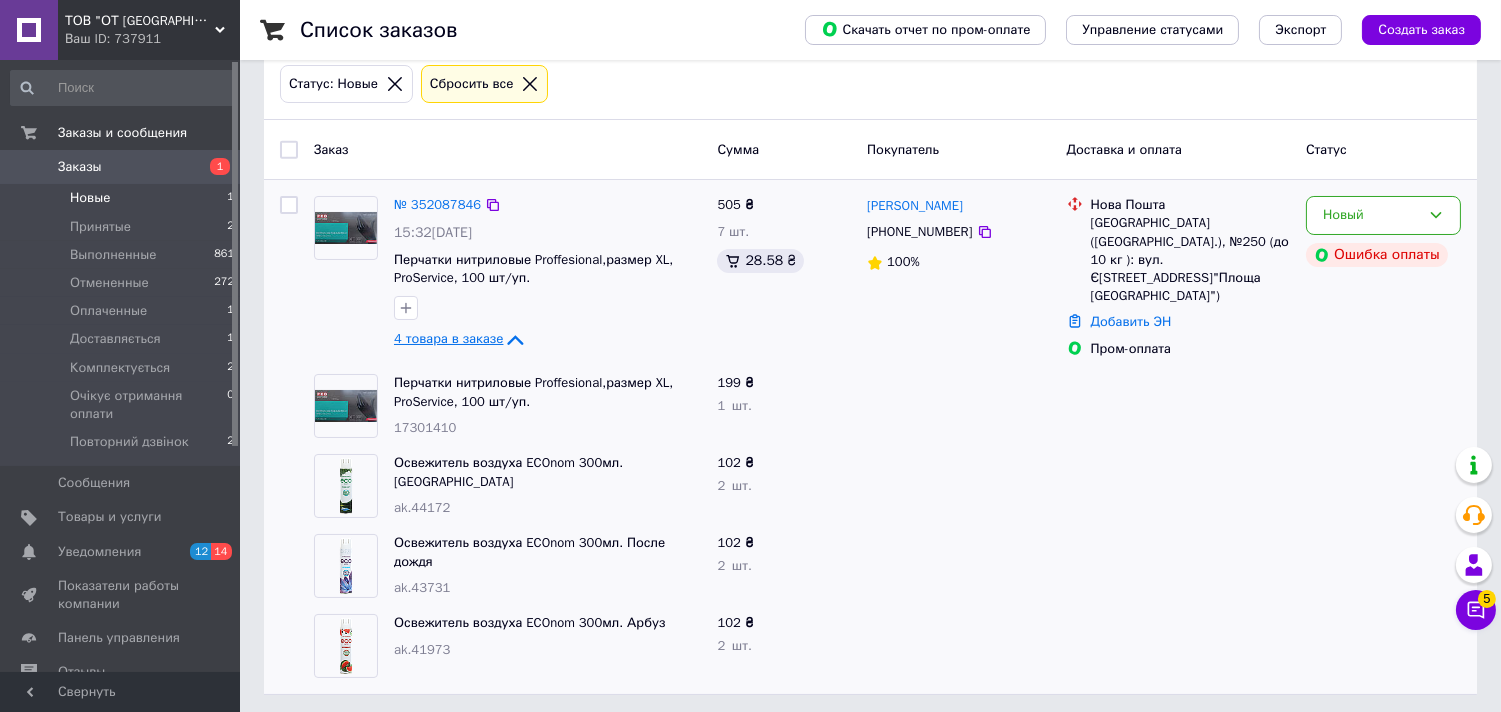scroll, scrollTop: 0, scrollLeft: 0, axis: both 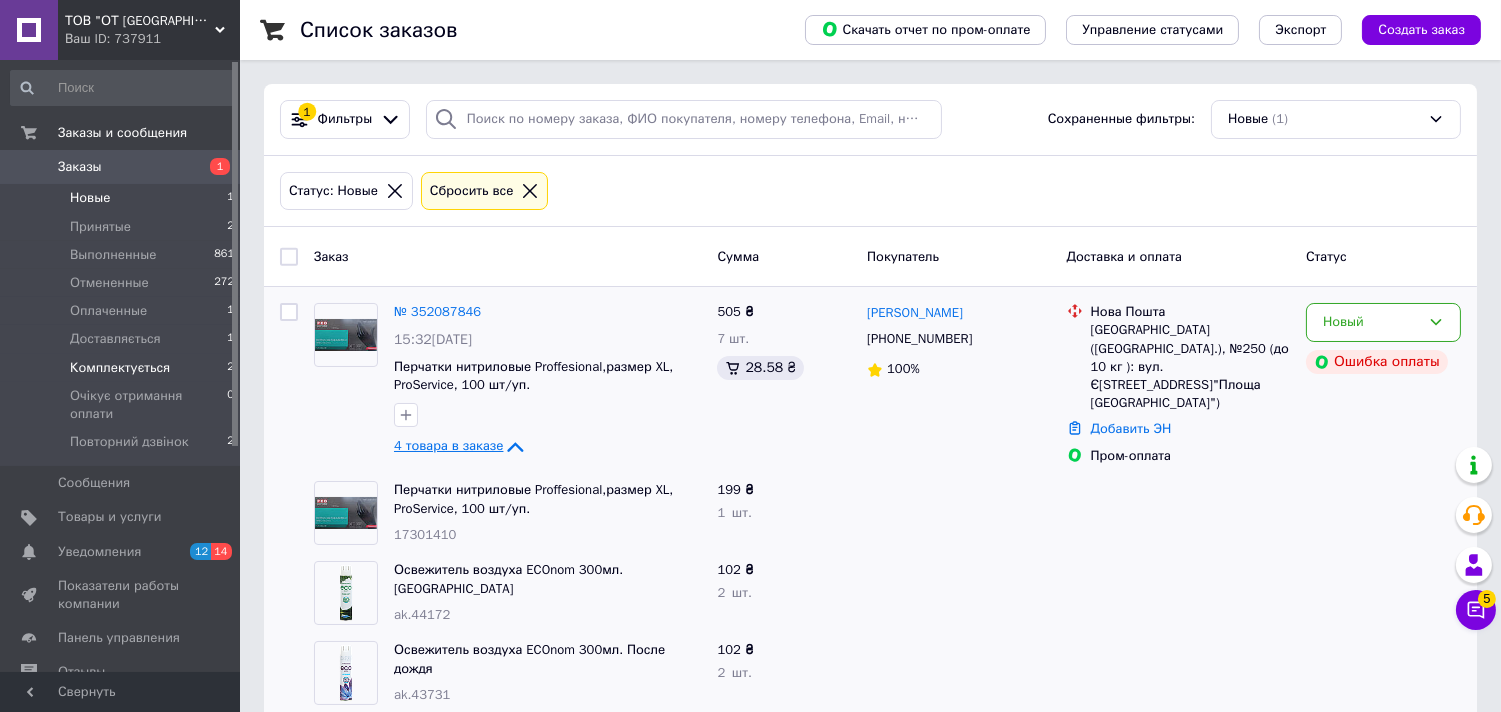 click on "Комплектується" at bounding box center (120, 368) 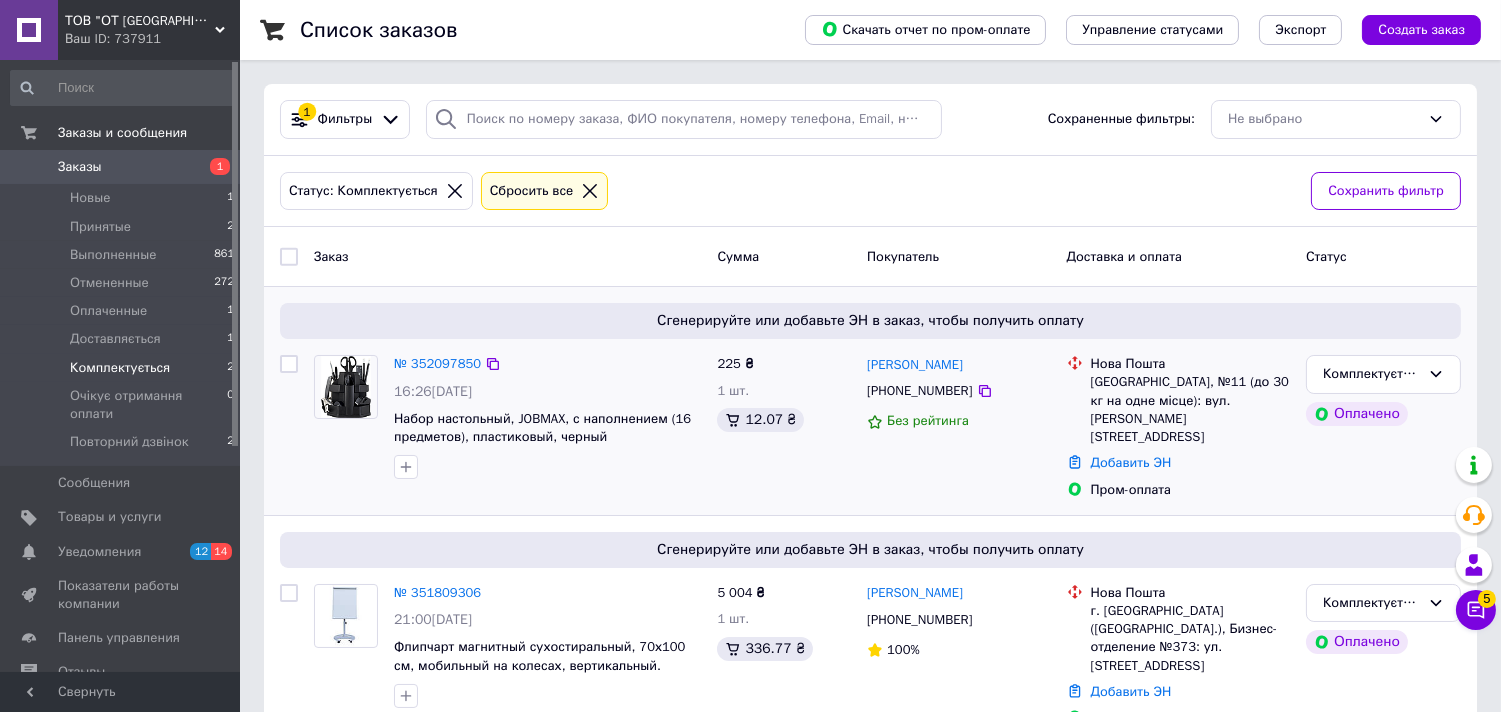 scroll, scrollTop: 20, scrollLeft: 0, axis: vertical 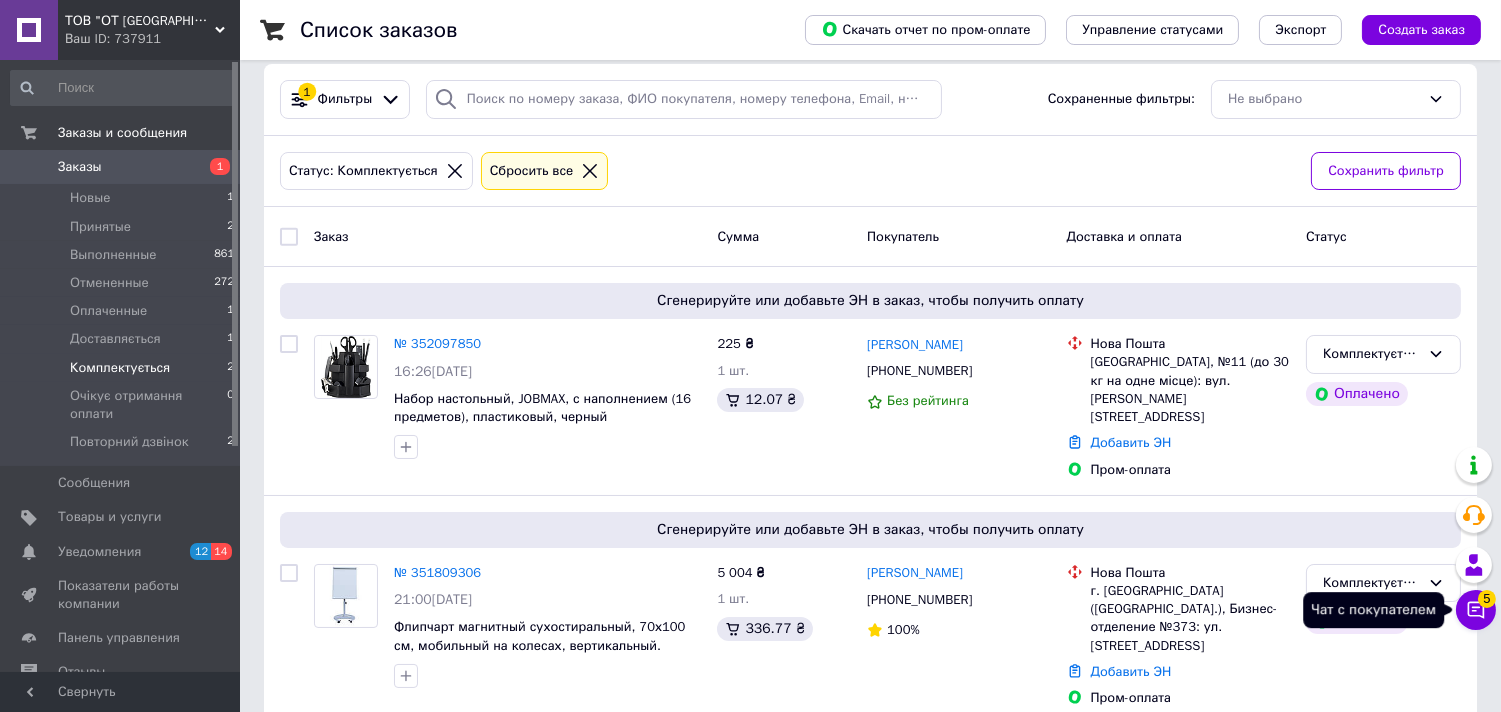 click 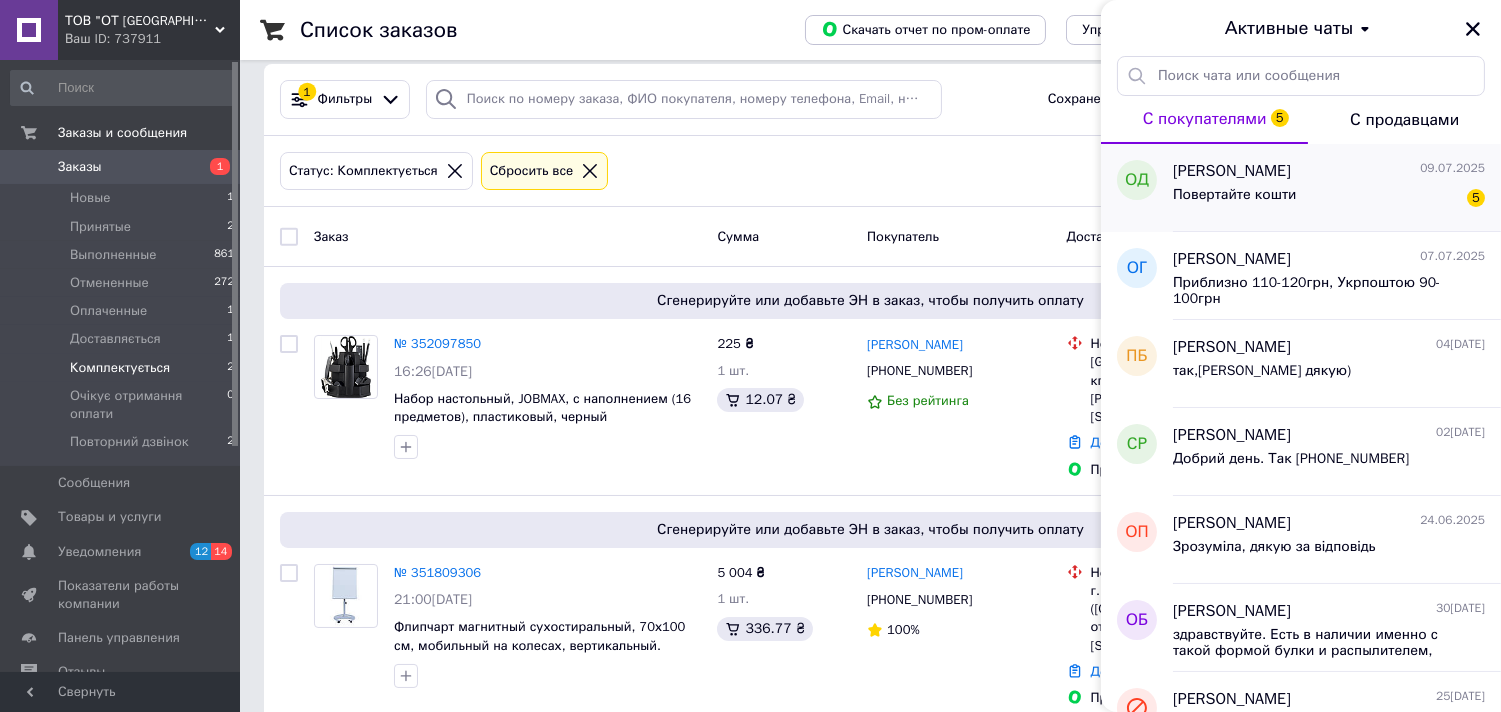 click on "Повертайте кошти 5" at bounding box center [1329, 199] 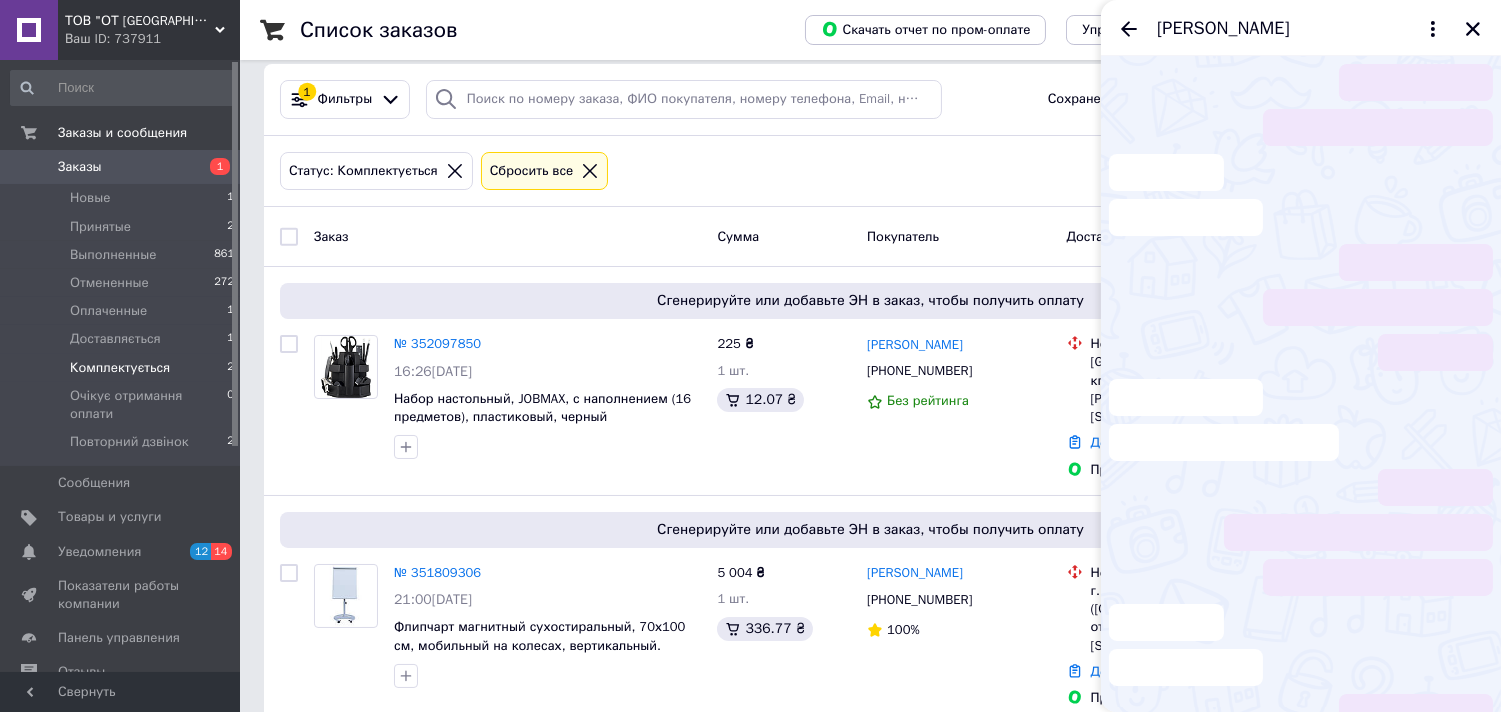 scroll, scrollTop: 233, scrollLeft: 0, axis: vertical 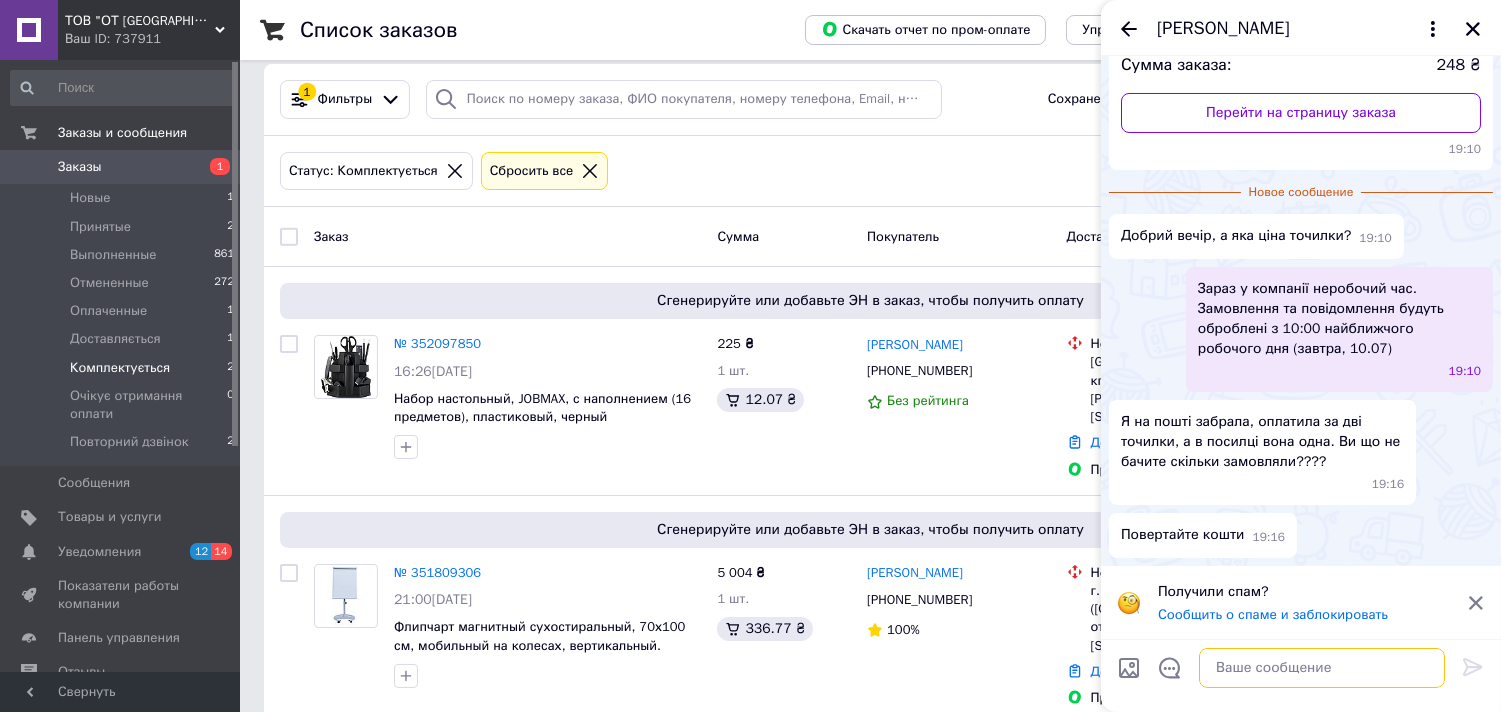 click at bounding box center [1322, 668] 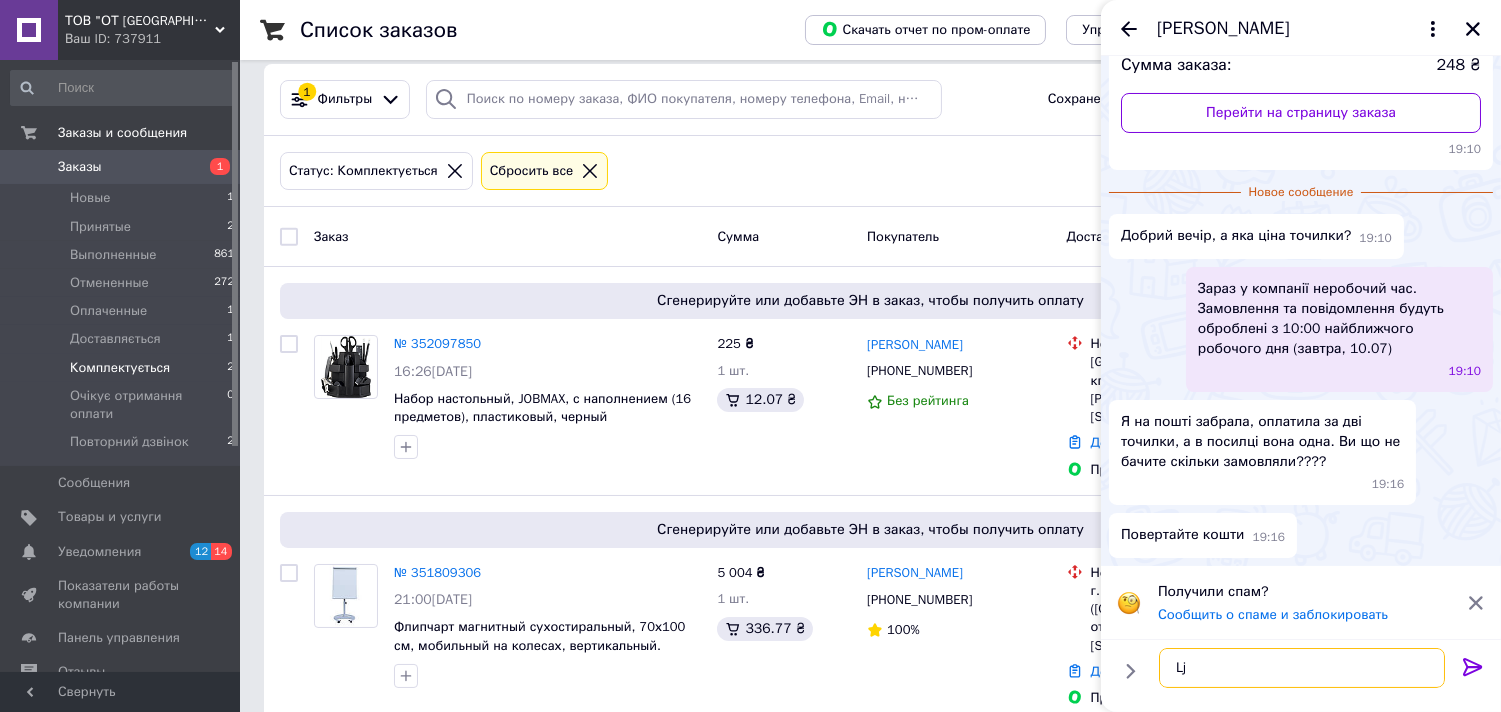 type on "L" 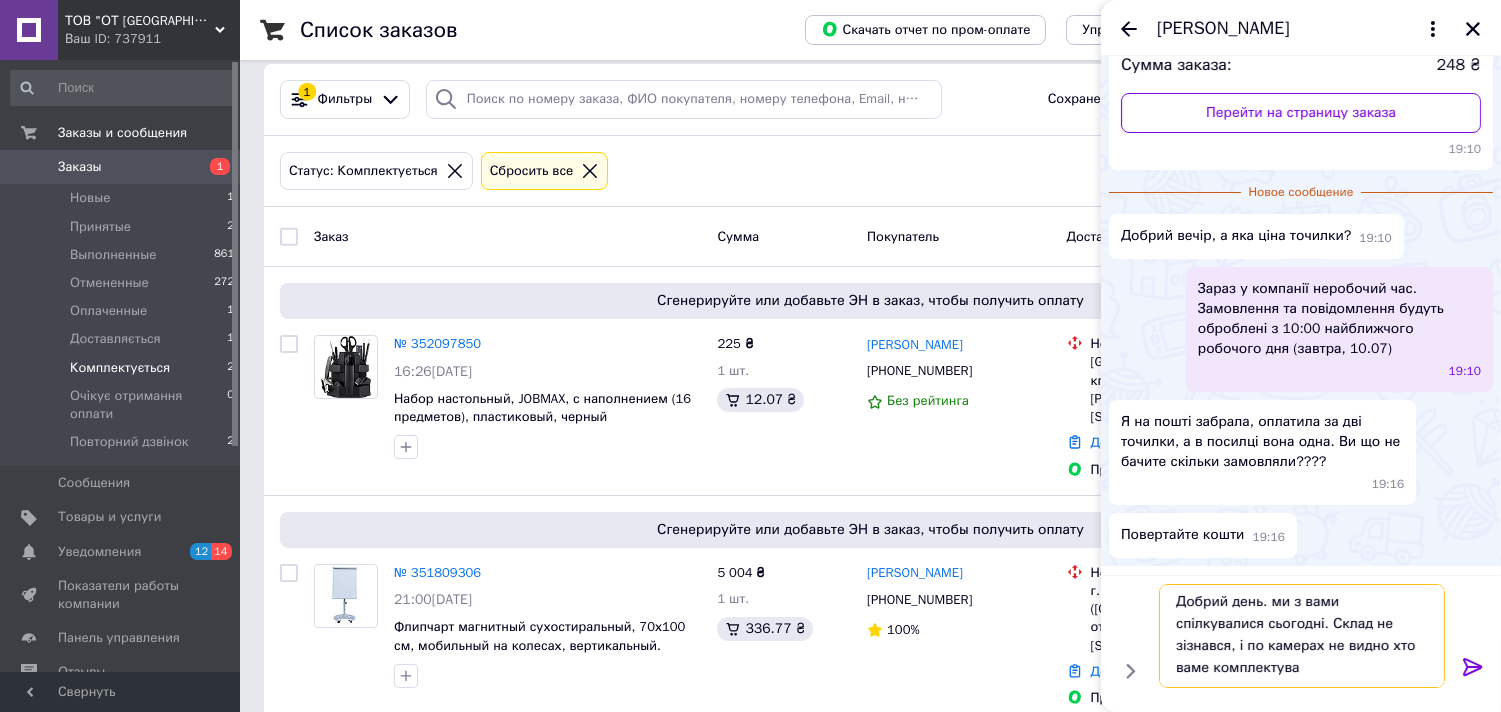 scroll, scrollTop: 2, scrollLeft: 0, axis: vertical 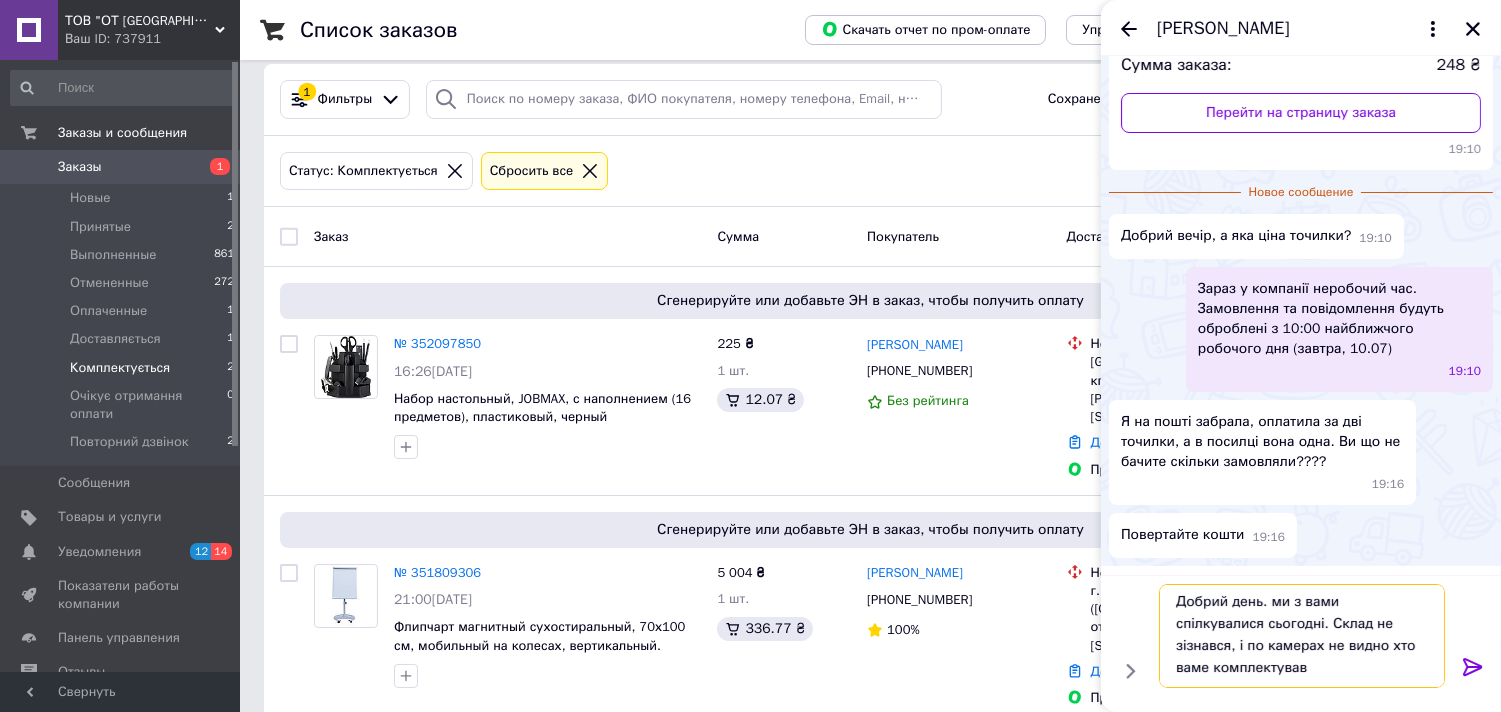 click on "Добрий день. ми з вами спілкувалися сьогодні. Склад не зізнався, і по камерах не видно хто ваме комплектував" at bounding box center [1302, 636] 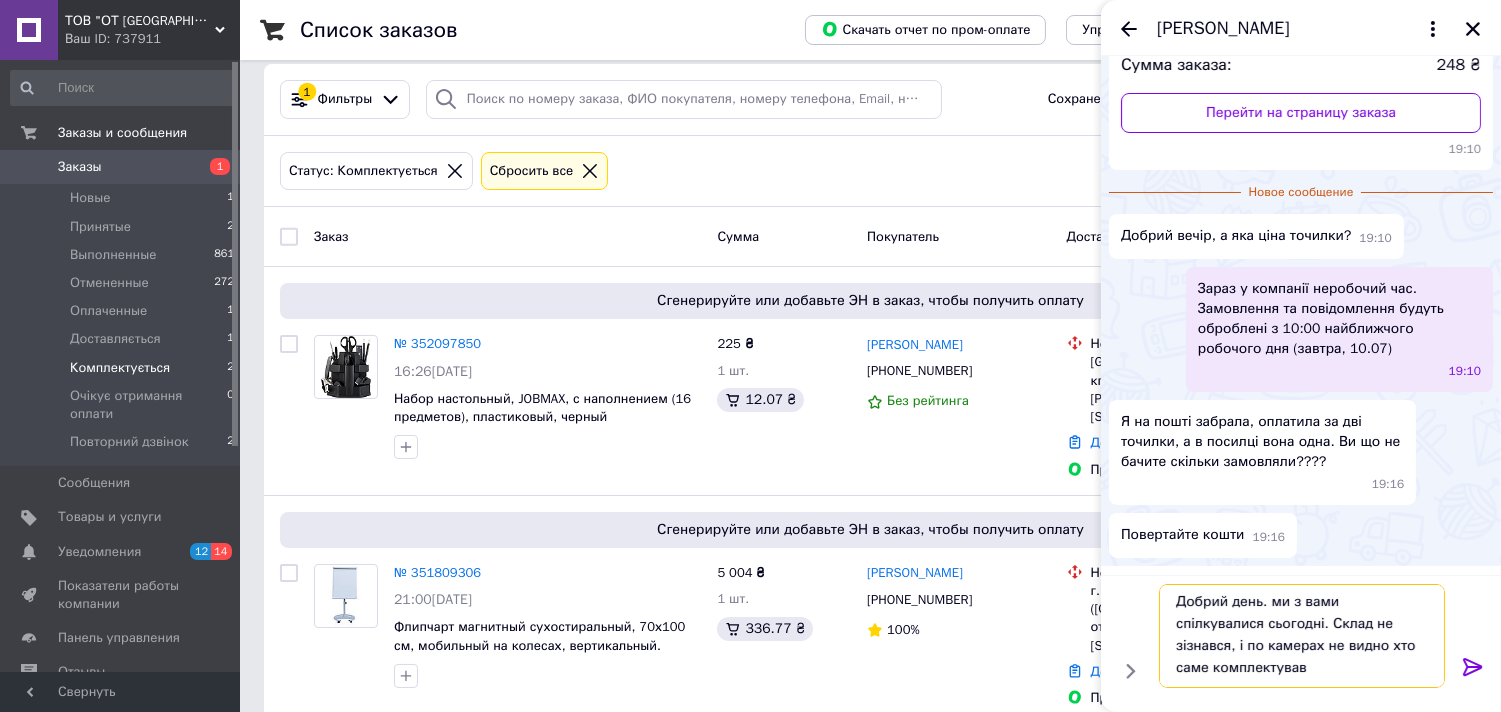 click on "Добрий день. ми з вами спілкувалися сьогодні. Склад не зізнався, і по камерах не видно хто саме комплектував" at bounding box center [1302, 636] 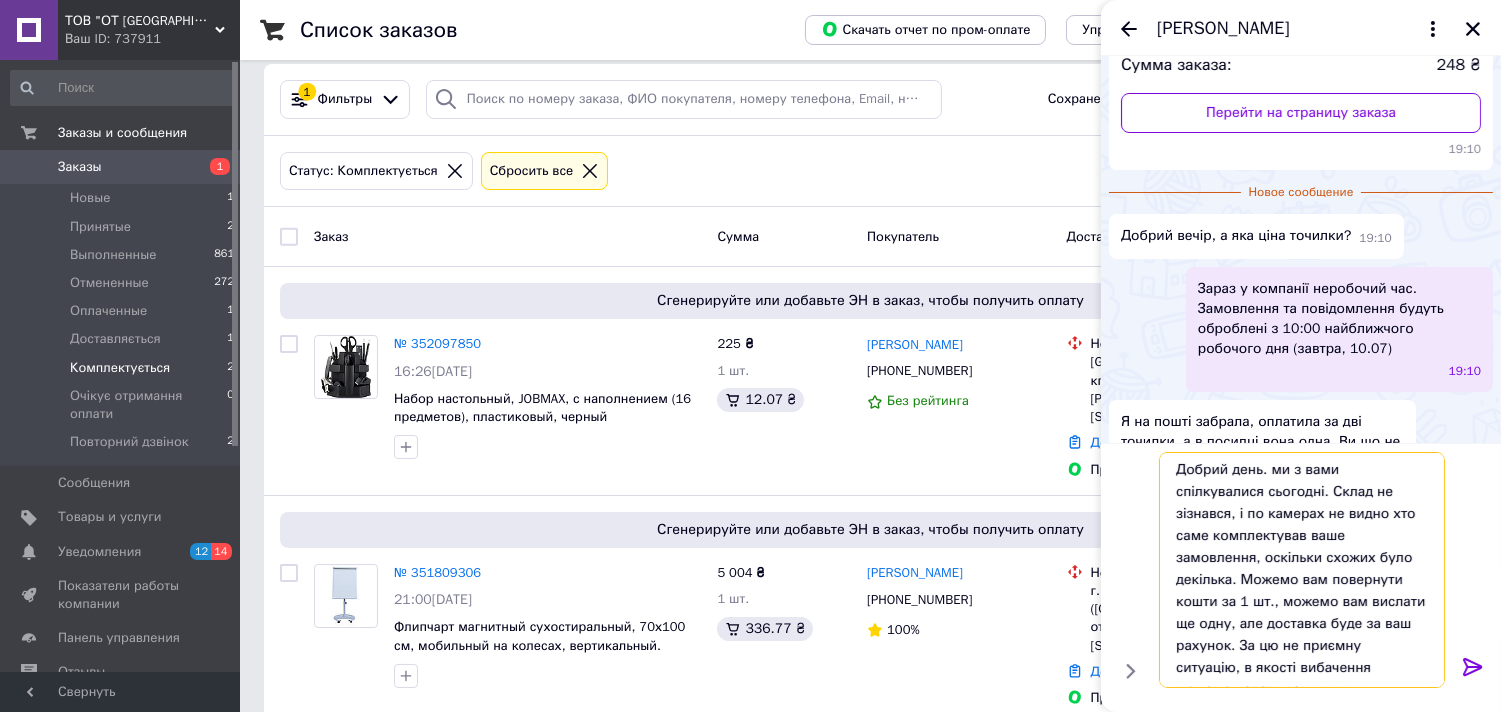 scroll, scrollTop: 15, scrollLeft: 0, axis: vertical 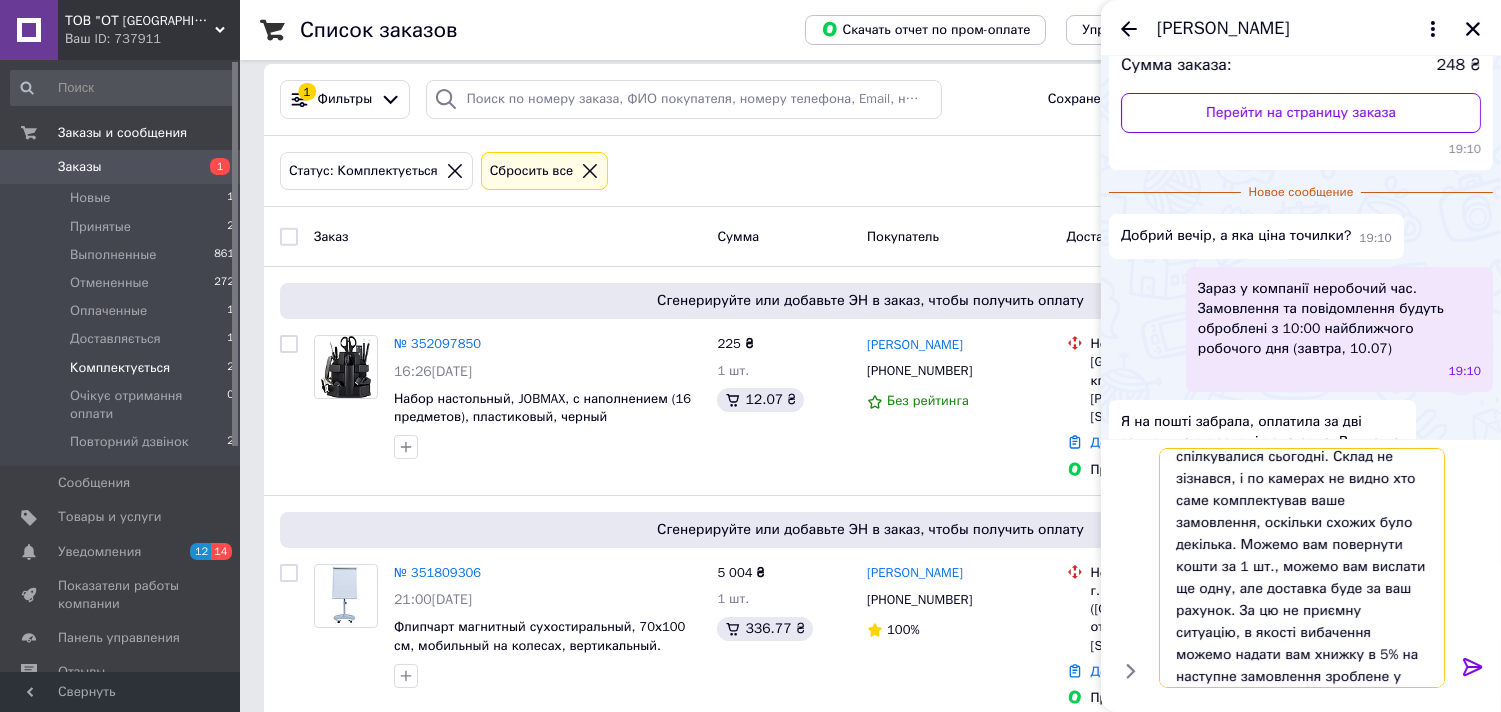 paste on "[URL][DOMAIN_NAME]" 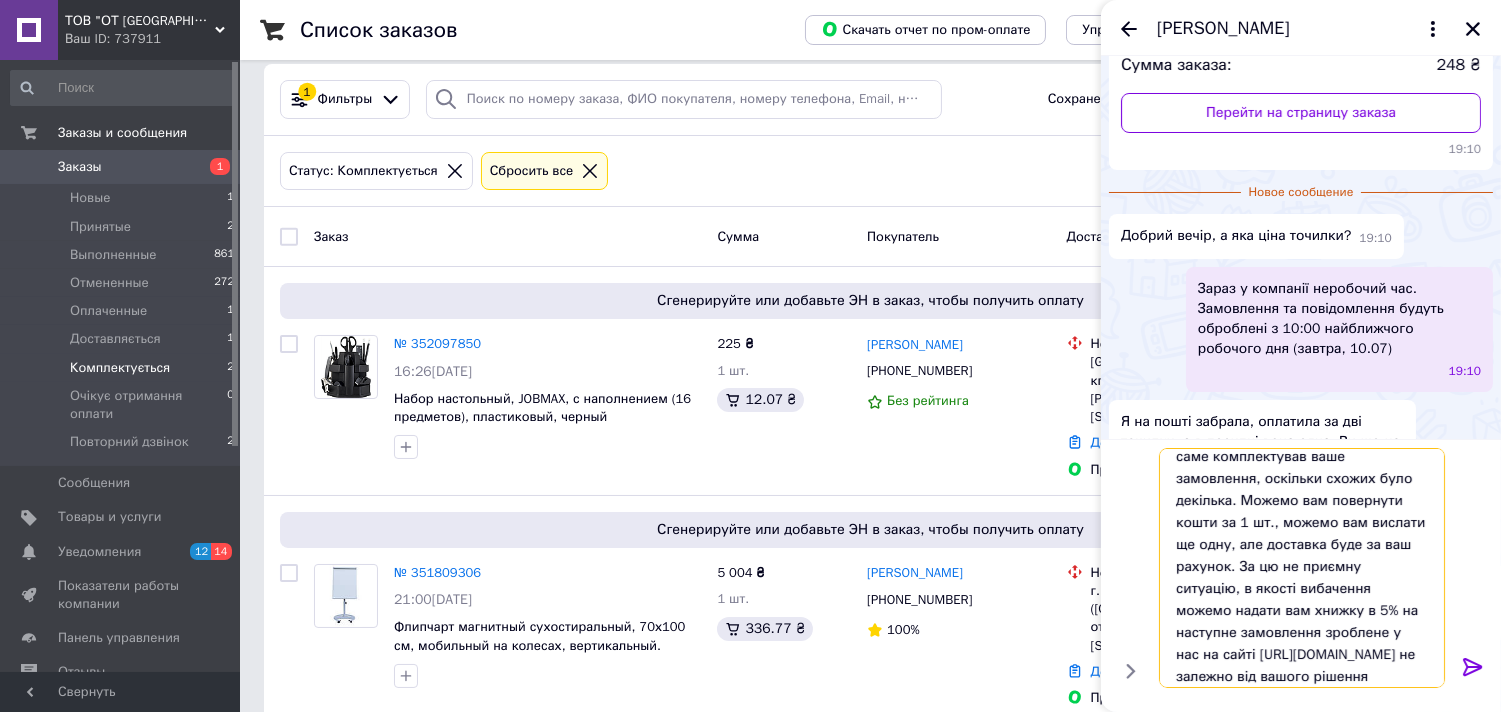 scroll, scrollTop: 98, scrollLeft: 0, axis: vertical 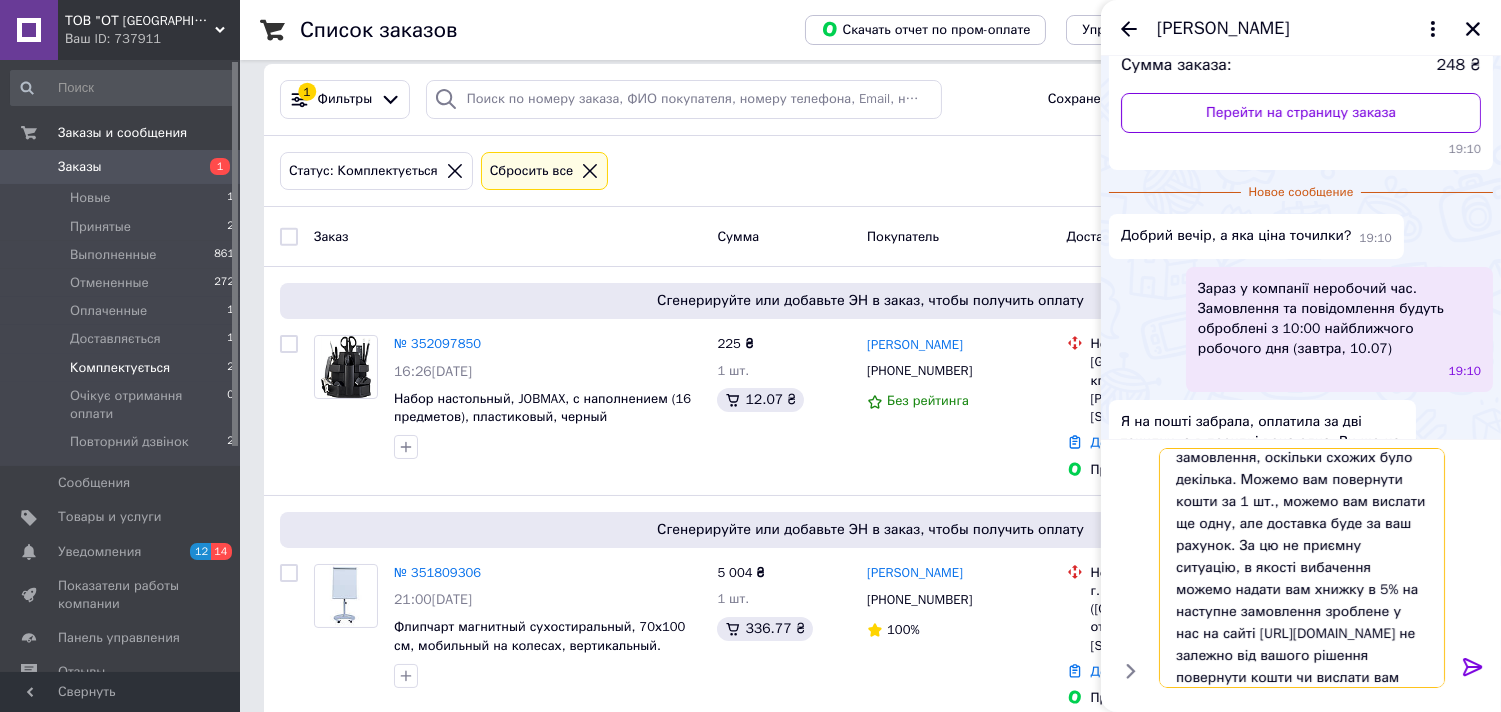 type on "Добрий день. ми з вами спілкувалися сьогодні. Склад не зізнався, і по камерах не видно хто саме комплектував ваше замовлення, оскільки схожих було декілька. Можемо вам повернути кошти за 1 шт., можемо вам вислати ще одну, але доставка буде за ваш рахунок. За цю не приємну ситуацію, в якості вибачення можемо надати вам хнижку в 5% на наступне замовлення зроблене у нас на сайті [URL][DOMAIN_NAME] не залежно від вашого рішення повернути кошти чи вислати вам чинку." 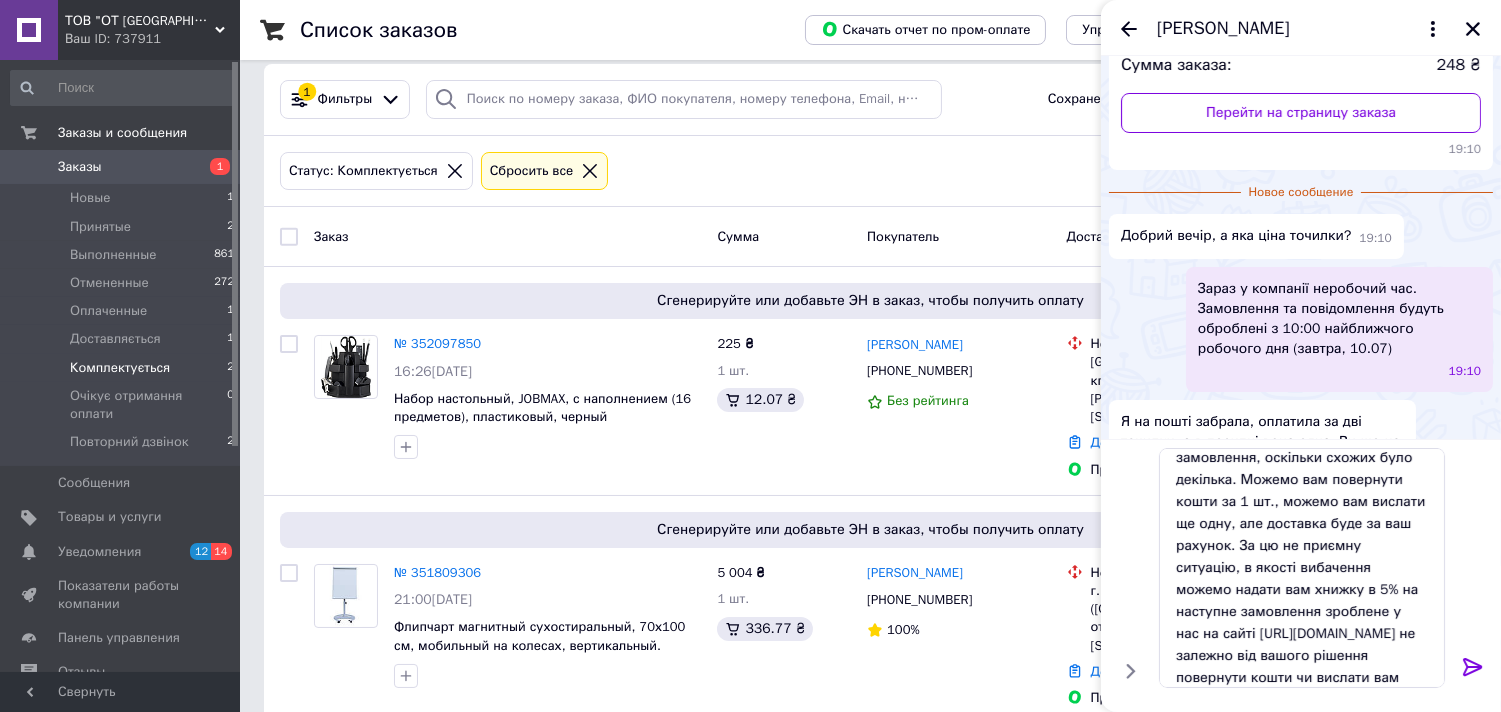 click 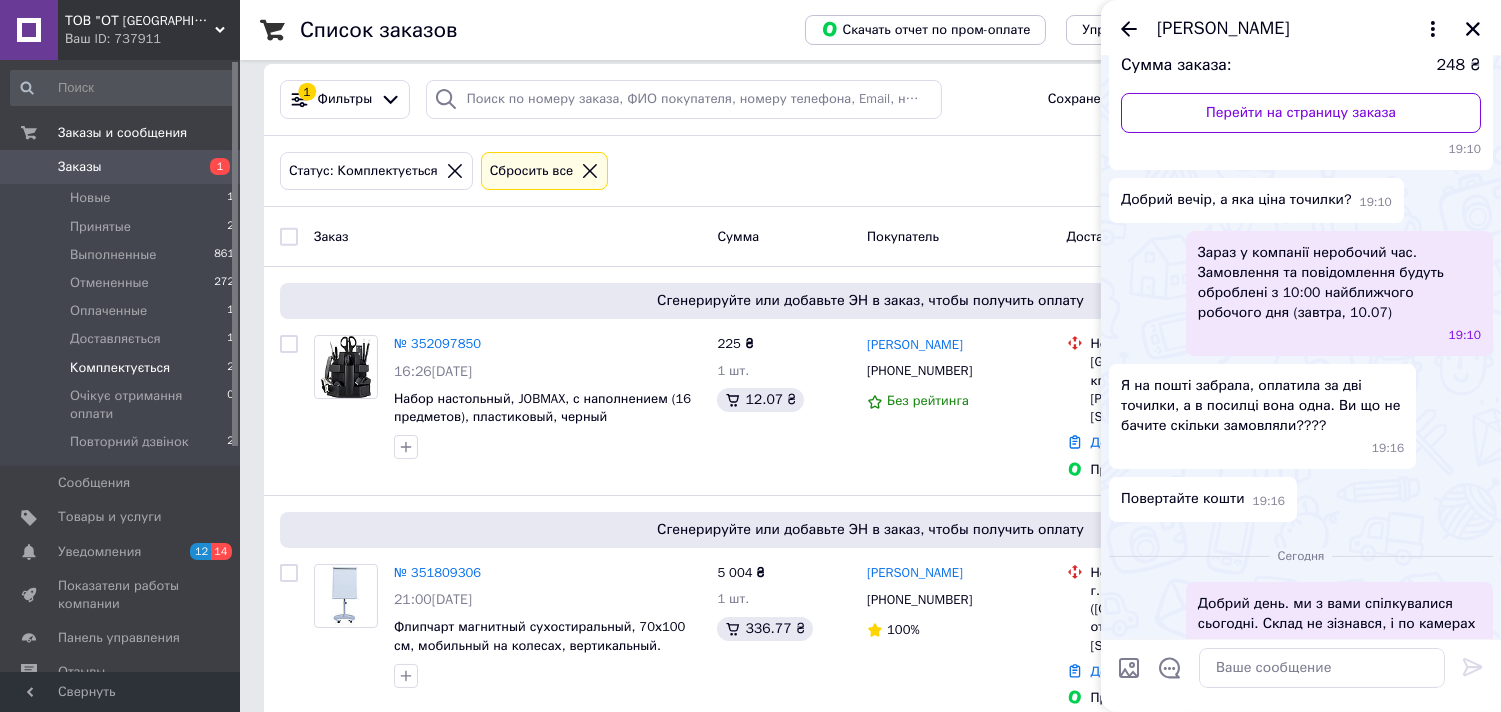 scroll, scrollTop: 0, scrollLeft: 0, axis: both 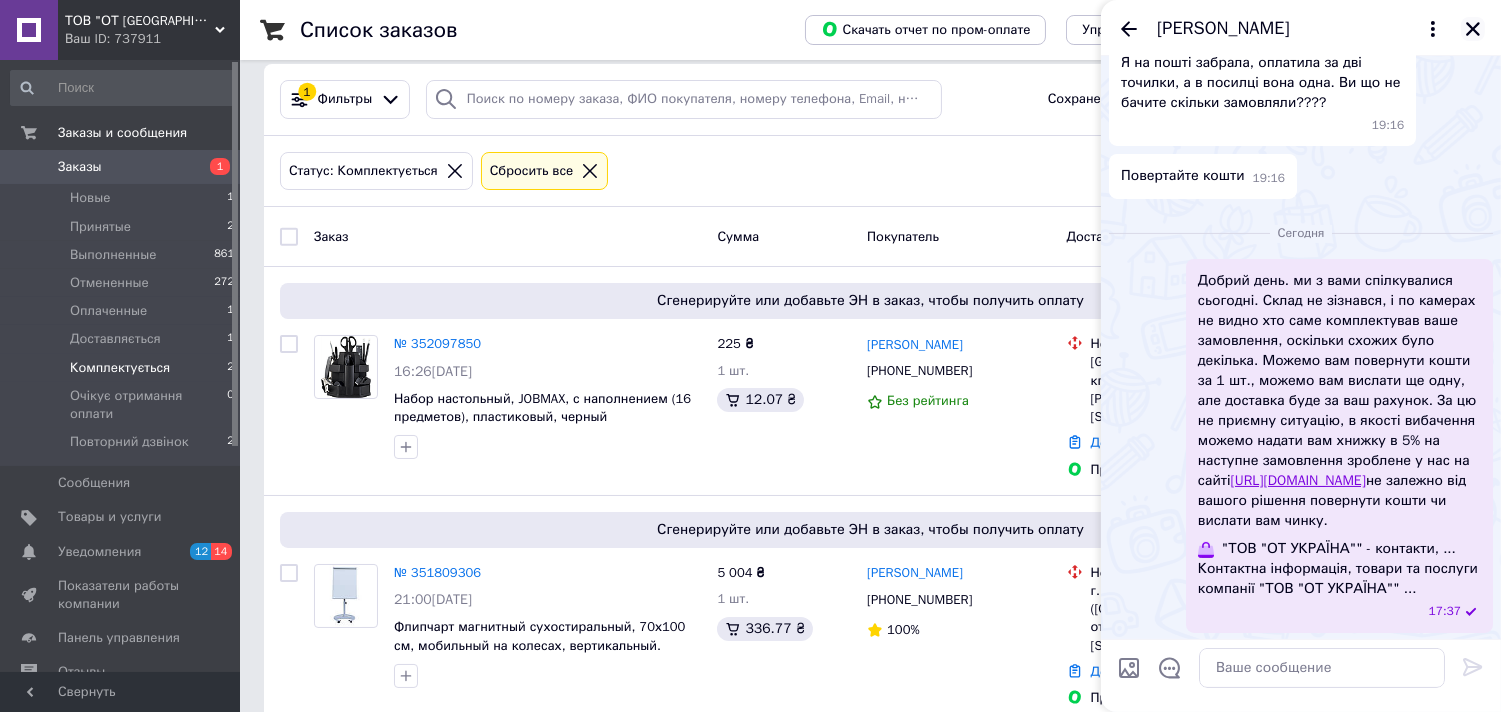 click 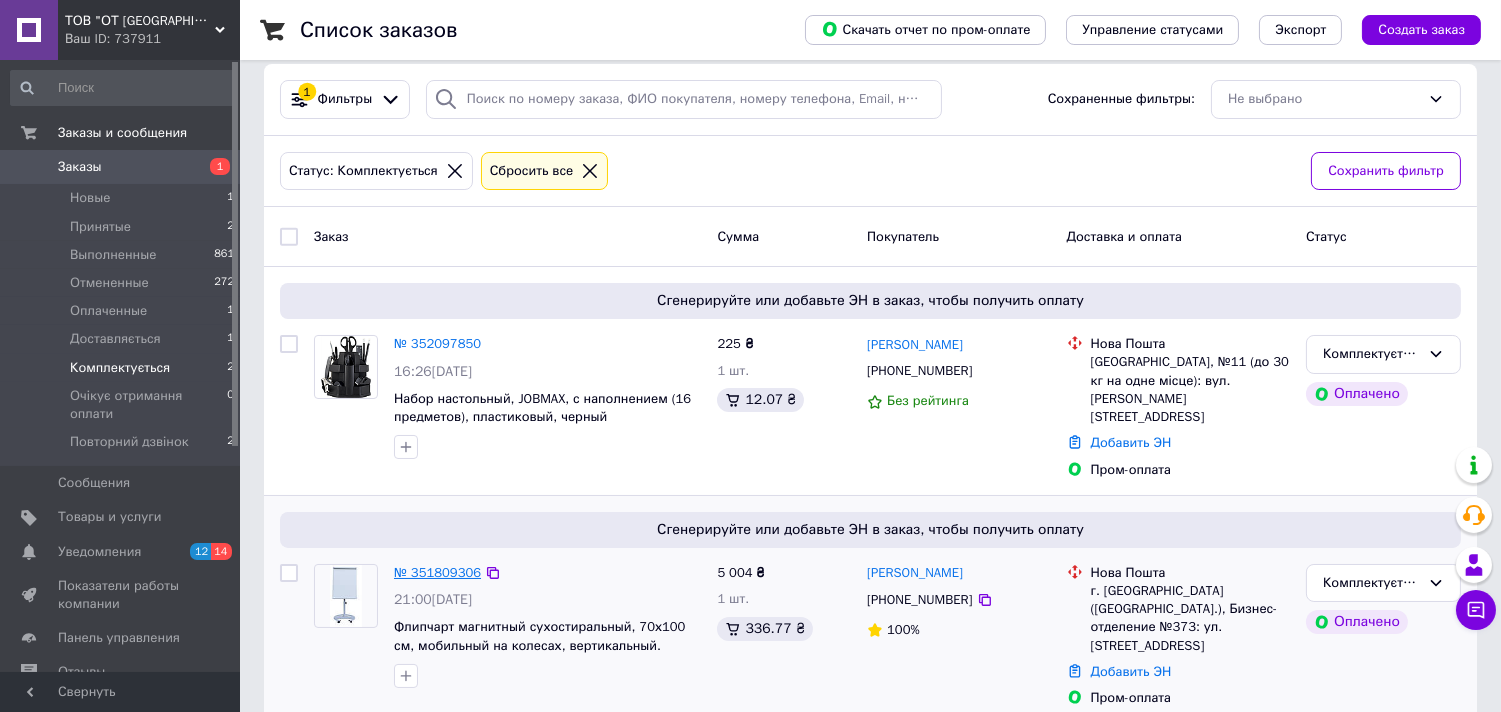 click on "№ 351809306" at bounding box center [437, 572] 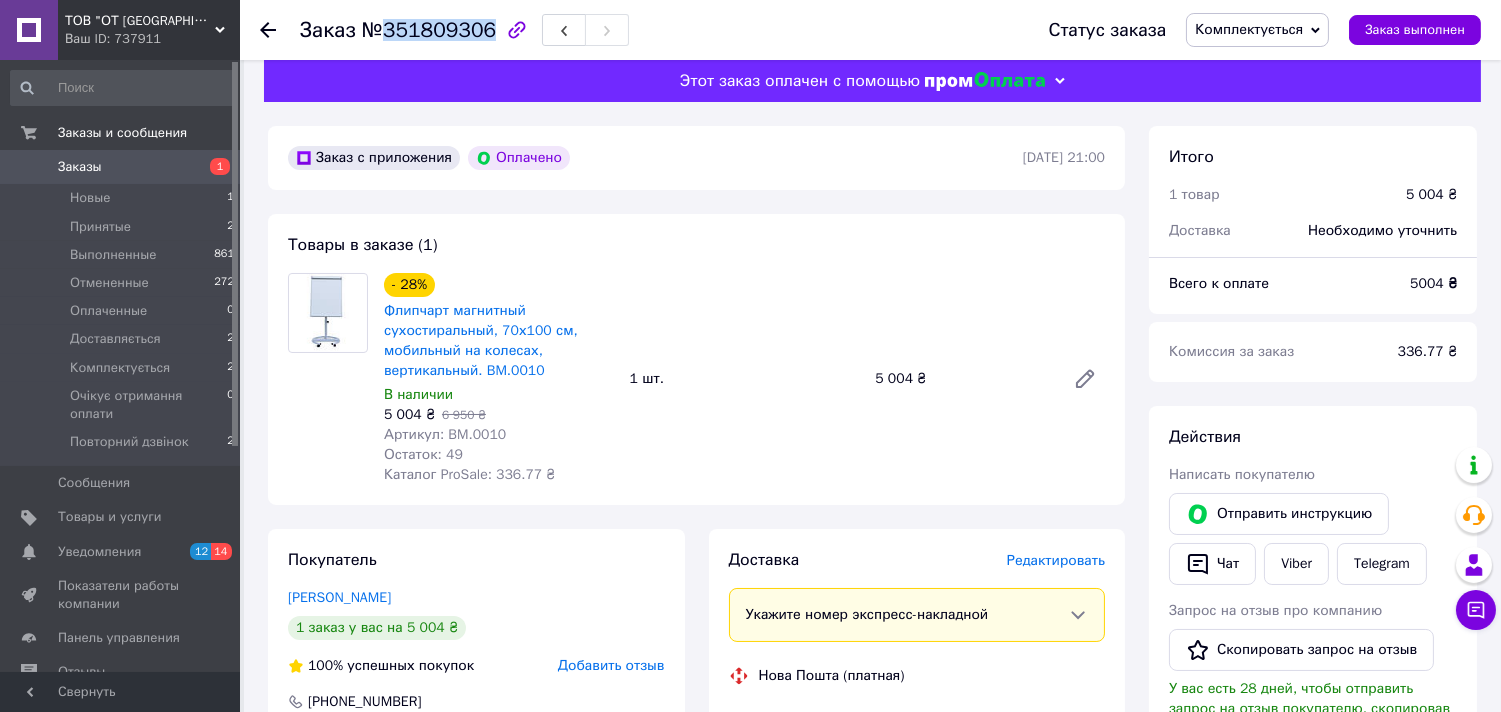 drag, startPoint x: 383, startPoint y: 31, endPoint x: 481, endPoint y: 27, distance: 98.0816 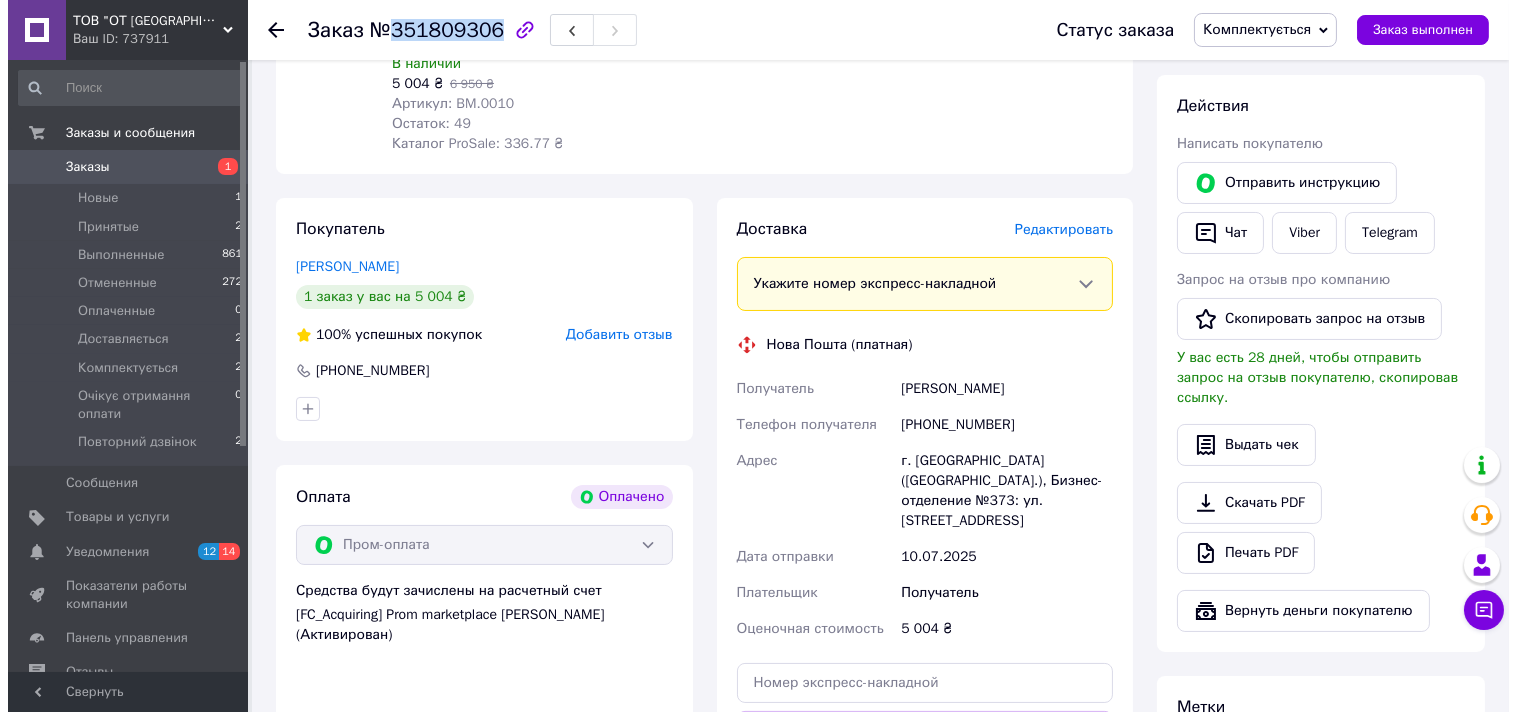 scroll, scrollTop: 353, scrollLeft: 0, axis: vertical 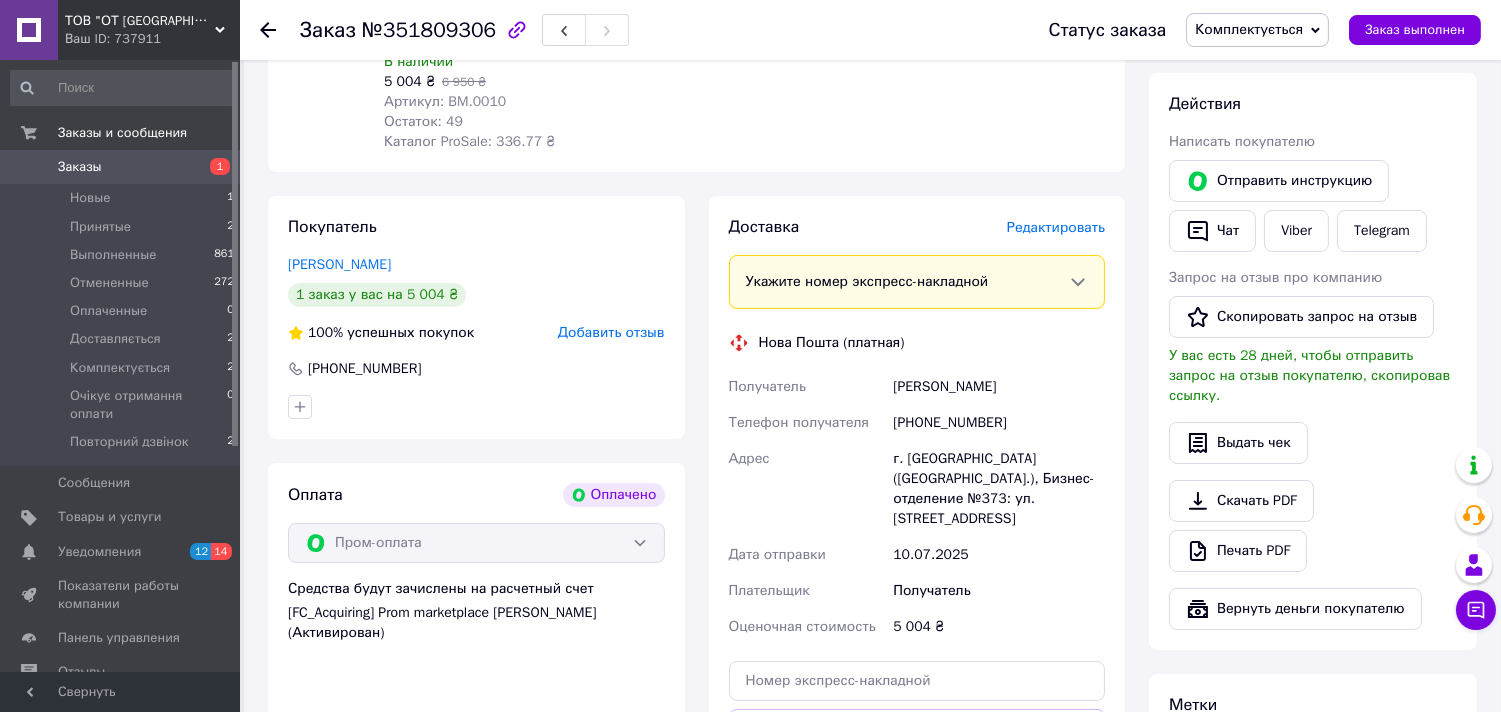 click on "Редактировать" at bounding box center [1056, 227] 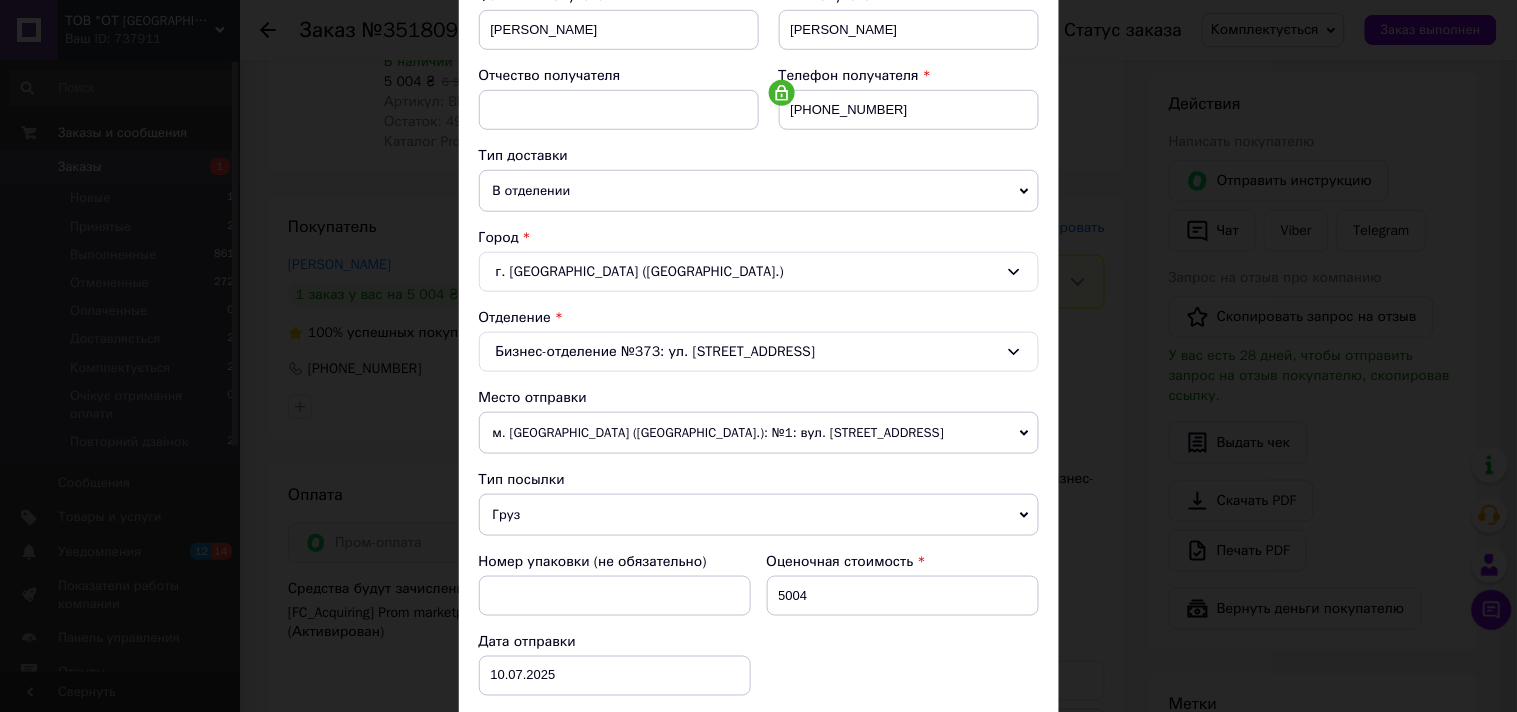 scroll, scrollTop: 333, scrollLeft: 0, axis: vertical 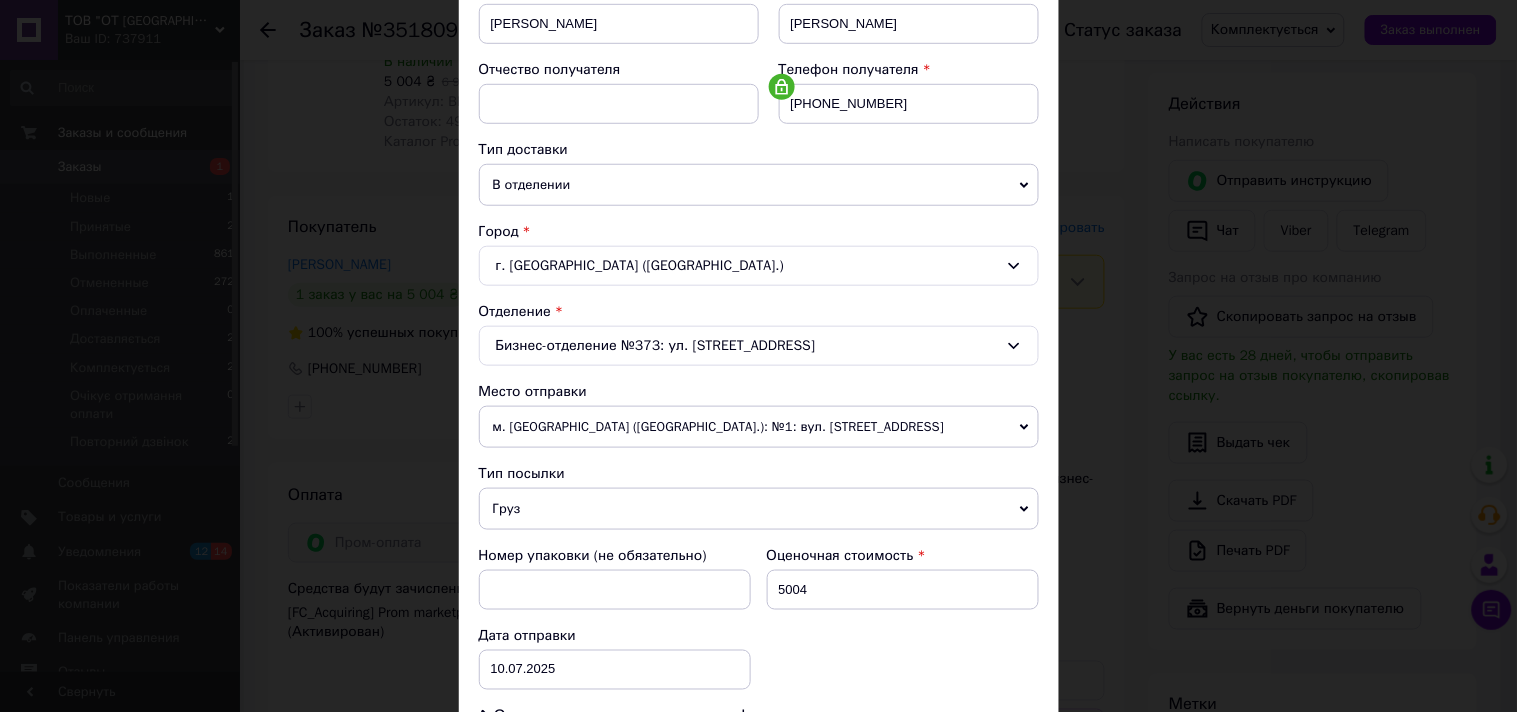 click on "м. [GEOGRAPHIC_DATA] ([GEOGRAPHIC_DATA].): №1: вул. [STREET_ADDRESS]" at bounding box center (759, 427) 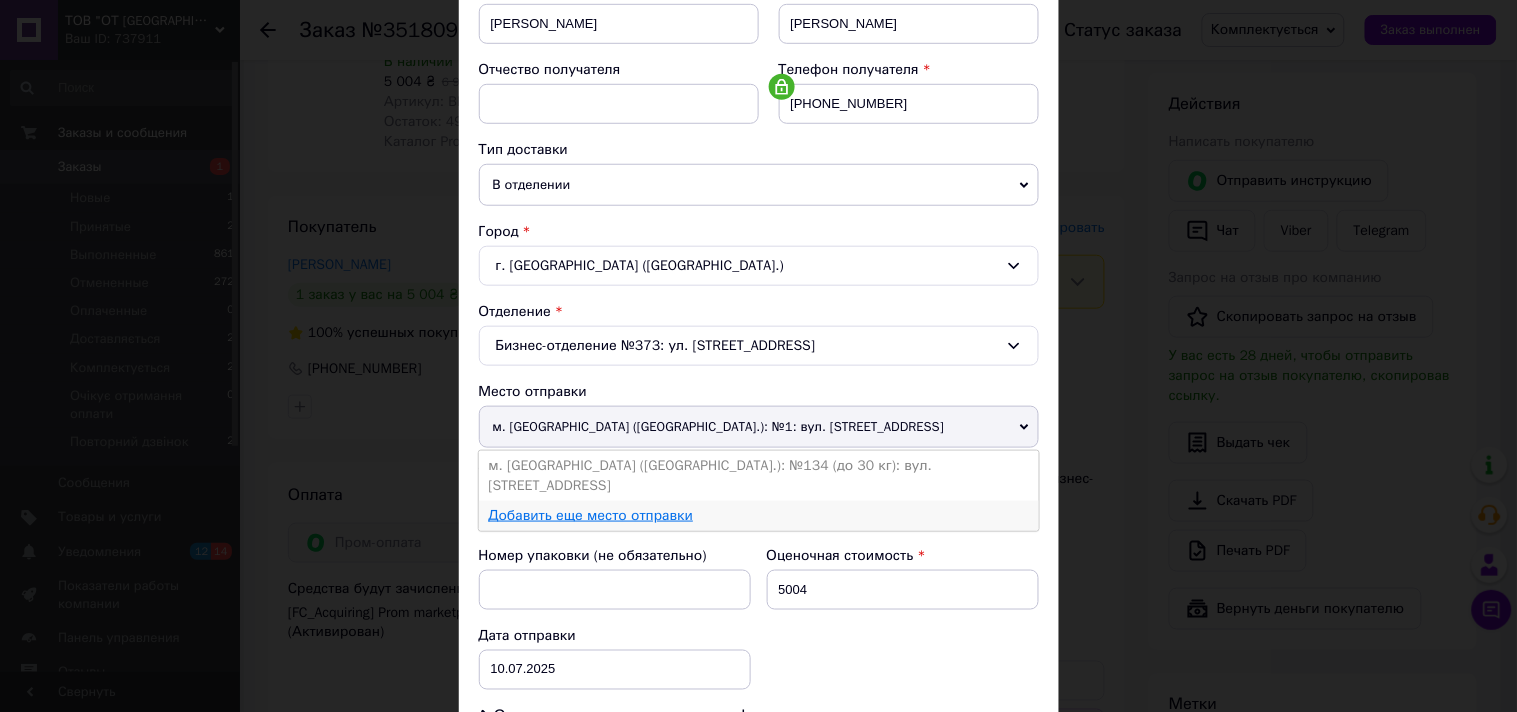 click on "Добавить еще место отправки" at bounding box center (591, 515) 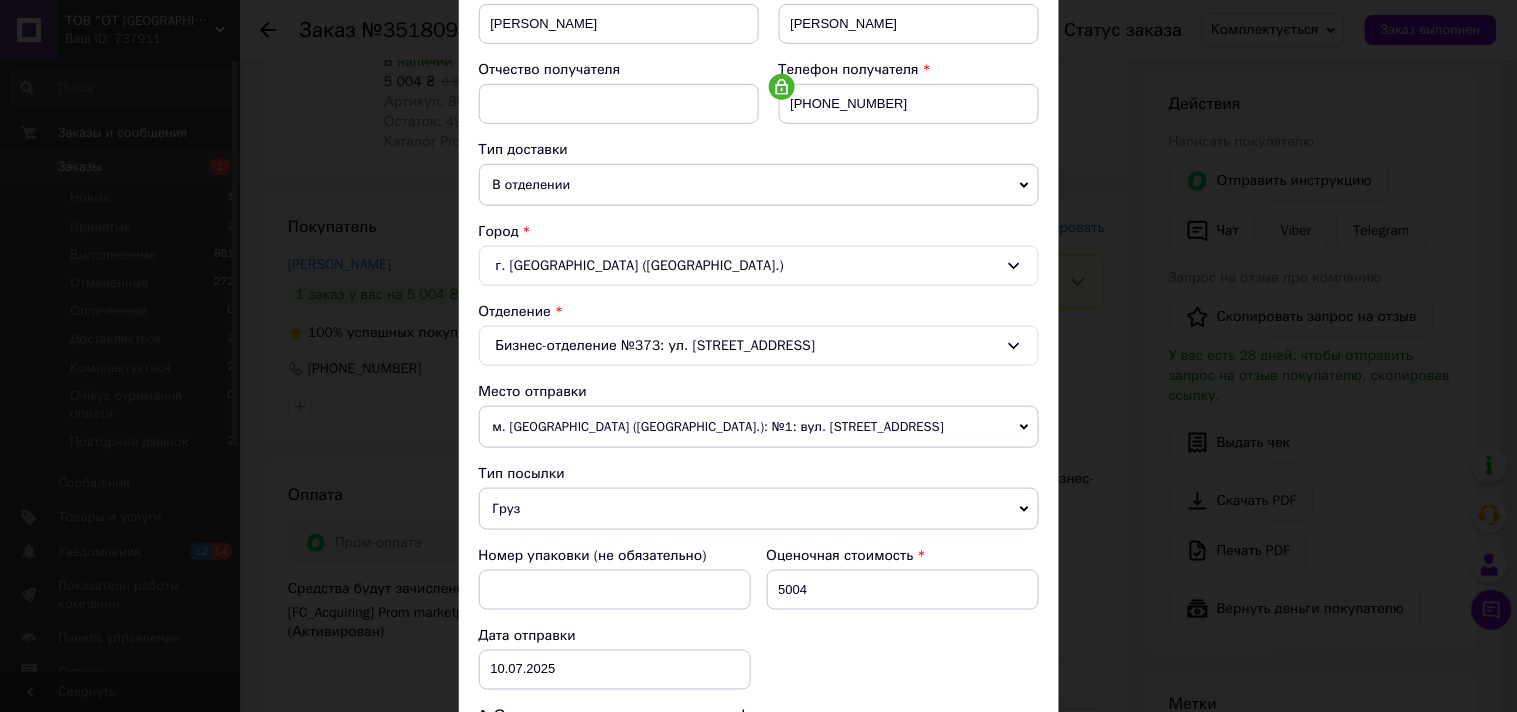 scroll, scrollTop: 0, scrollLeft: 0, axis: both 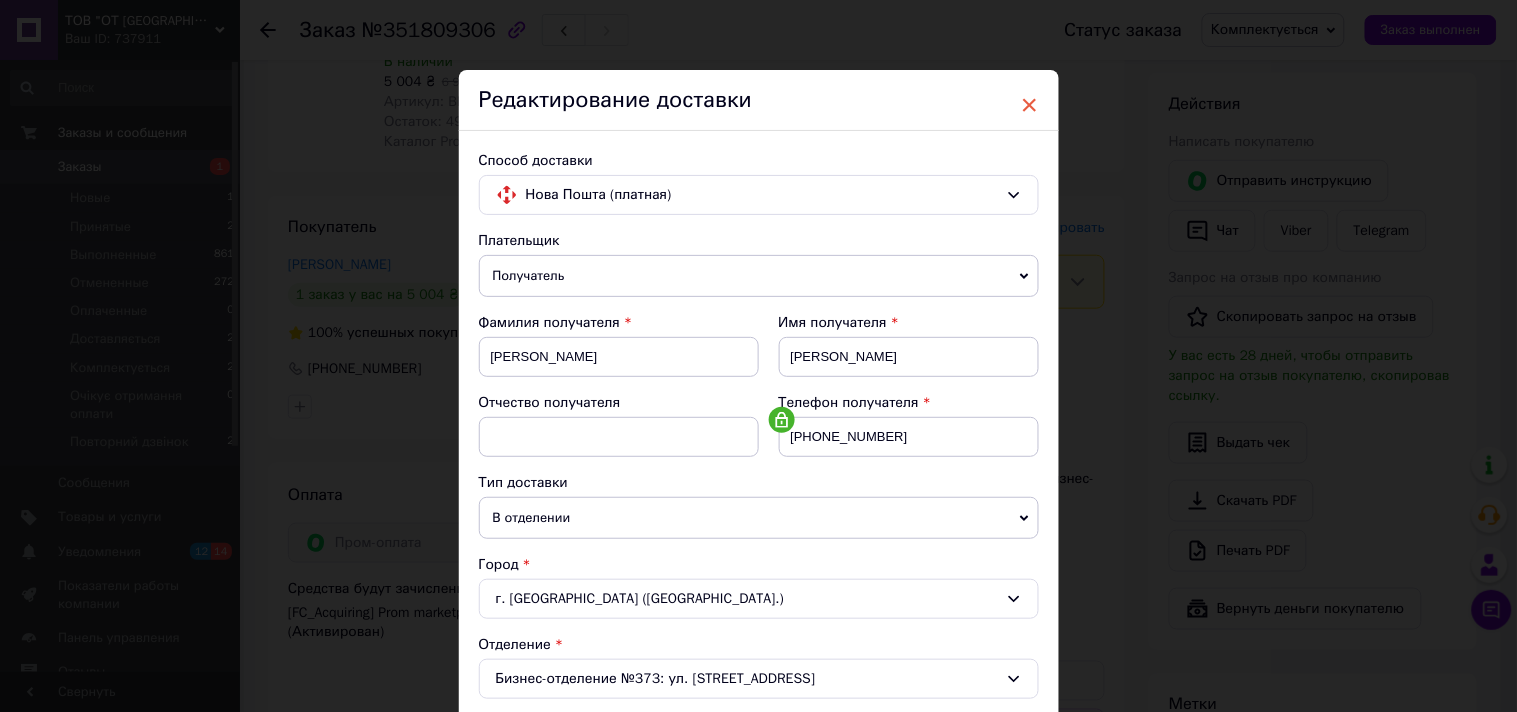 click on "×" at bounding box center [1030, 105] 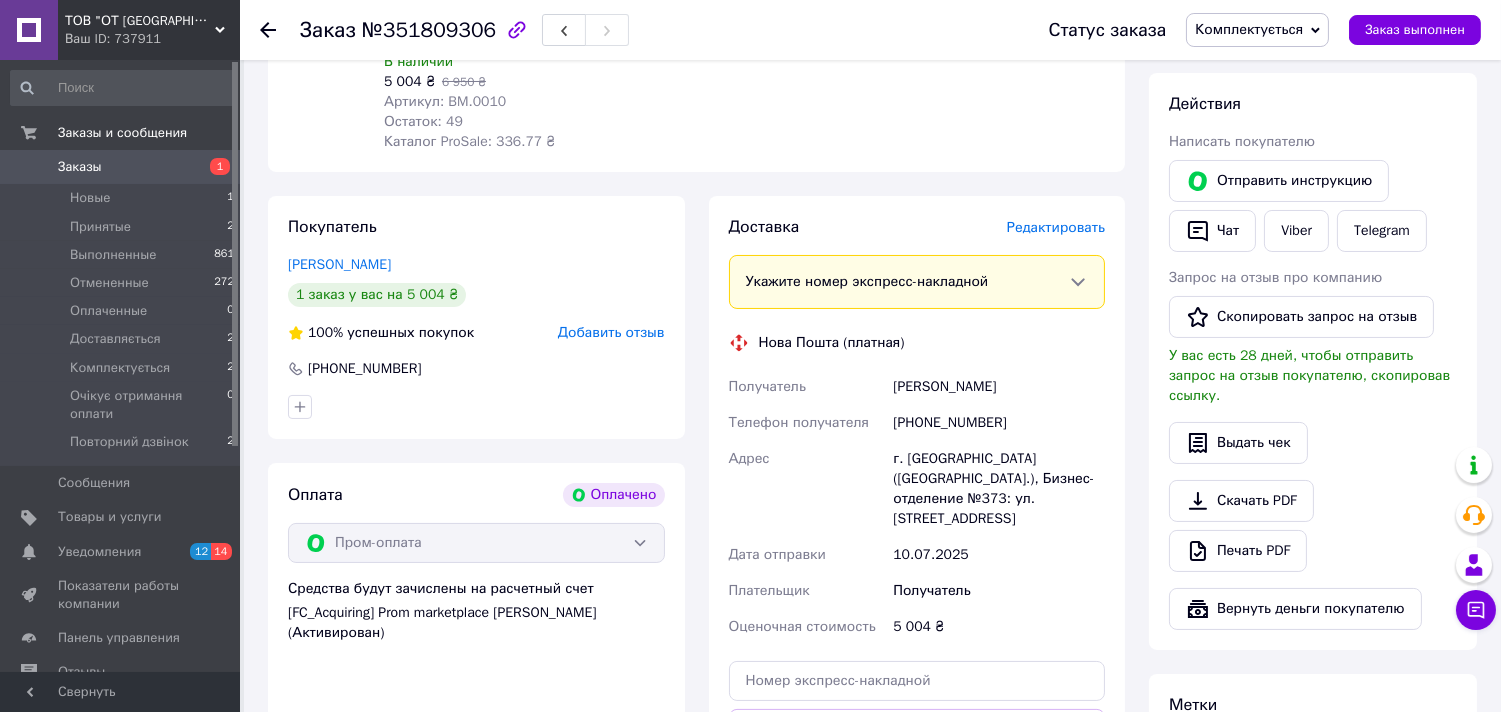 click on "Редактировать" at bounding box center (1056, 227) 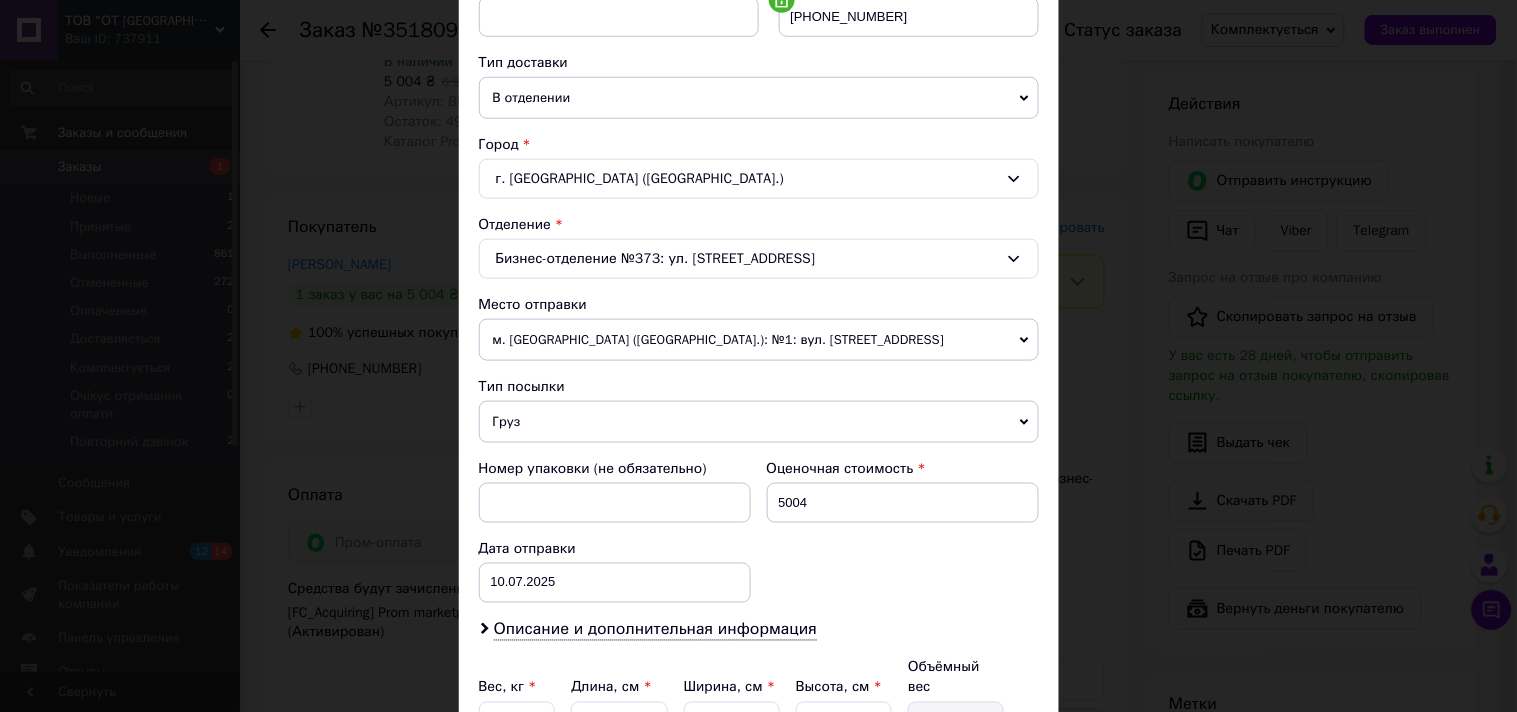 scroll, scrollTop: 444, scrollLeft: 0, axis: vertical 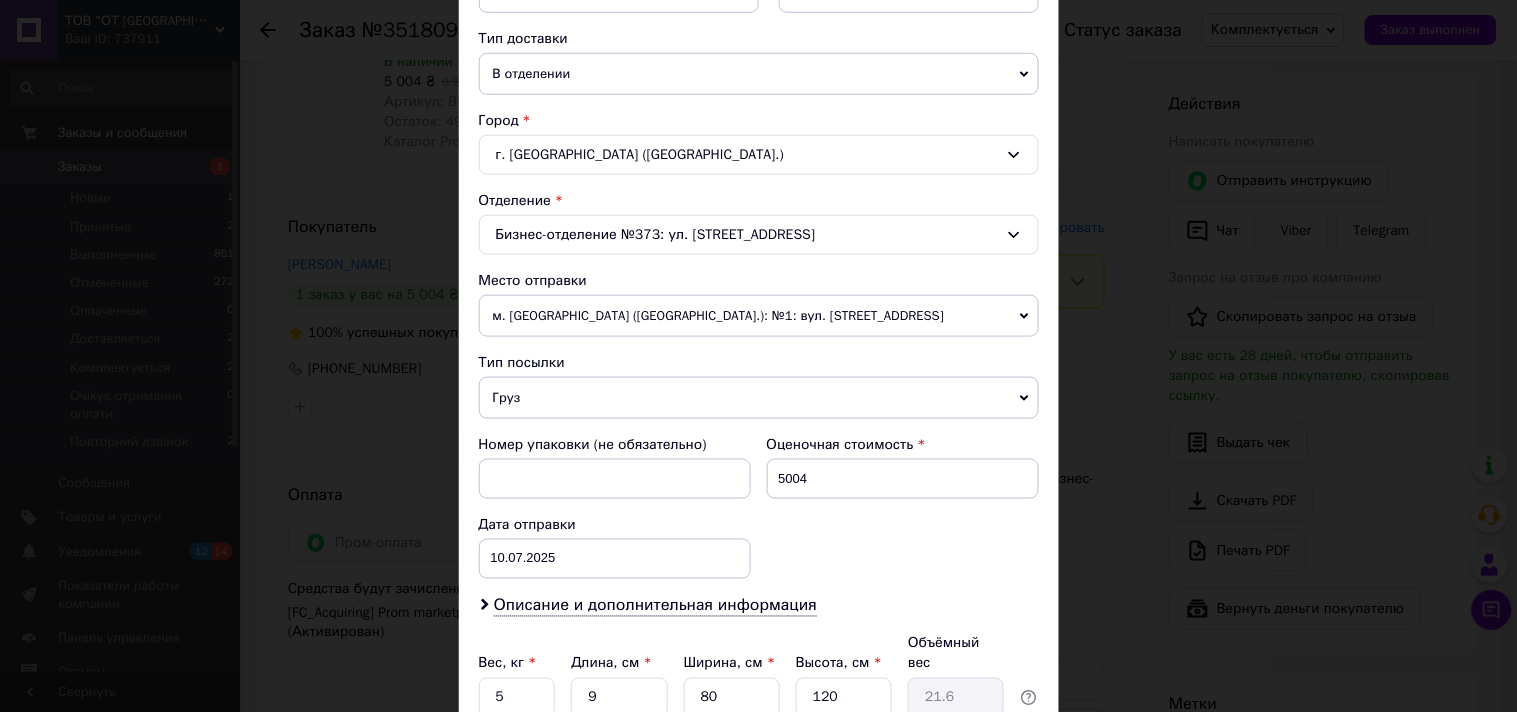 click on "м. [GEOGRAPHIC_DATA] ([GEOGRAPHIC_DATA].): №1: вул. [STREET_ADDRESS]" at bounding box center (759, 316) 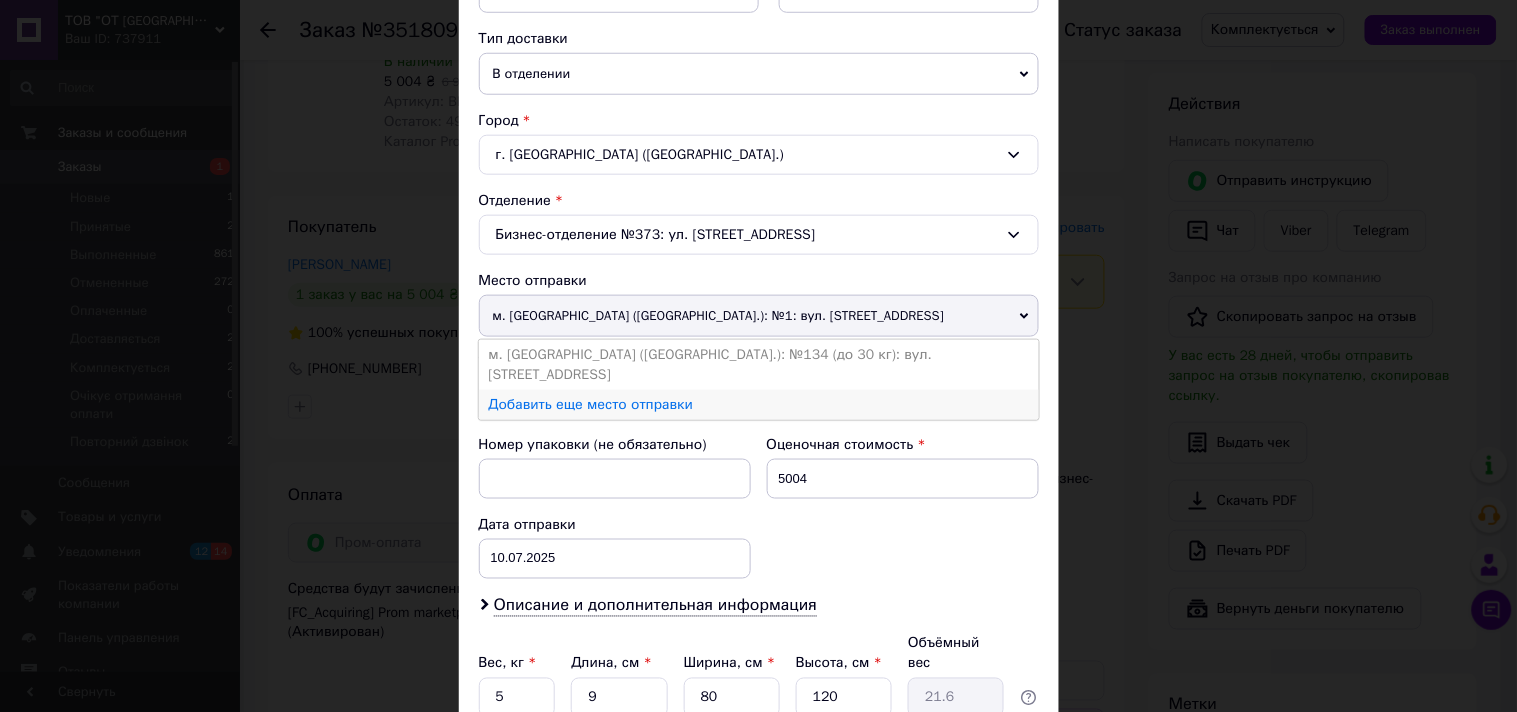 click on "Добавить еще место отправки" at bounding box center (759, 405) 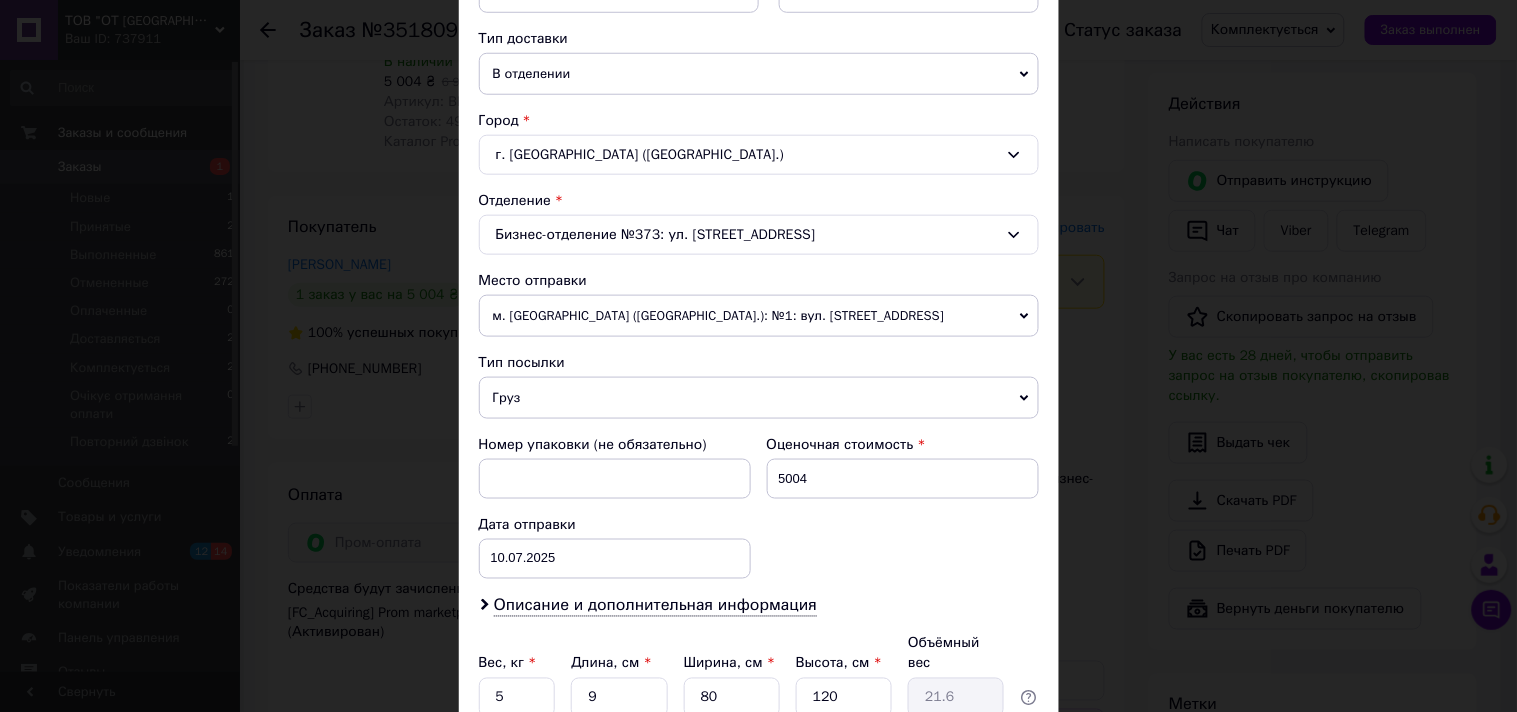 click on "м. [GEOGRAPHIC_DATA] ([GEOGRAPHIC_DATA].): №1: вул. [STREET_ADDRESS]" at bounding box center (759, 316) 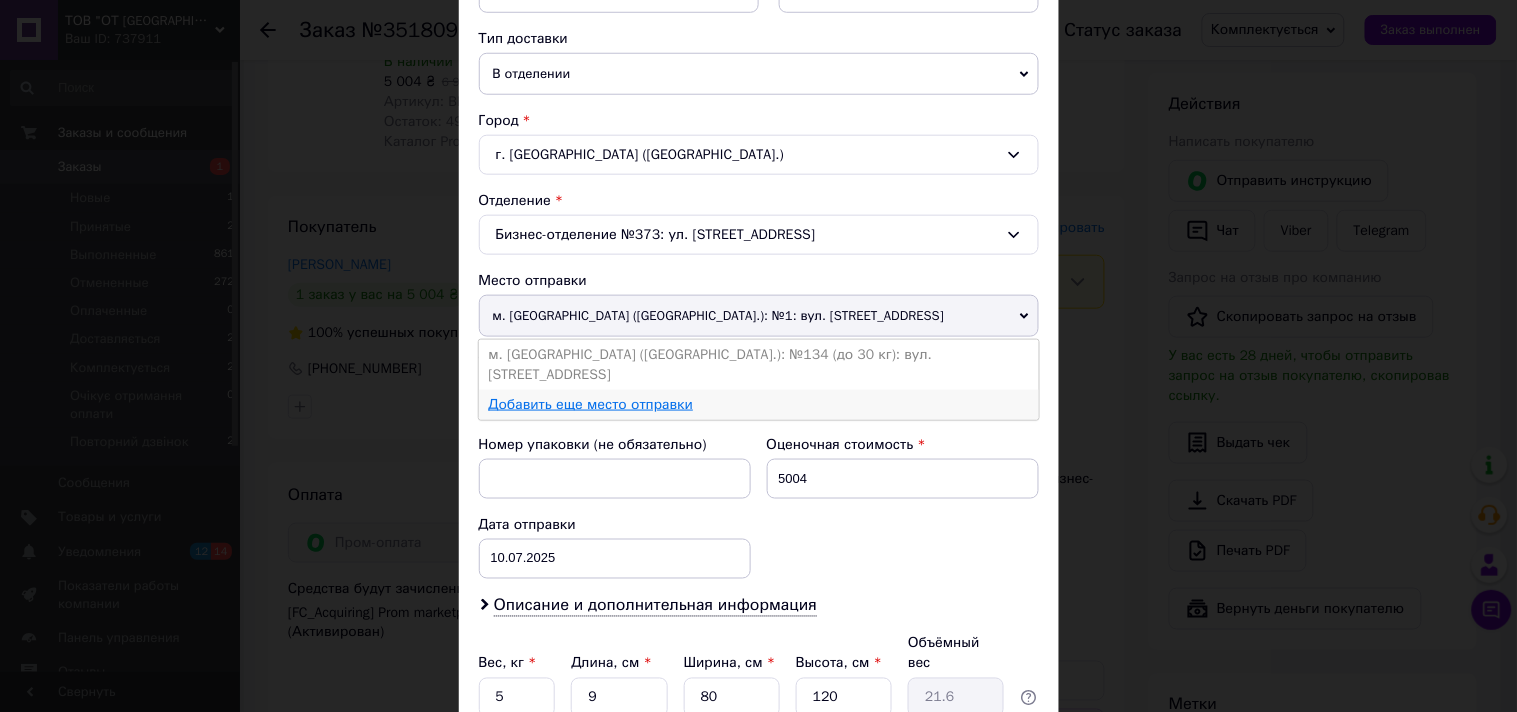click on "Добавить еще место отправки" at bounding box center [591, 404] 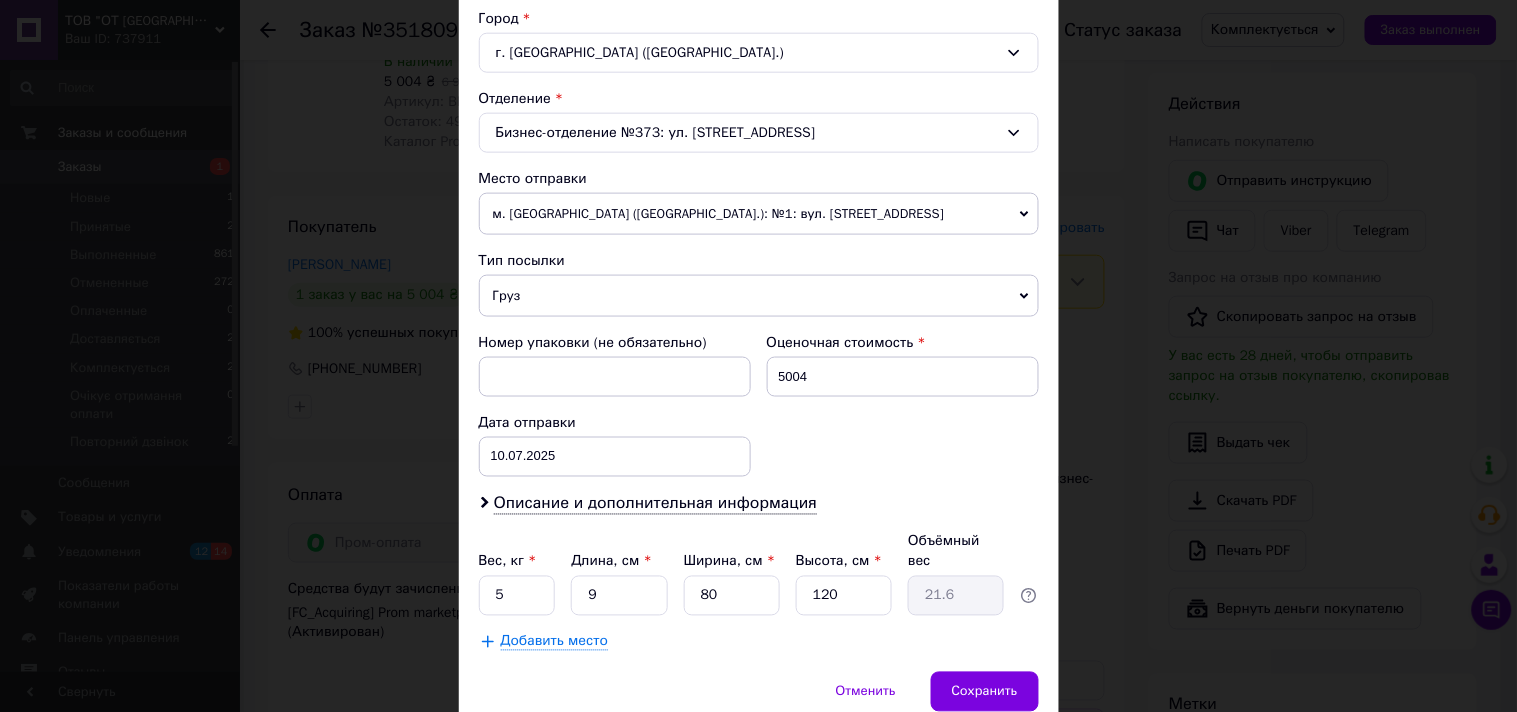 scroll, scrollTop: 506, scrollLeft: 0, axis: vertical 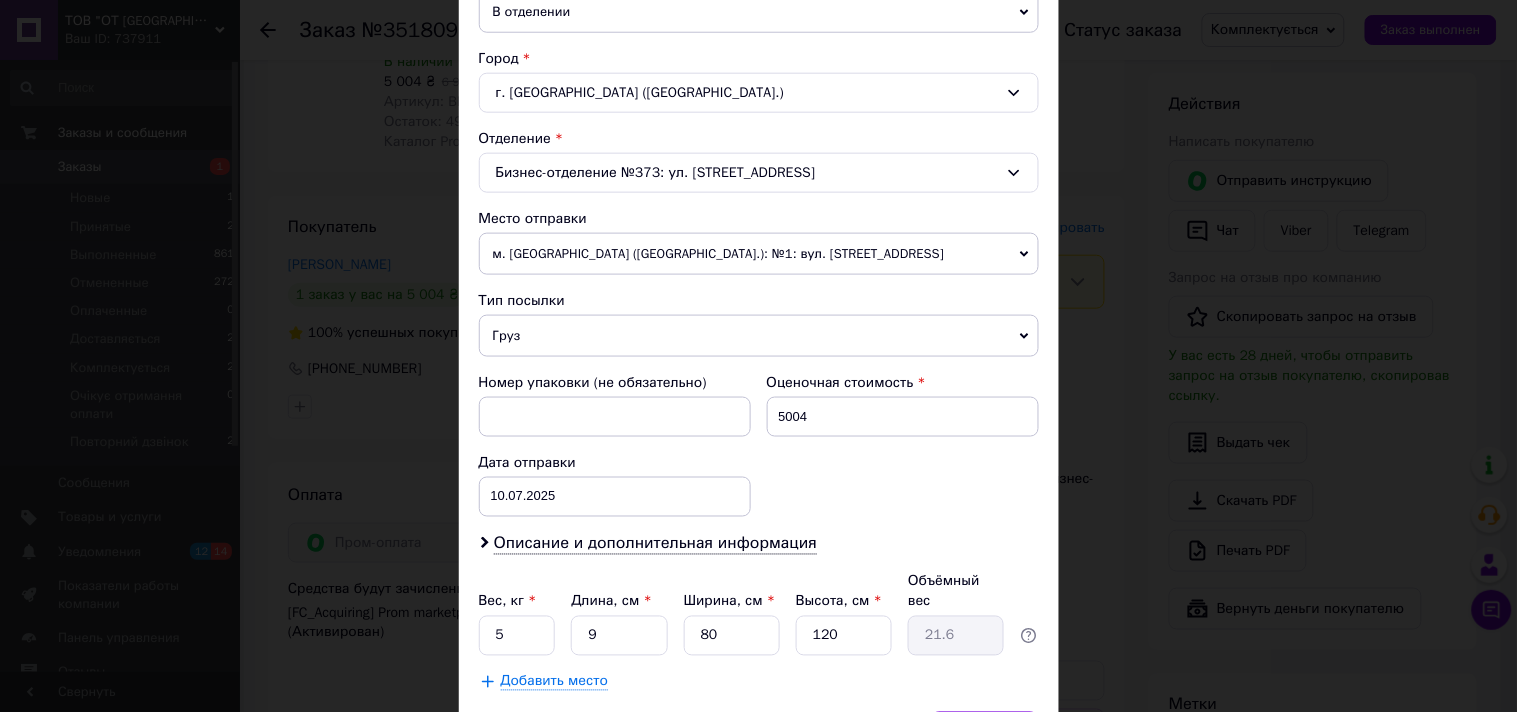 click on "м. [GEOGRAPHIC_DATA] ([GEOGRAPHIC_DATA].): №1: вул. [STREET_ADDRESS]" at bounding box center [759, 254] 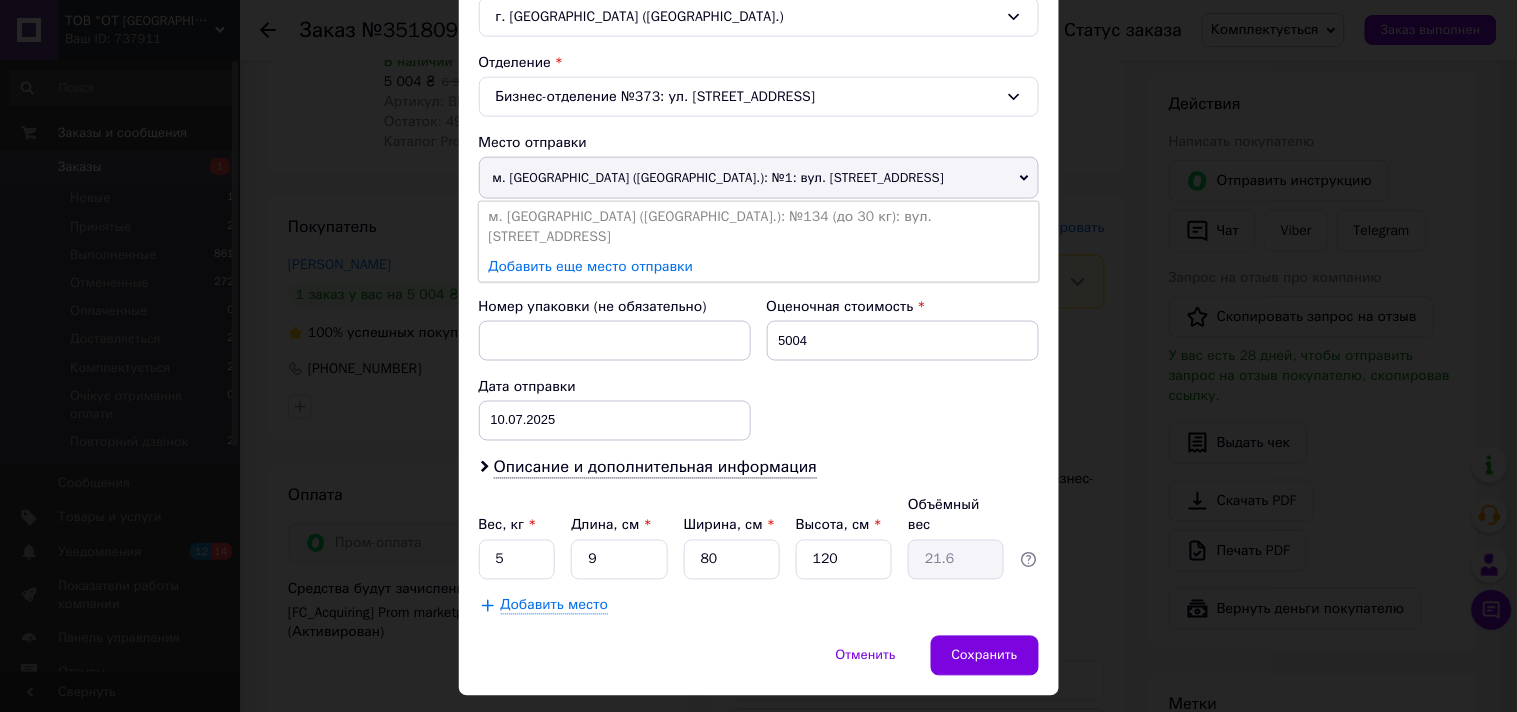 scroll, scrollTop: 617, scrollLeft: 0, axis: vertical 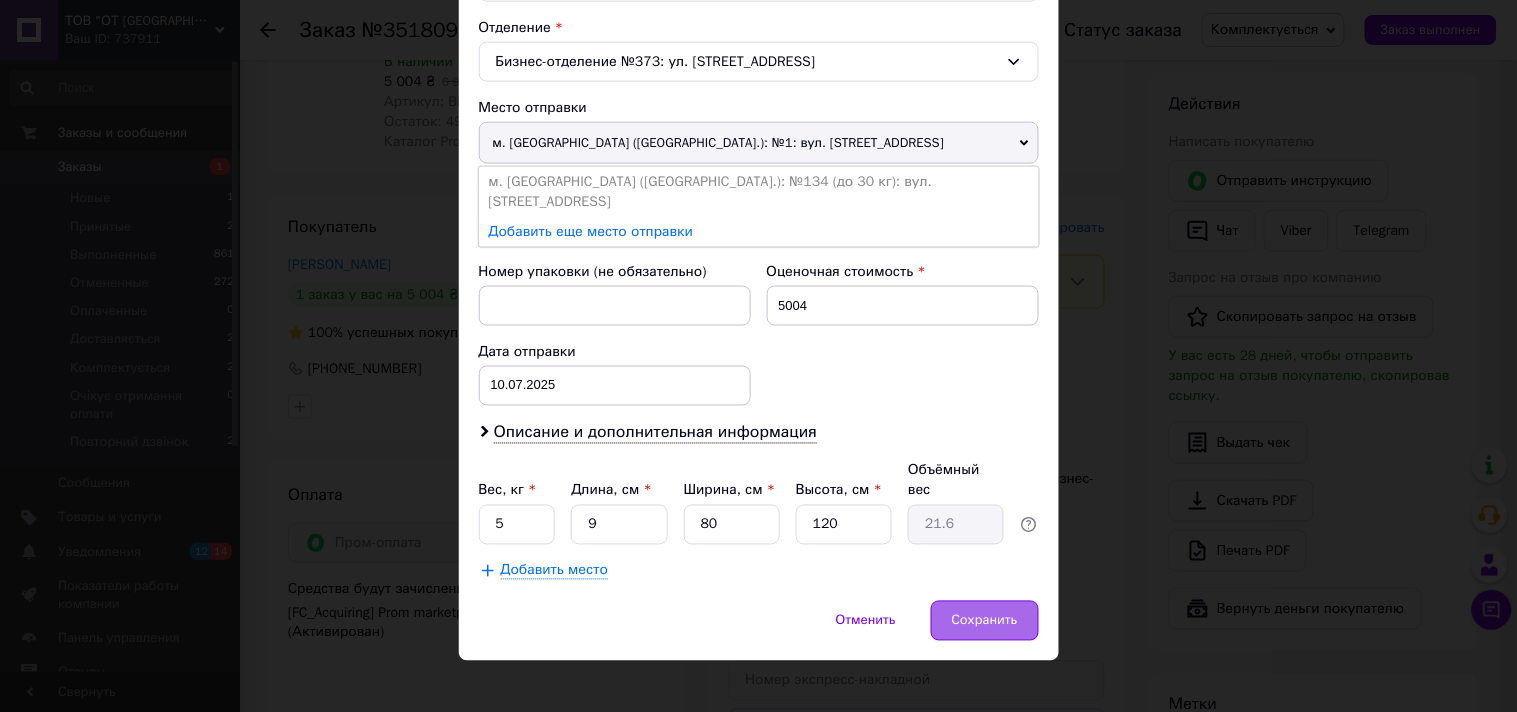 click on "Сохранить" at bounding box center [985, 621] 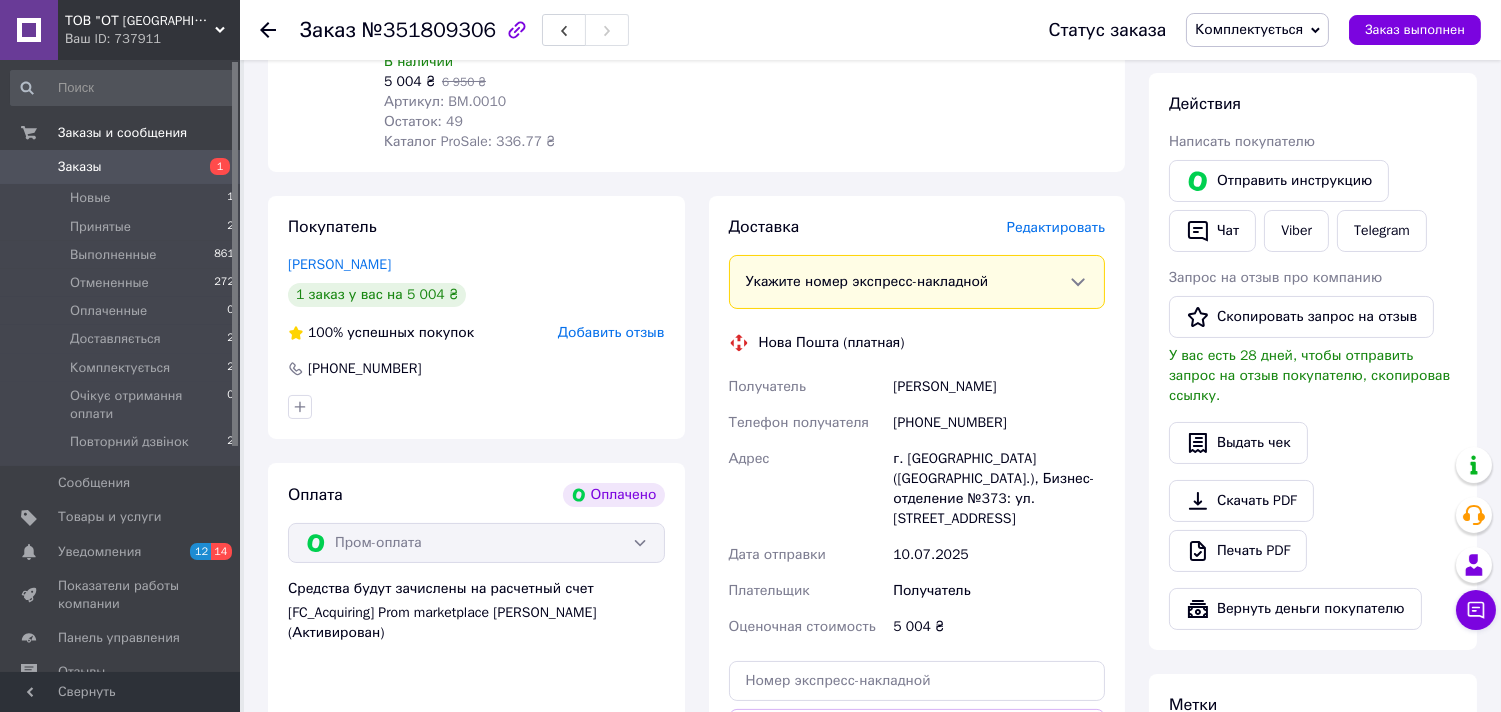 click on "Редактировать" at bounding box center [1056, 227] 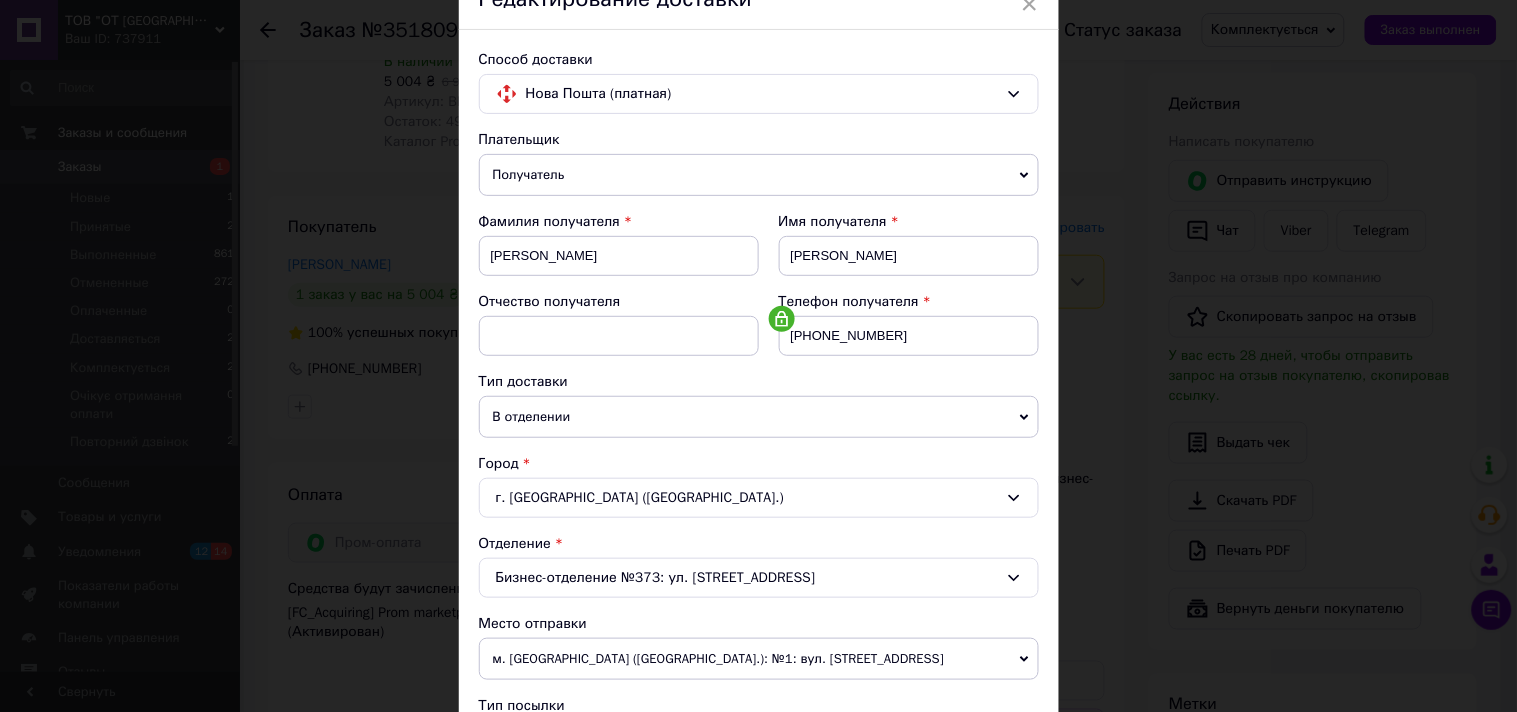 scroll, scrollTop: 444, scrollLeft: 0, axis: vertical 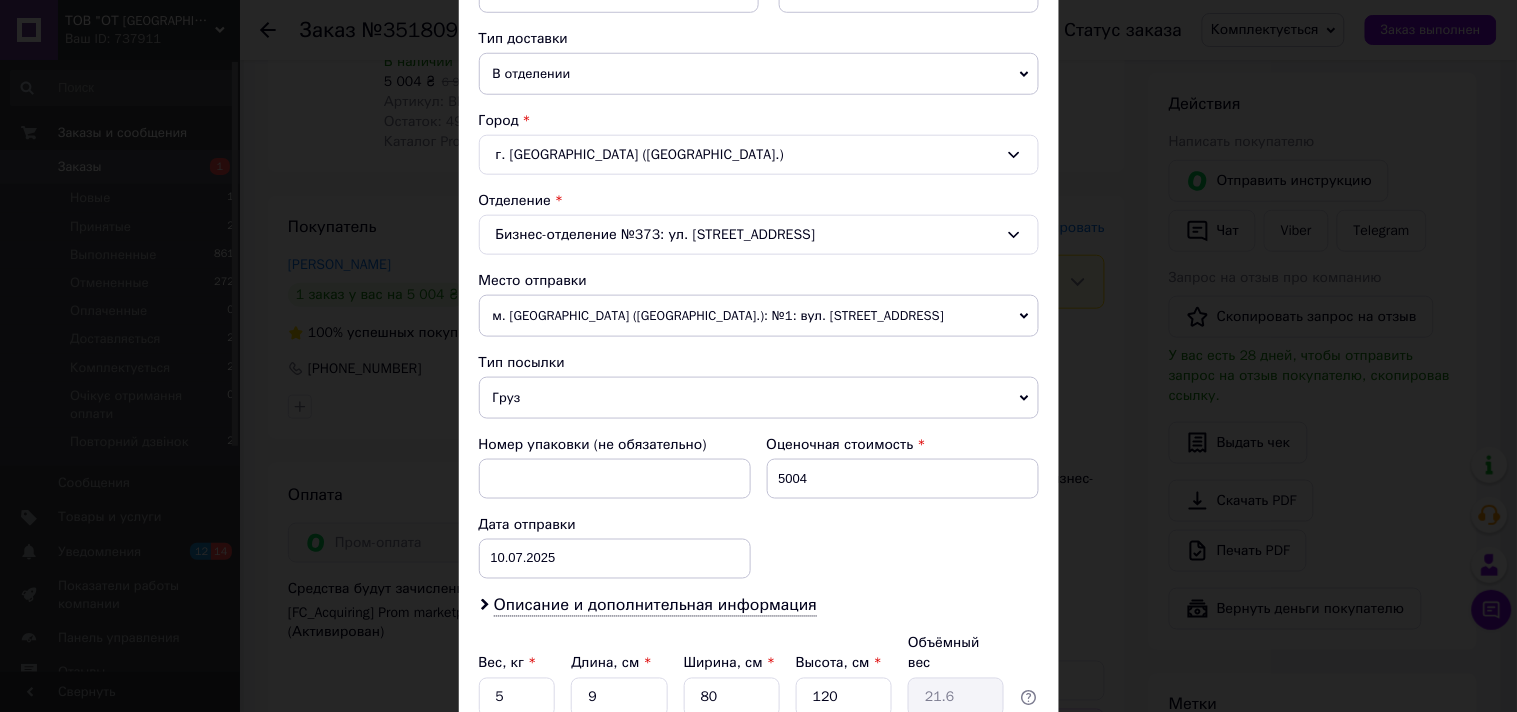 click on "м. [GEOGRAPHIC_DATA] ([GEOGRAPHIC_DATA].): №1: вул. [STREET_ADDRESS]" at bounding box center [759, 316] 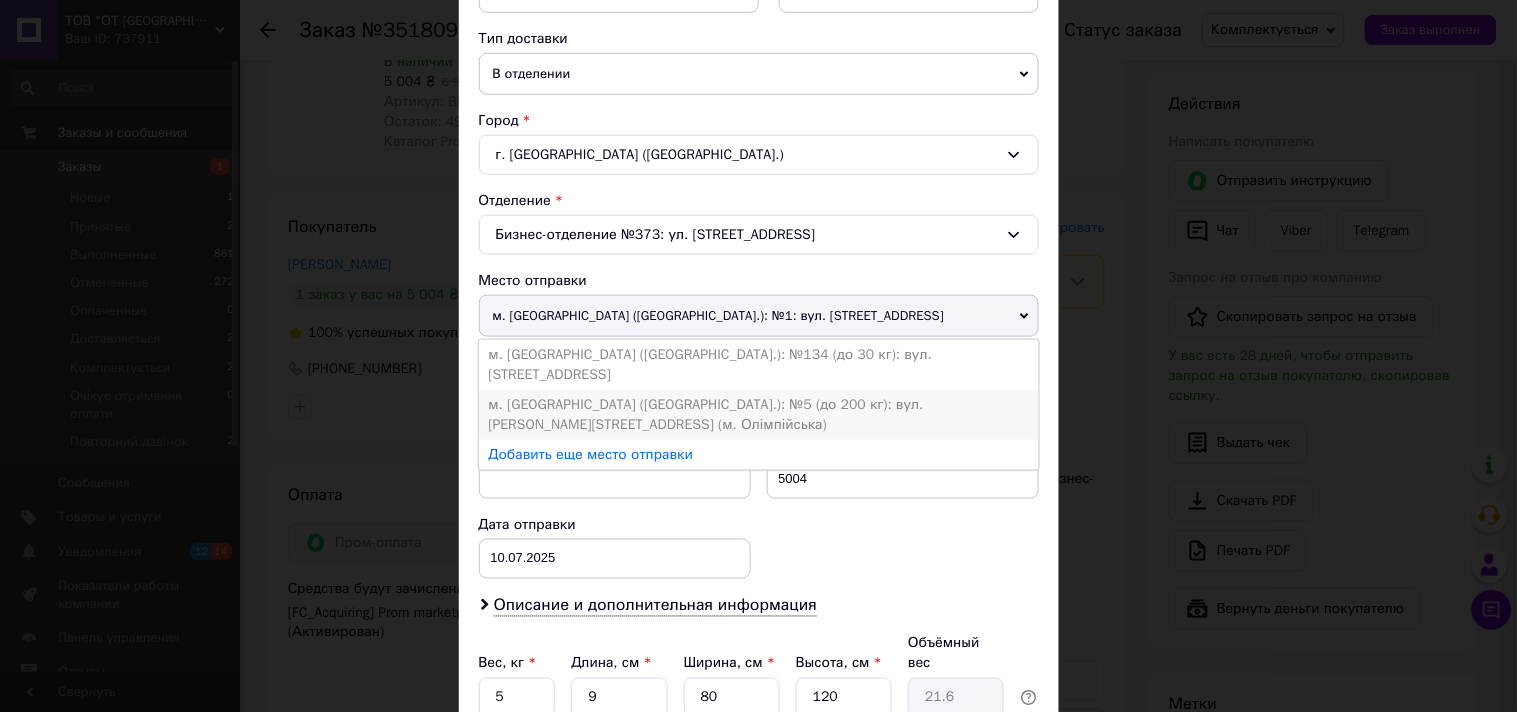 click on "м. [GEOGRAPHIC_DATA] ([GEOGRAPHIC_DATA].): №5 (до 200 кг): вул. [PERSON_NAME][STREET_ADDRESS] (м. Олімпійська)" at bounding box center (759, 415) 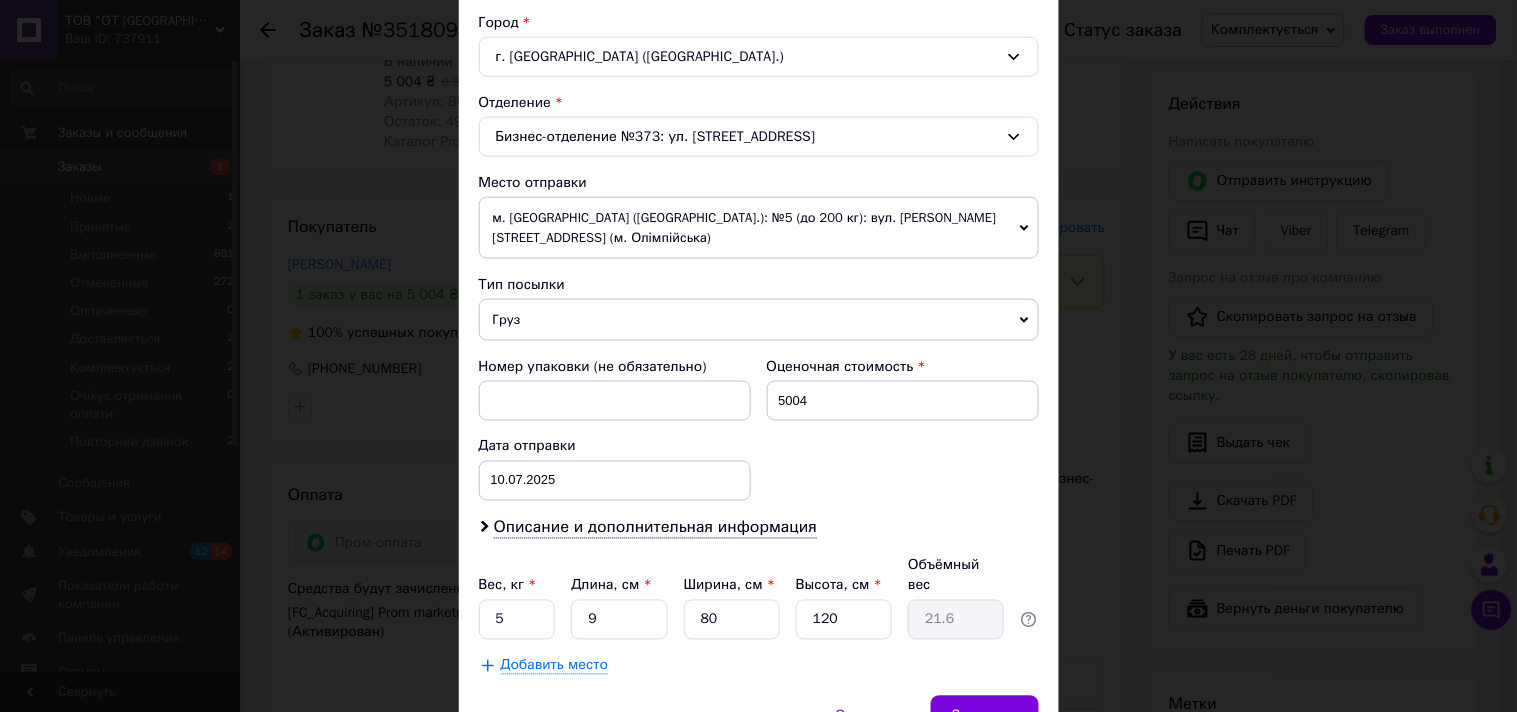 scroll, scrollTop: 506, scrollLeft: 0, axis: vertical 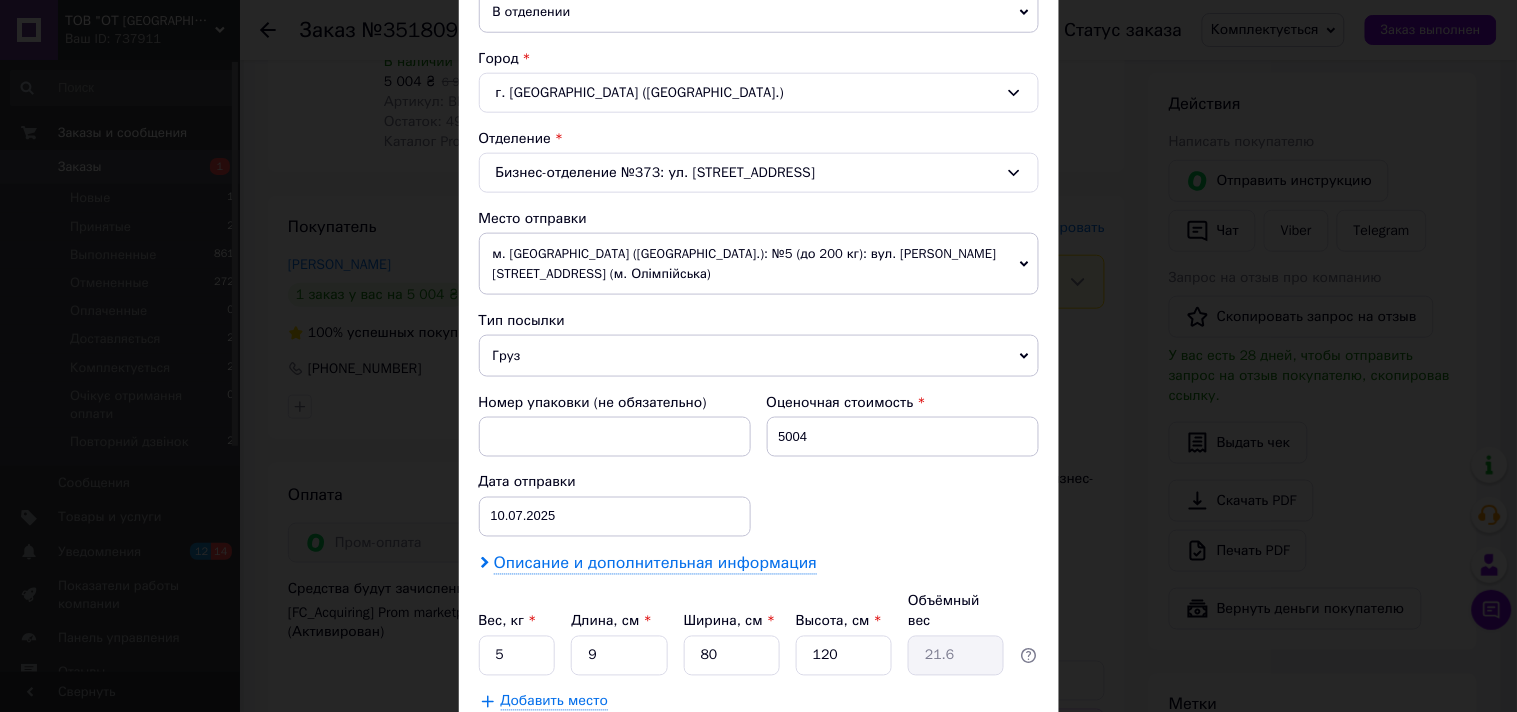 click on "Описание и дополнительная информация" at bounding box center [655, 564] 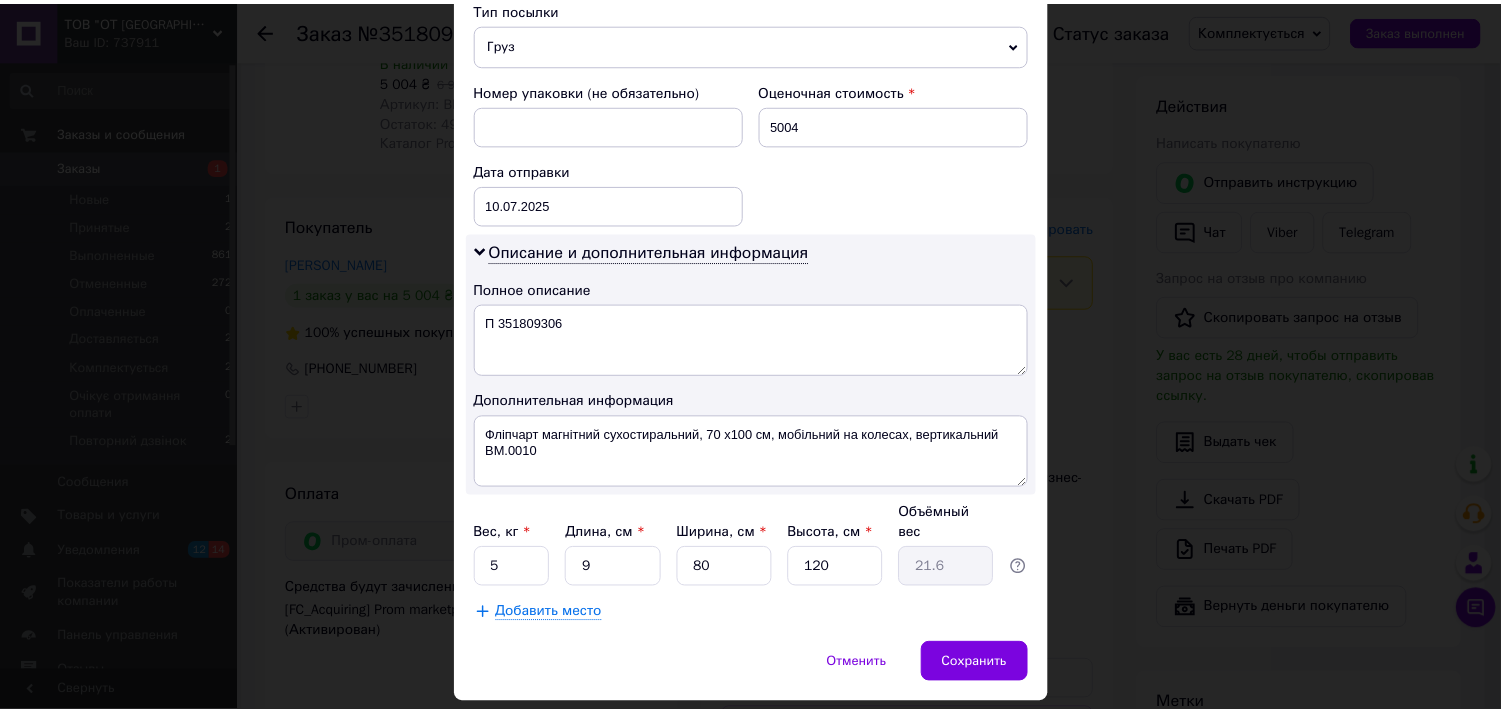 scroll, scrollTop: 842, scrollLeft: 0, axis: vertical 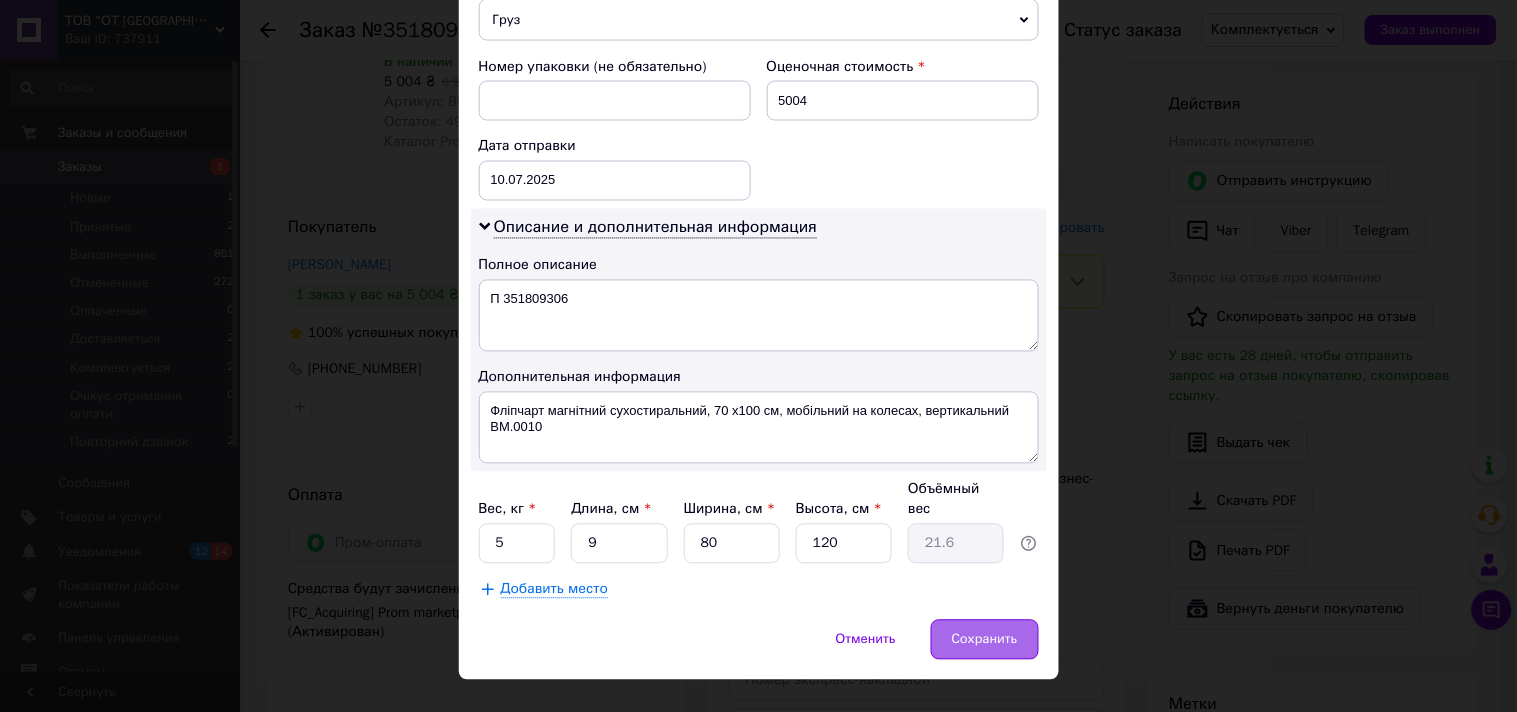 click on "Сохранить" at bounding box center [985, 640] 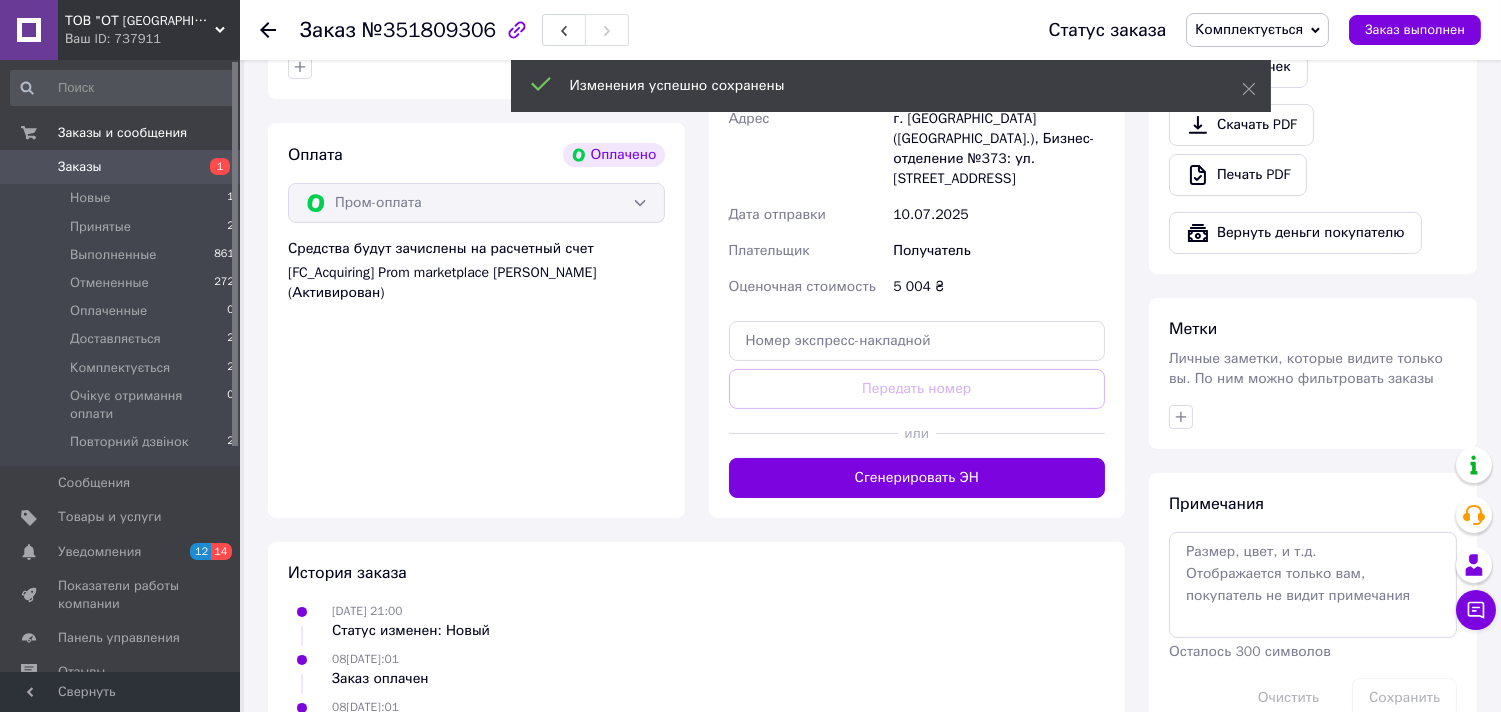 scroll, scrollTop: 797, scrollLeft: 0, axis: vertical 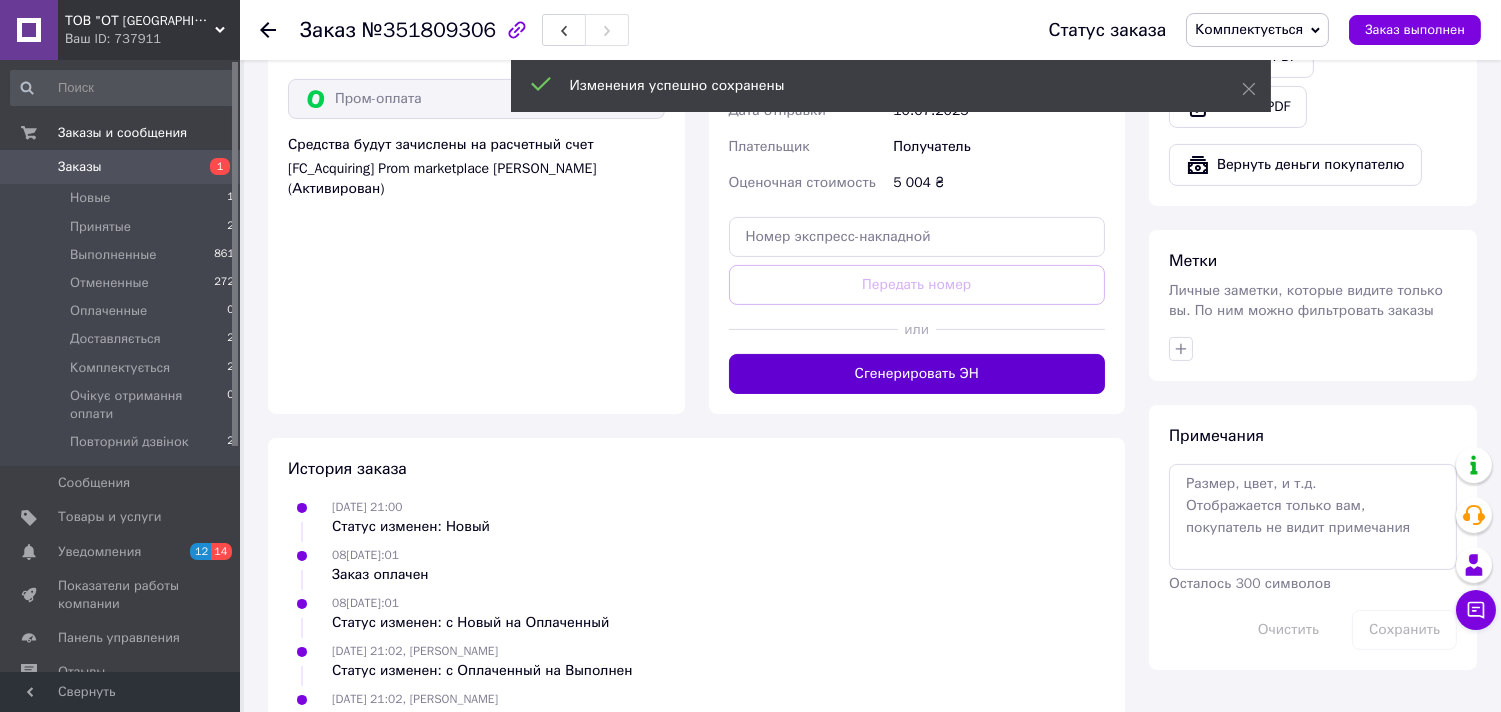 click on "Сгенерировать ЭН" at bounding box center (917, 374) 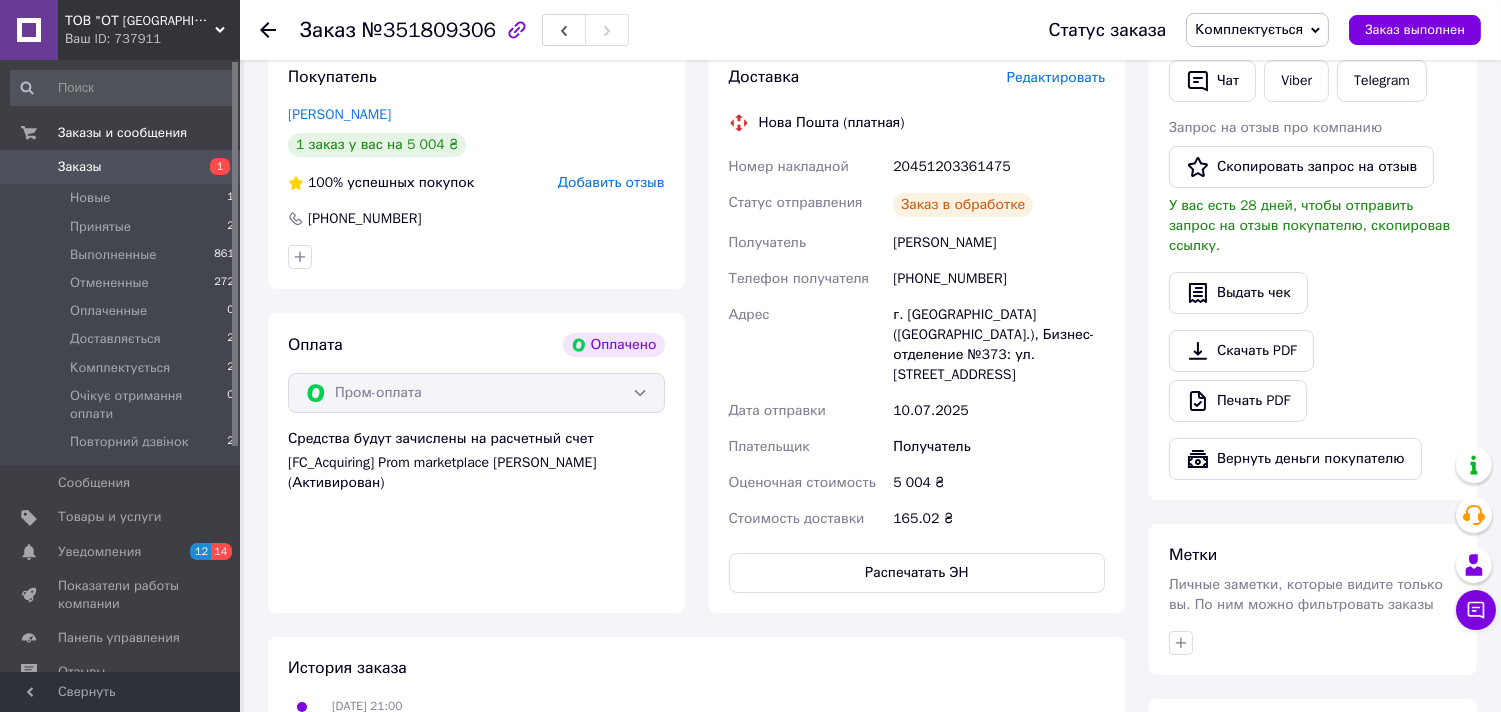 scroll, scrollTop: 464, scrollLeft: 0, axis: vertical 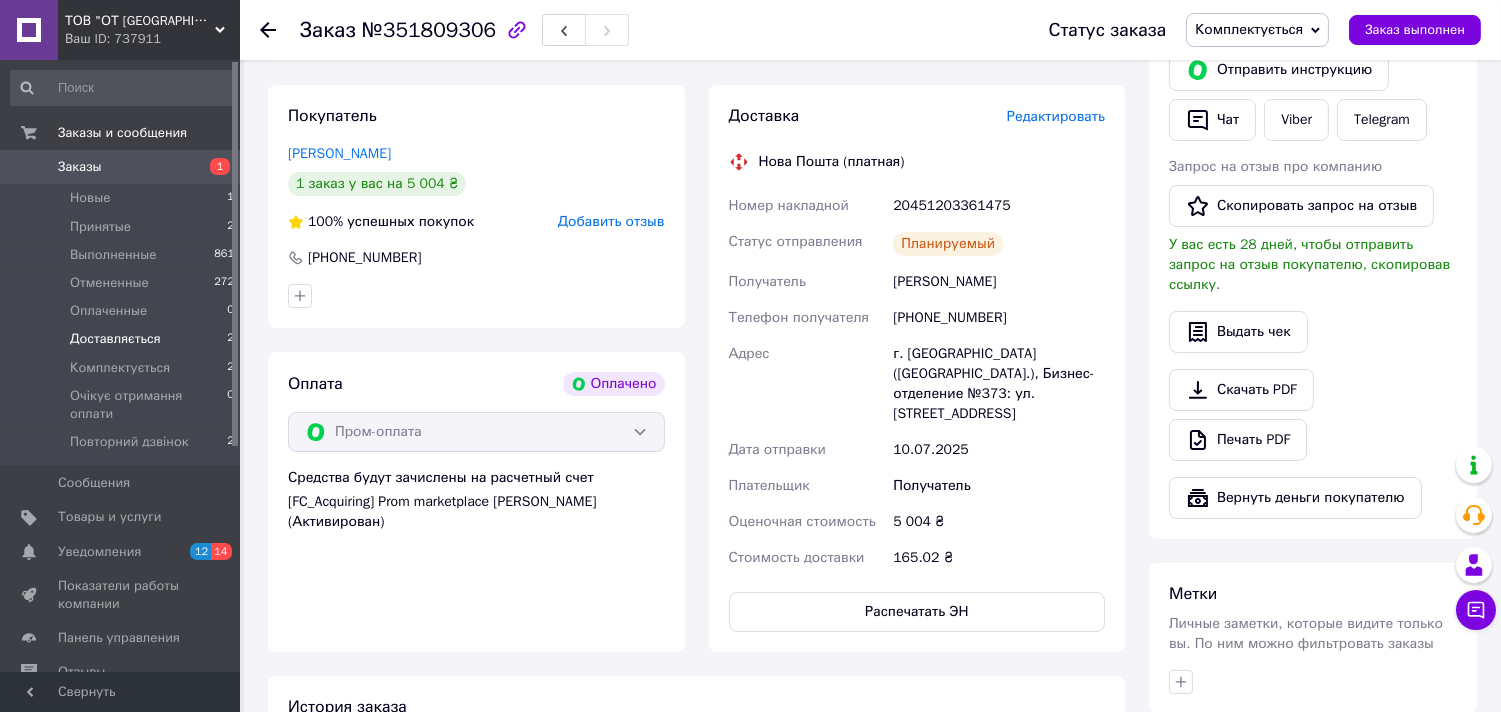 click on "Доставляється" at bounding box center (115, 339) 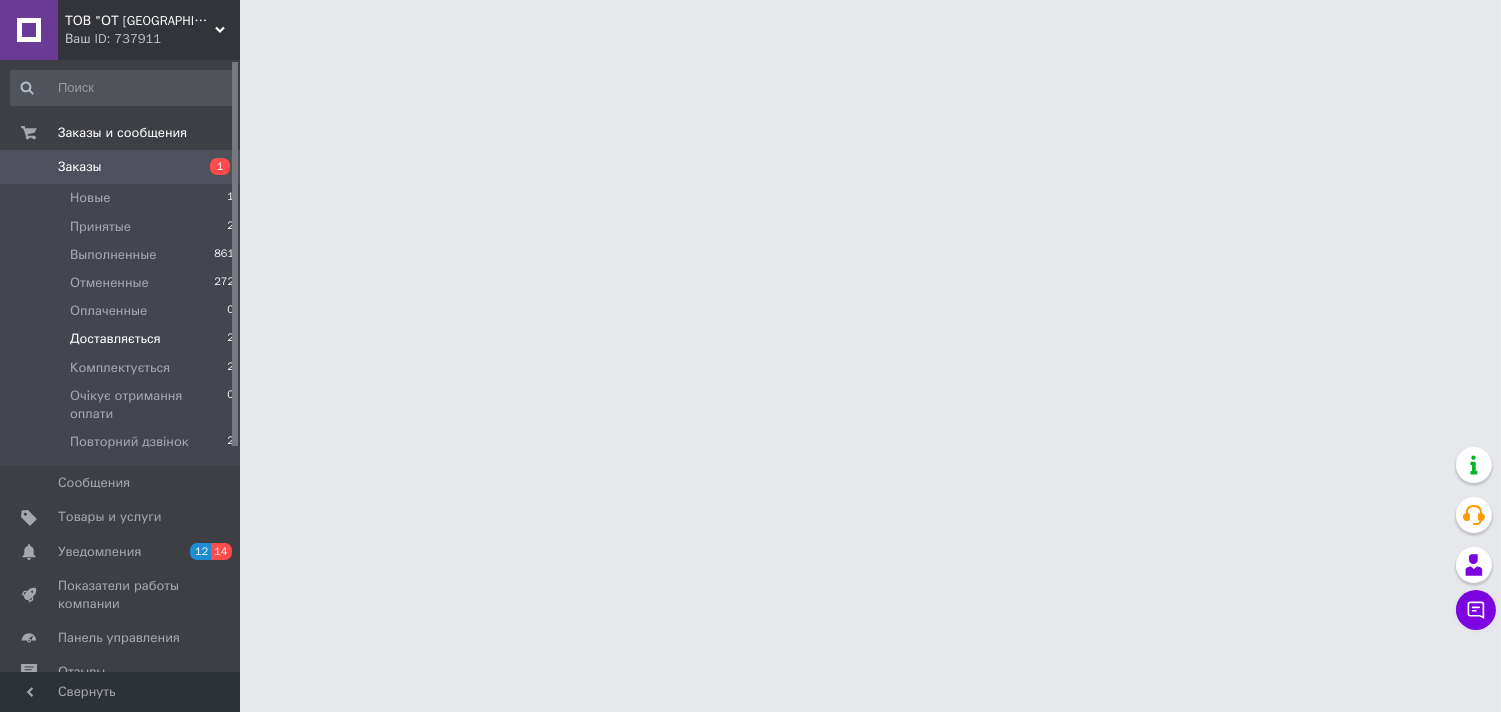 scroll, scrollTop: 0, scrollLeft: 0, axis: both 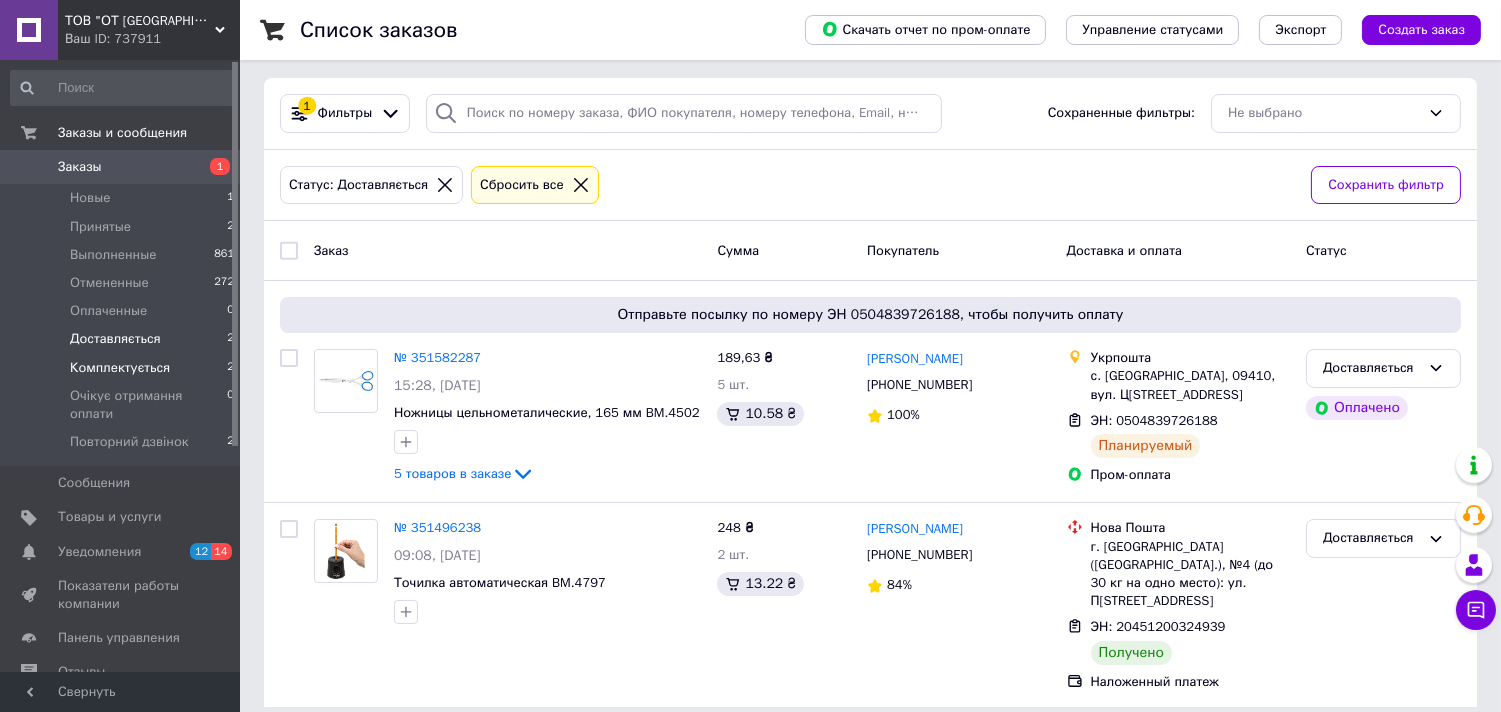 click on "Комплектується" at bounding box center (120, 368) 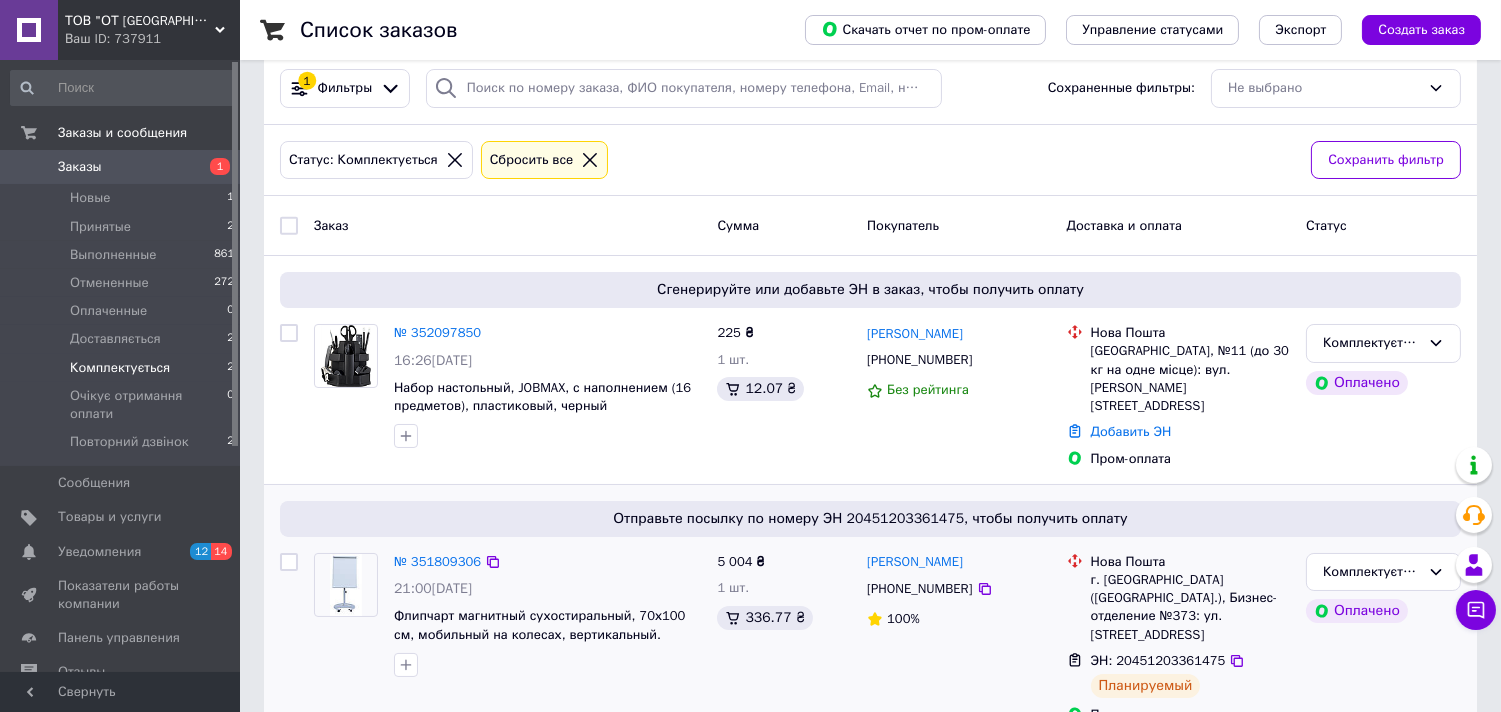 scroll, scrollTop: 47, scrollLeft: 0, axis: vertical 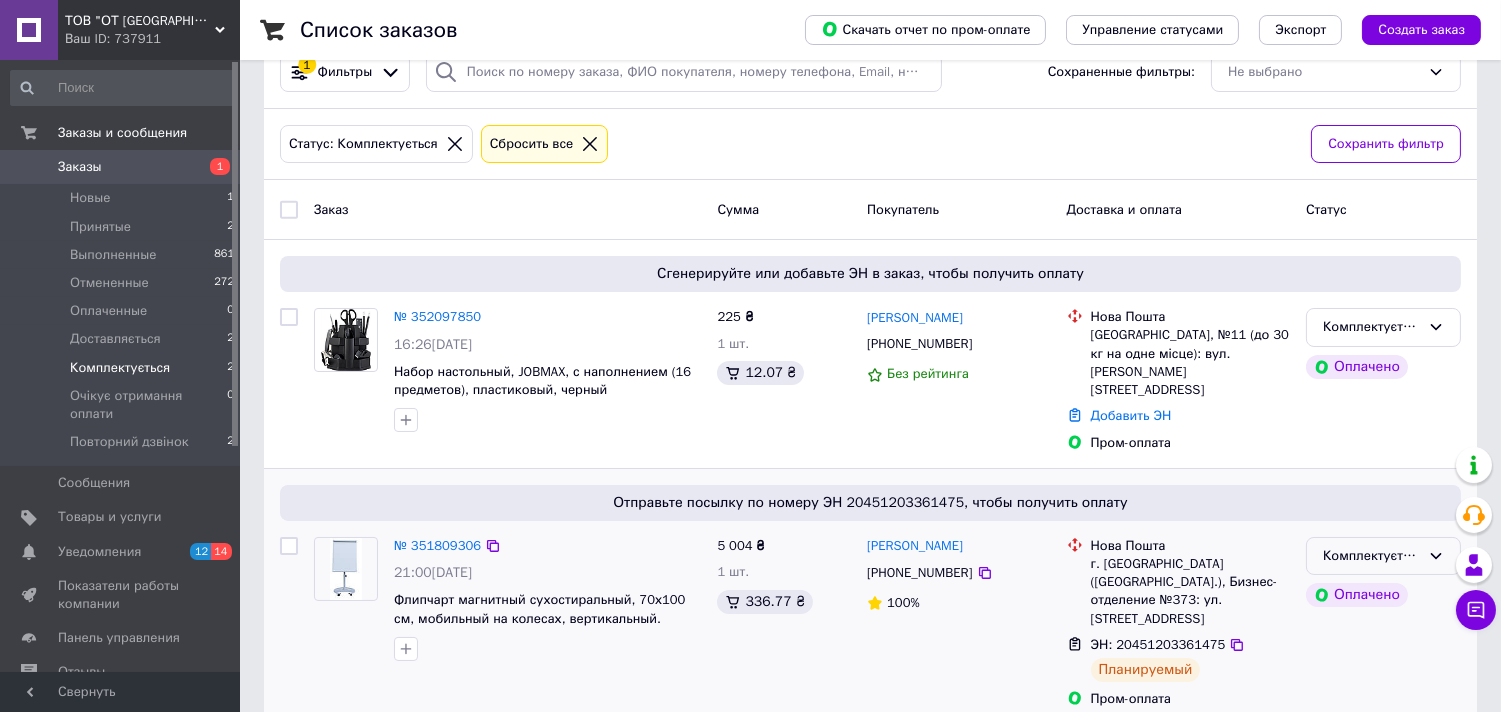 click 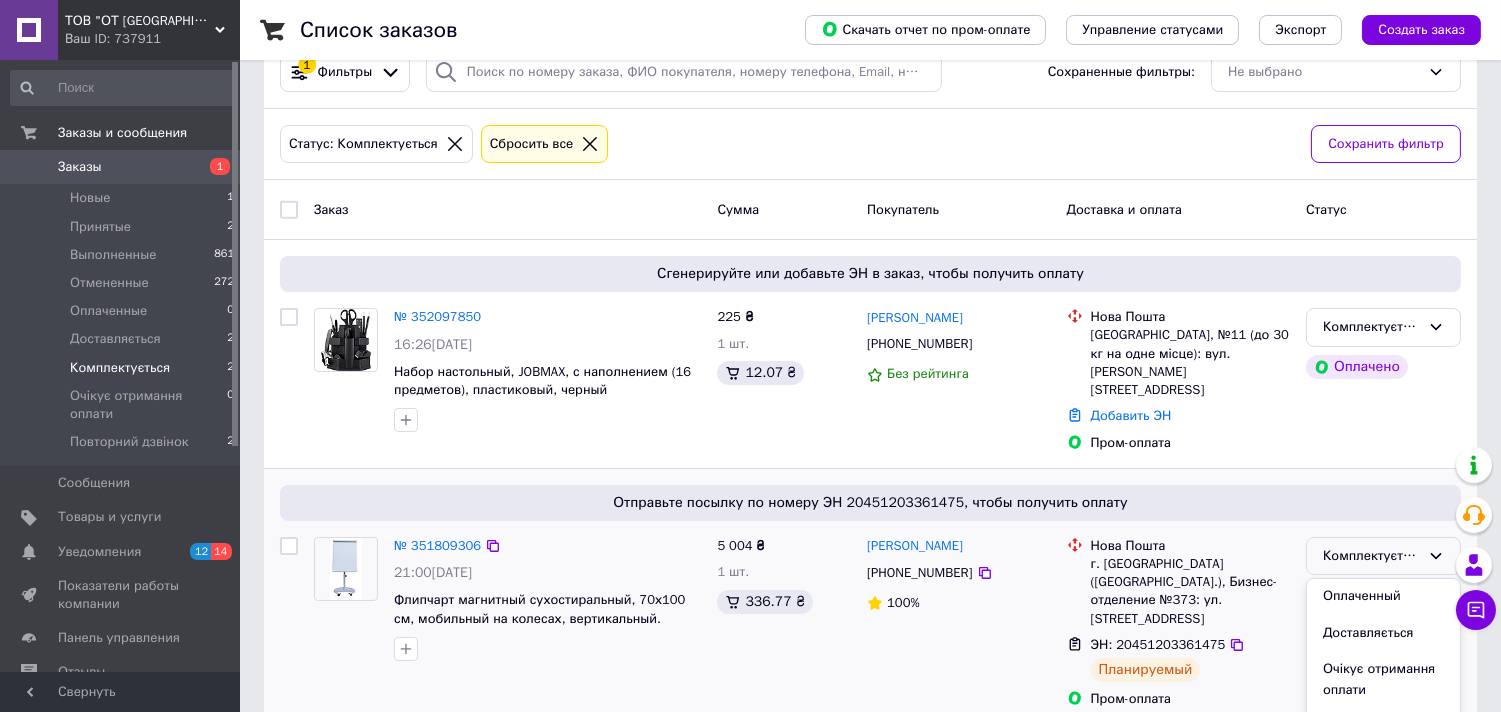 scroll, scrollTop: 131, scrollLeft: 0, axis: vertical 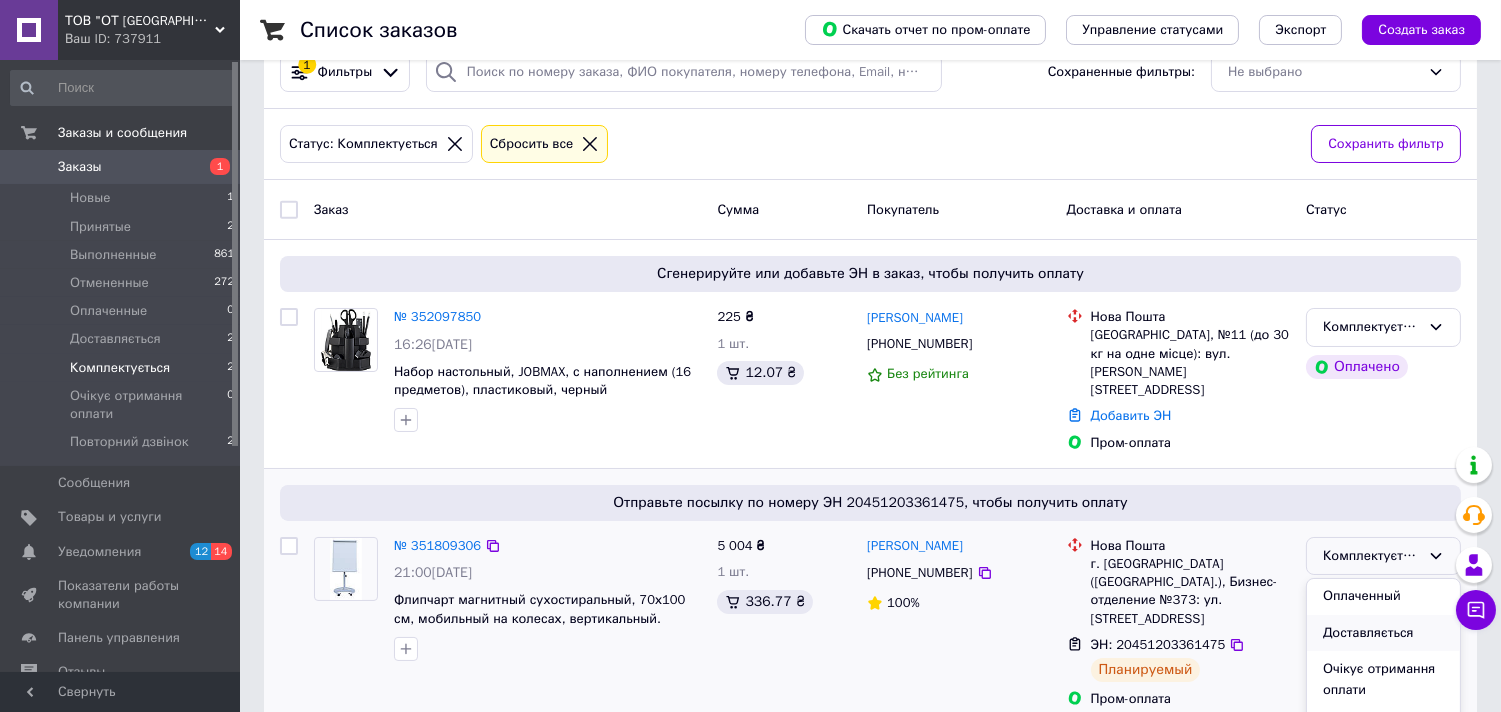 click on "Доставляється" at bounding box center [1383, 633] 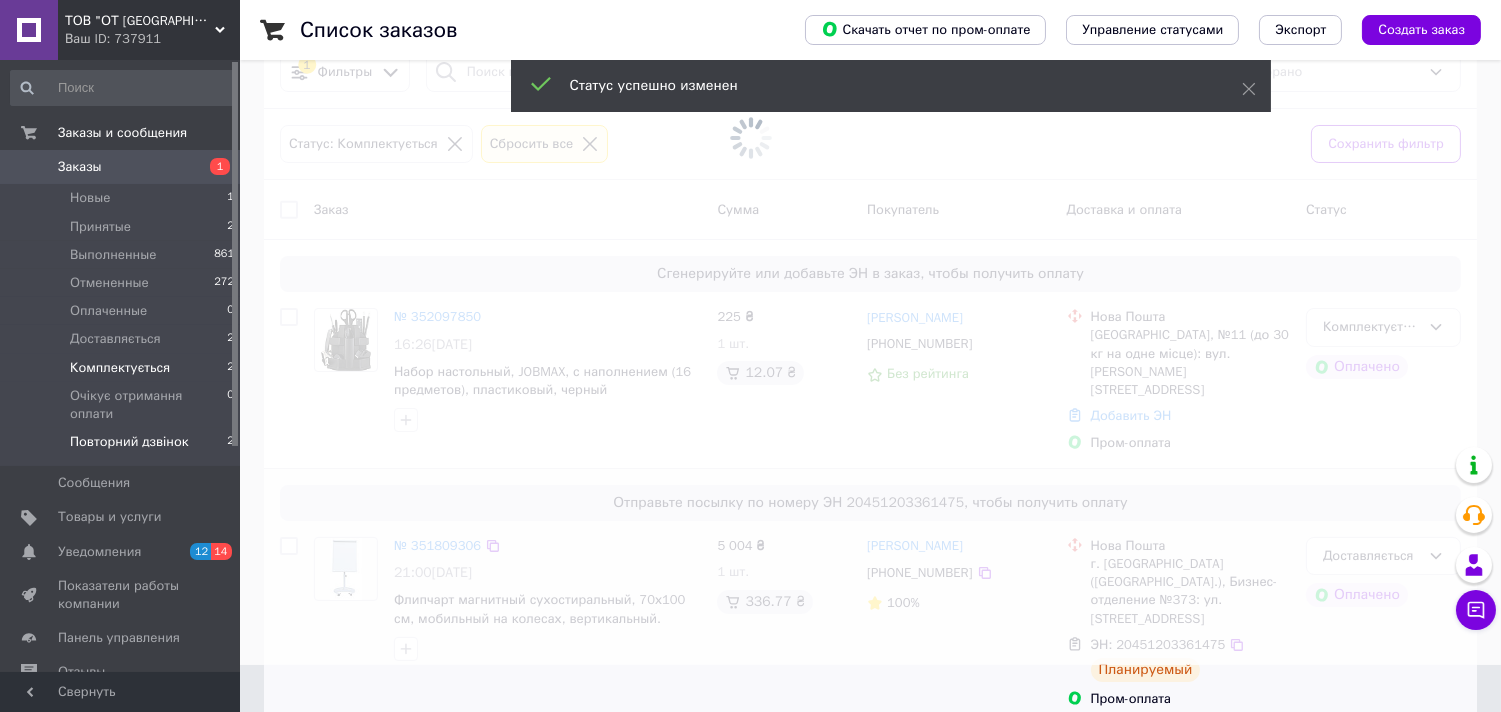 scroll, scrollTop: 0, scrollLeft: 0, axis: both 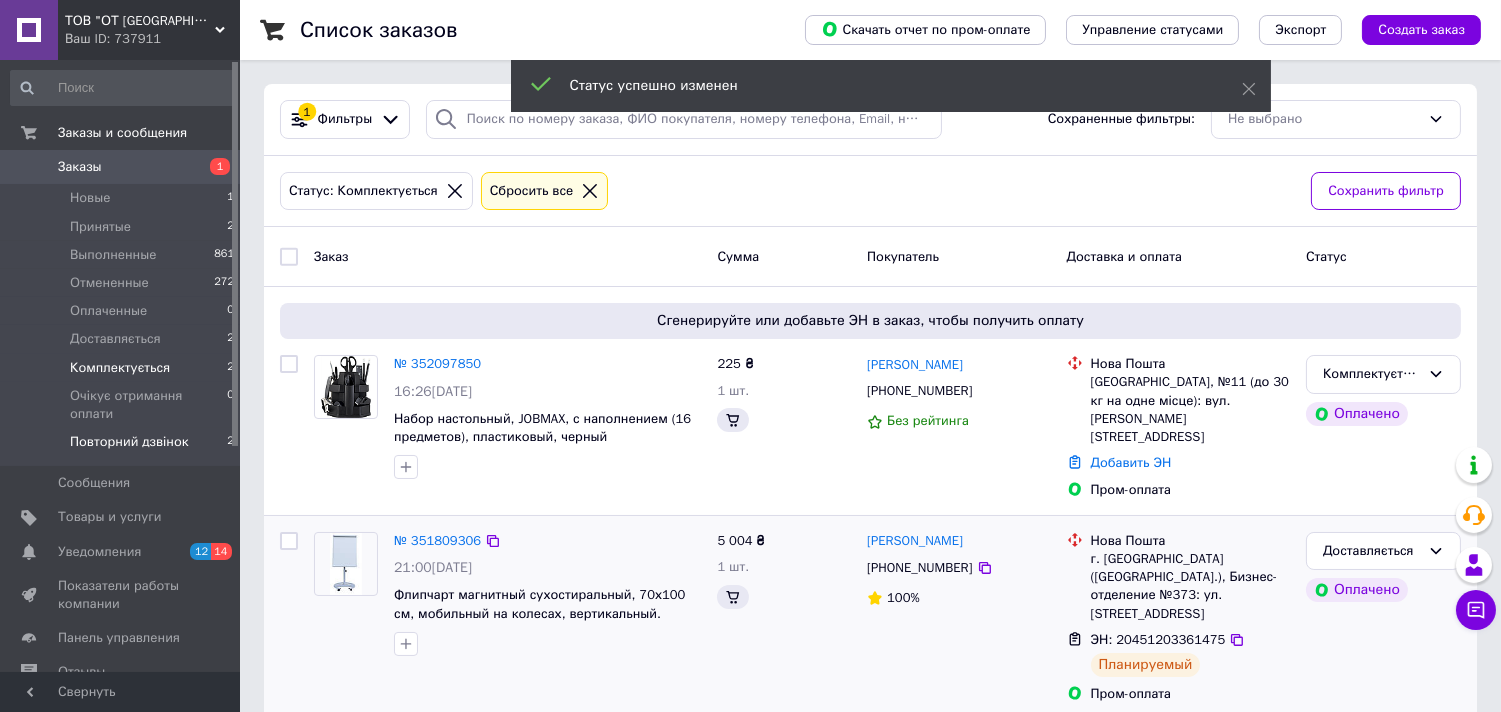 click on "Повторний дзвінок" at bounding box center (129, 442) 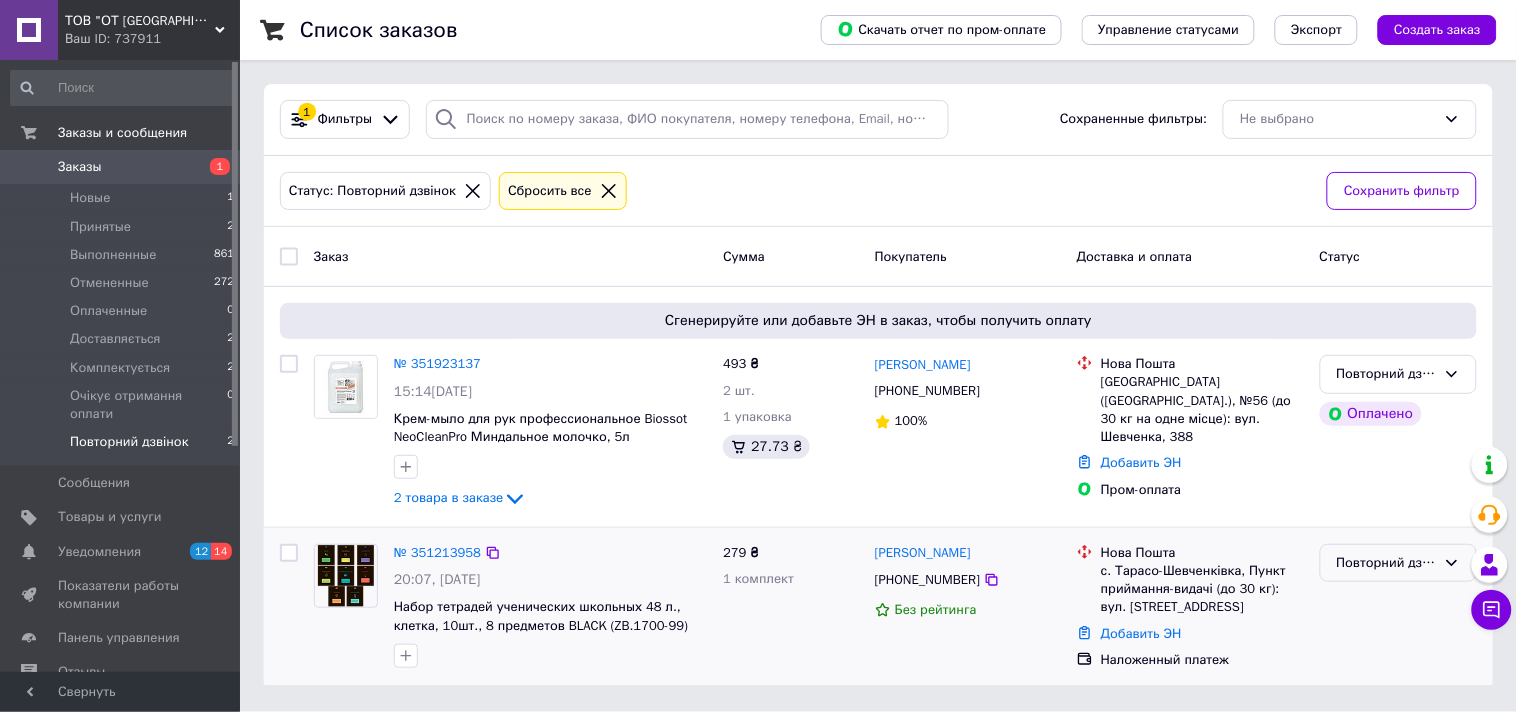 click on "Повторний дзвінок" at bounding box center (1398, 563) 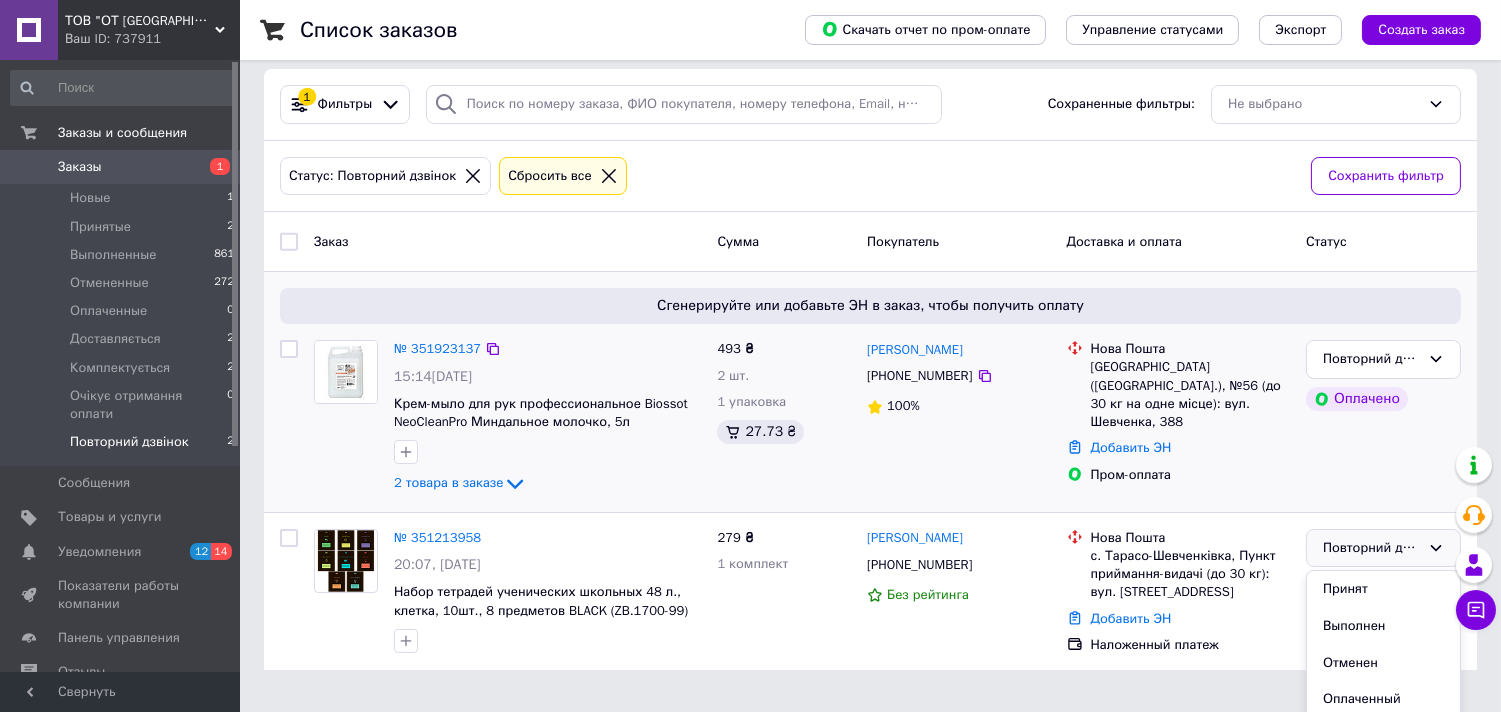 scroll, scrollTop: 42, scrollLeft: 0, axis: vertical 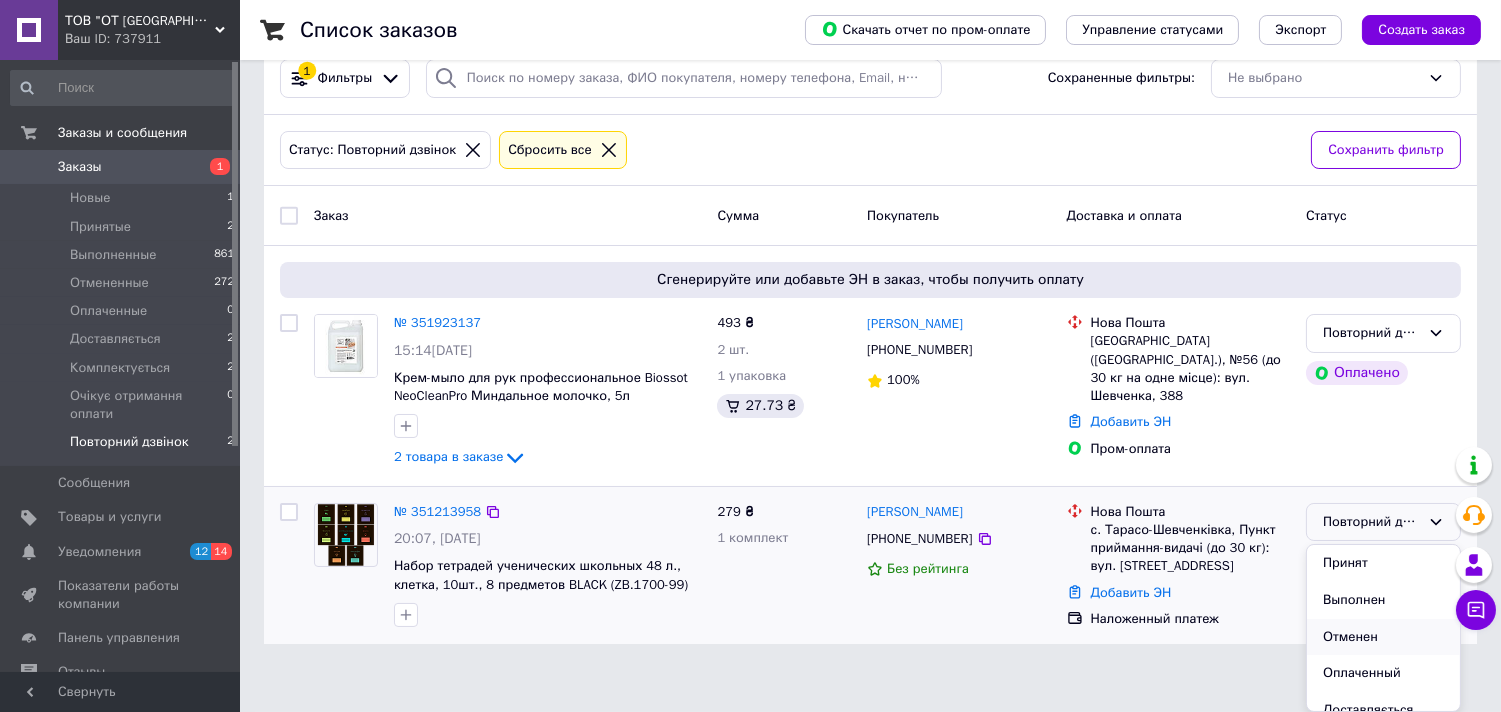 click on "Отменен" at bounding box center [1383, 637] 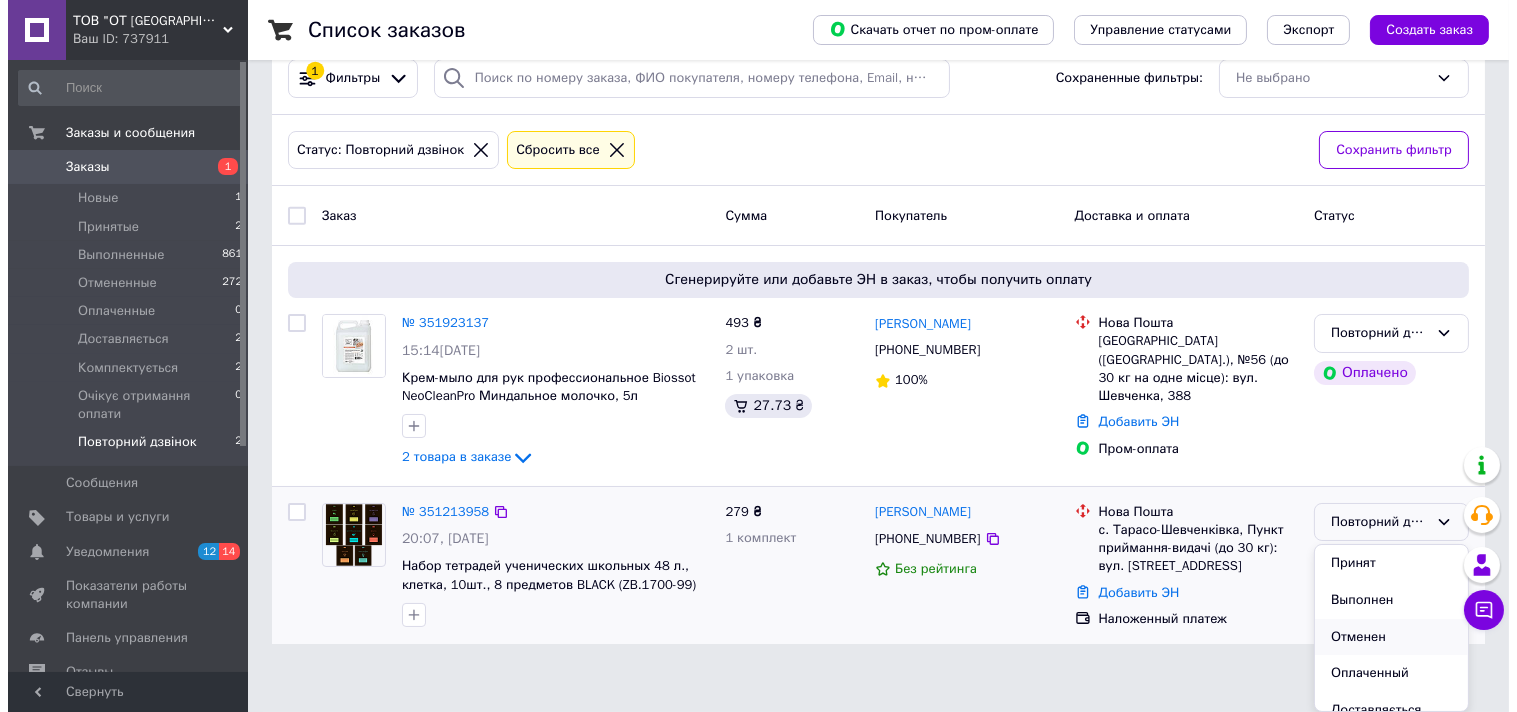 scroll, scrollTop: 0, scrollLeft: 0, axis: both 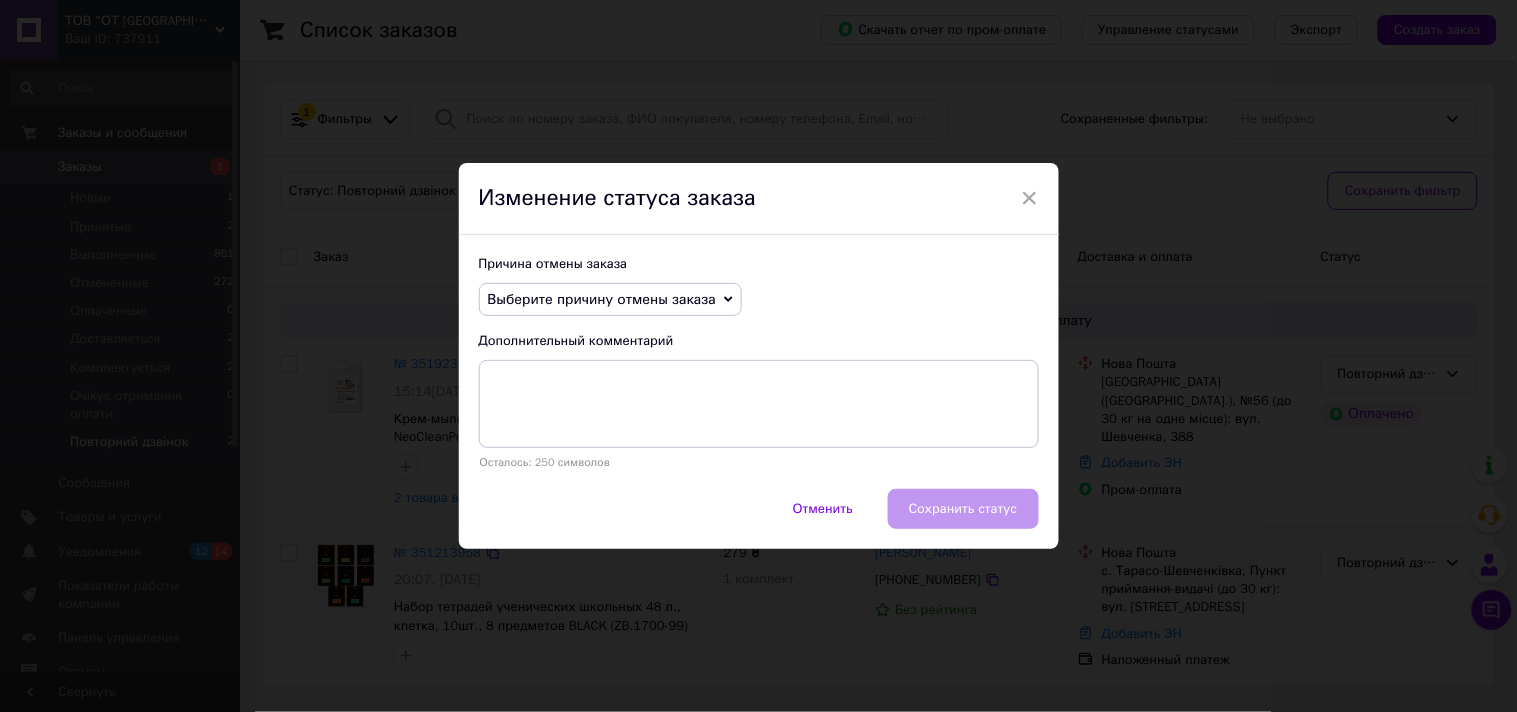 click on "Выберите причину отмены заказа" at bounding box center (602, 299) 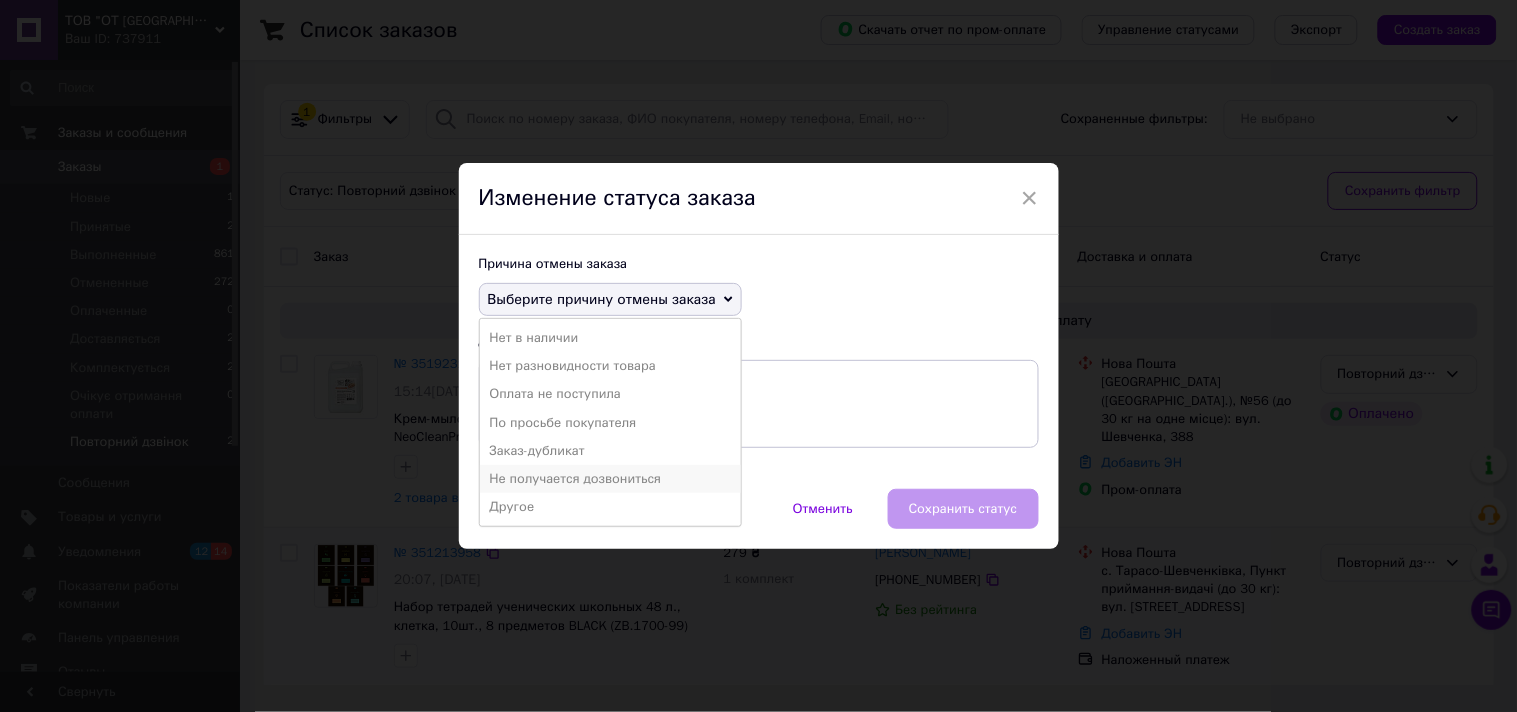 click on "Не получается дозвониться" at bounding box center (610, 479) 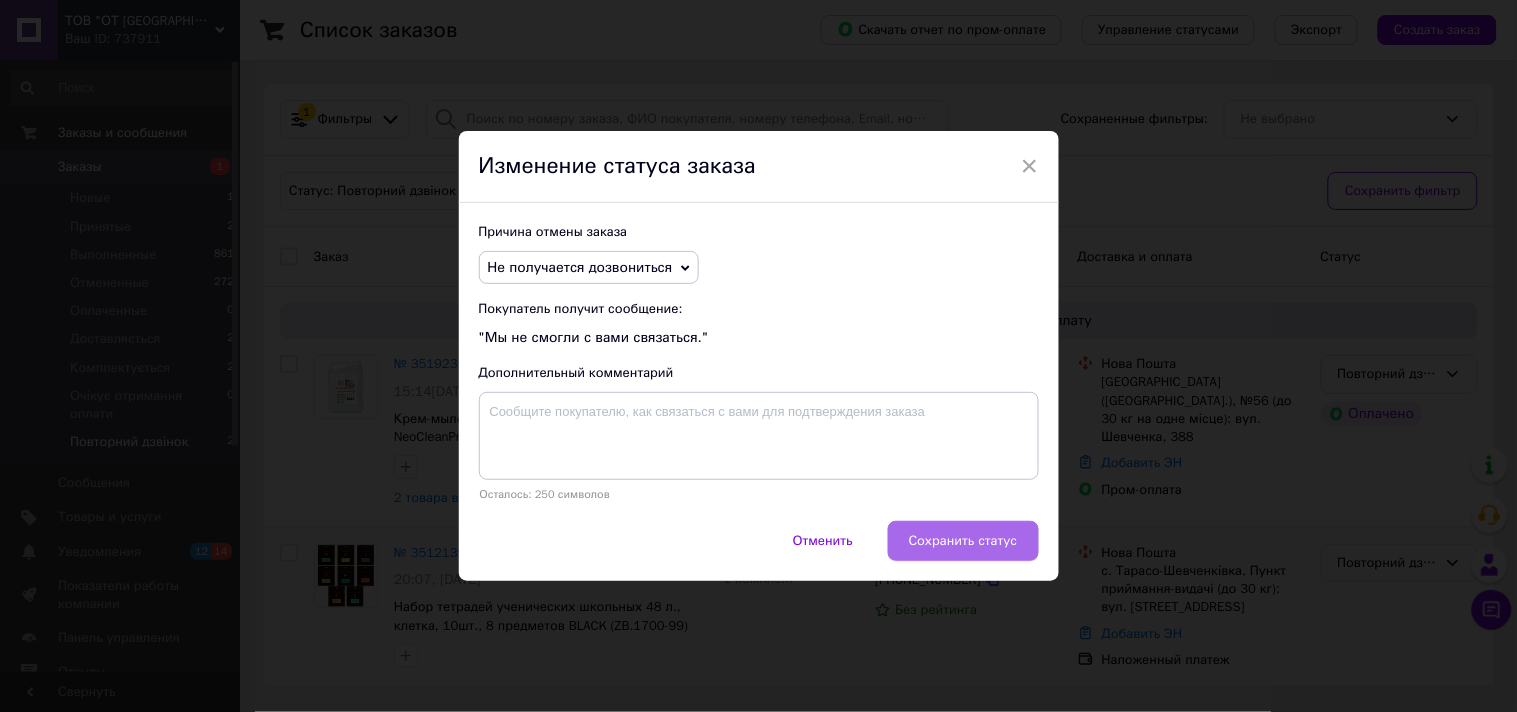 click on "Сохранить статус" at bounding box center [963, 541] 